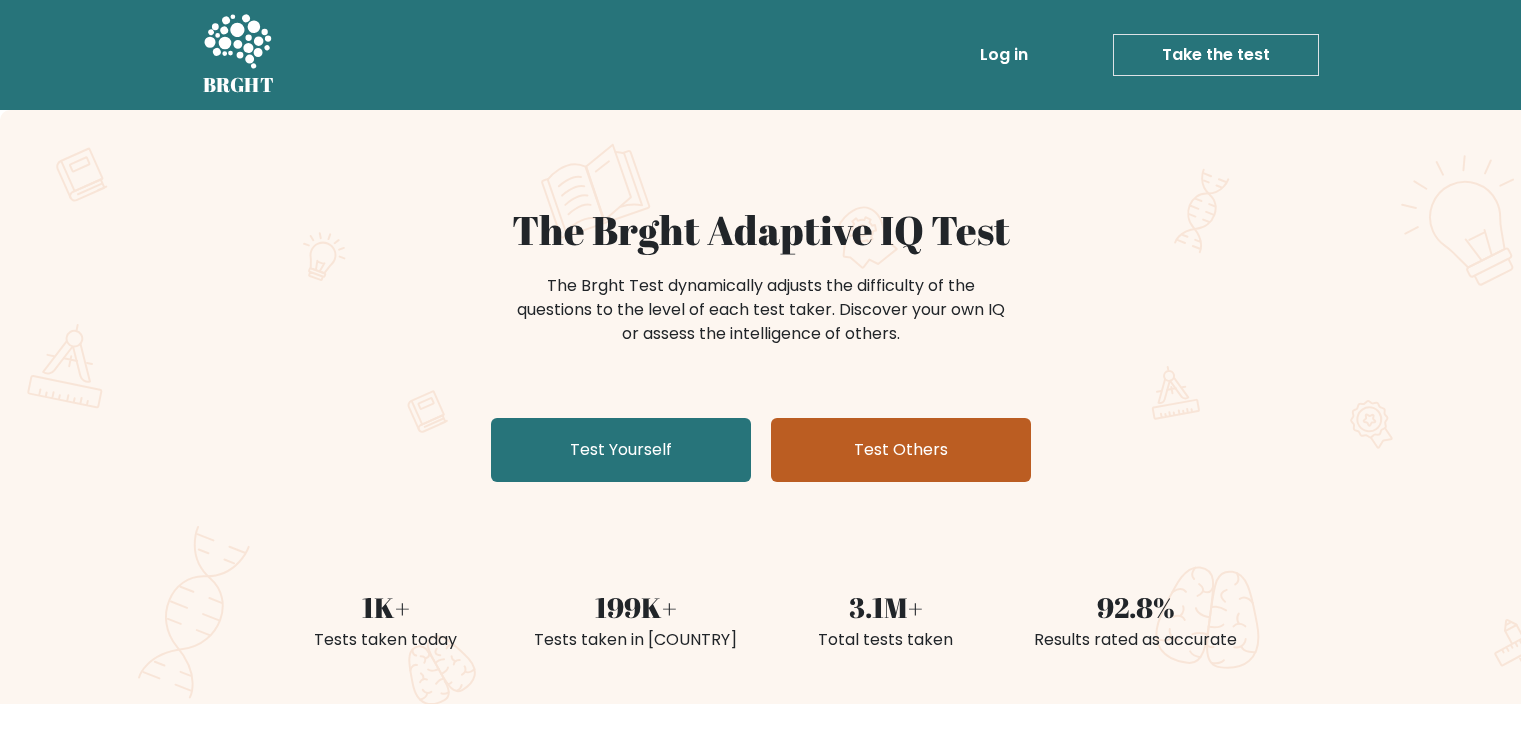 scroll, scrollTop: 0, scrollLeft: 0, axis: both 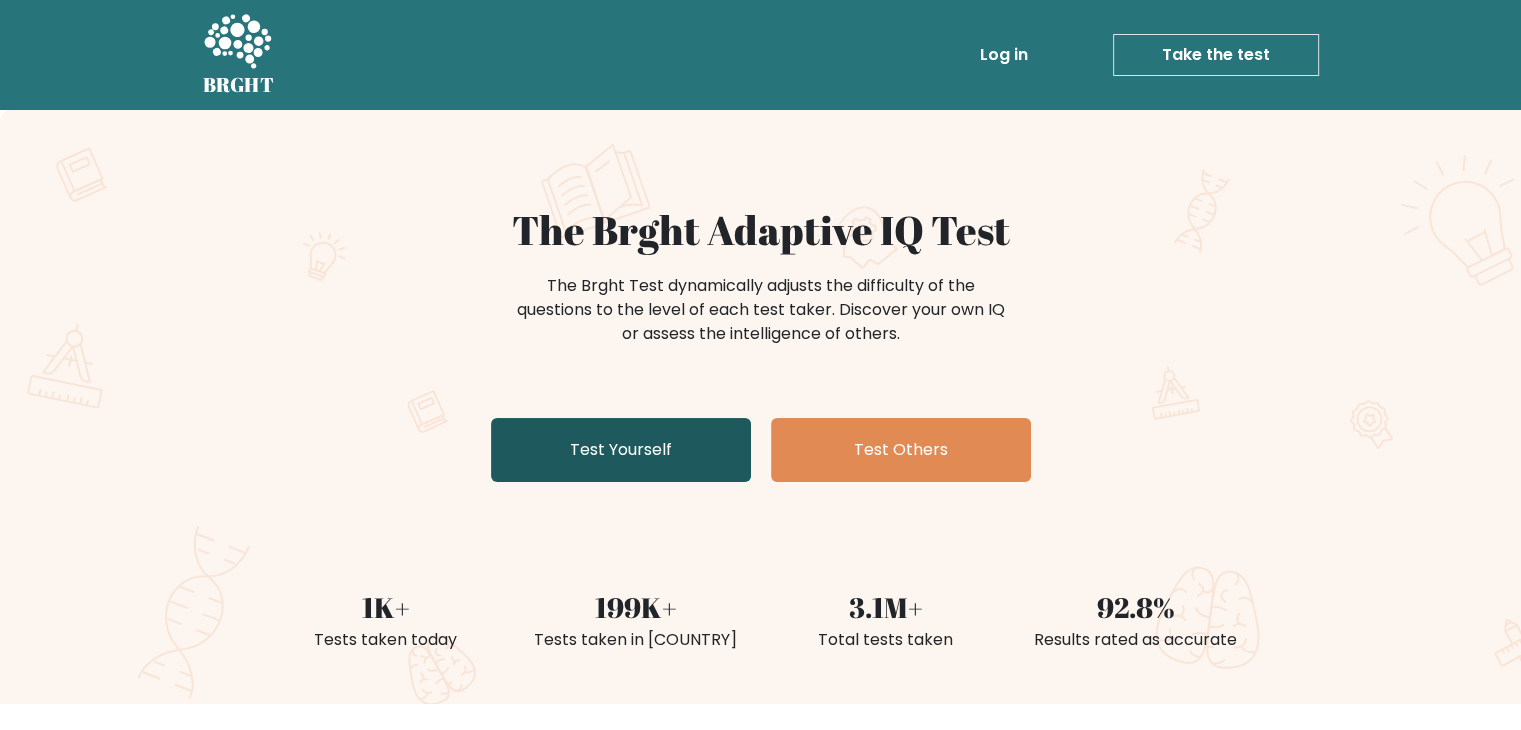 click on "Test Yourself" at bounding box center [621, 450] 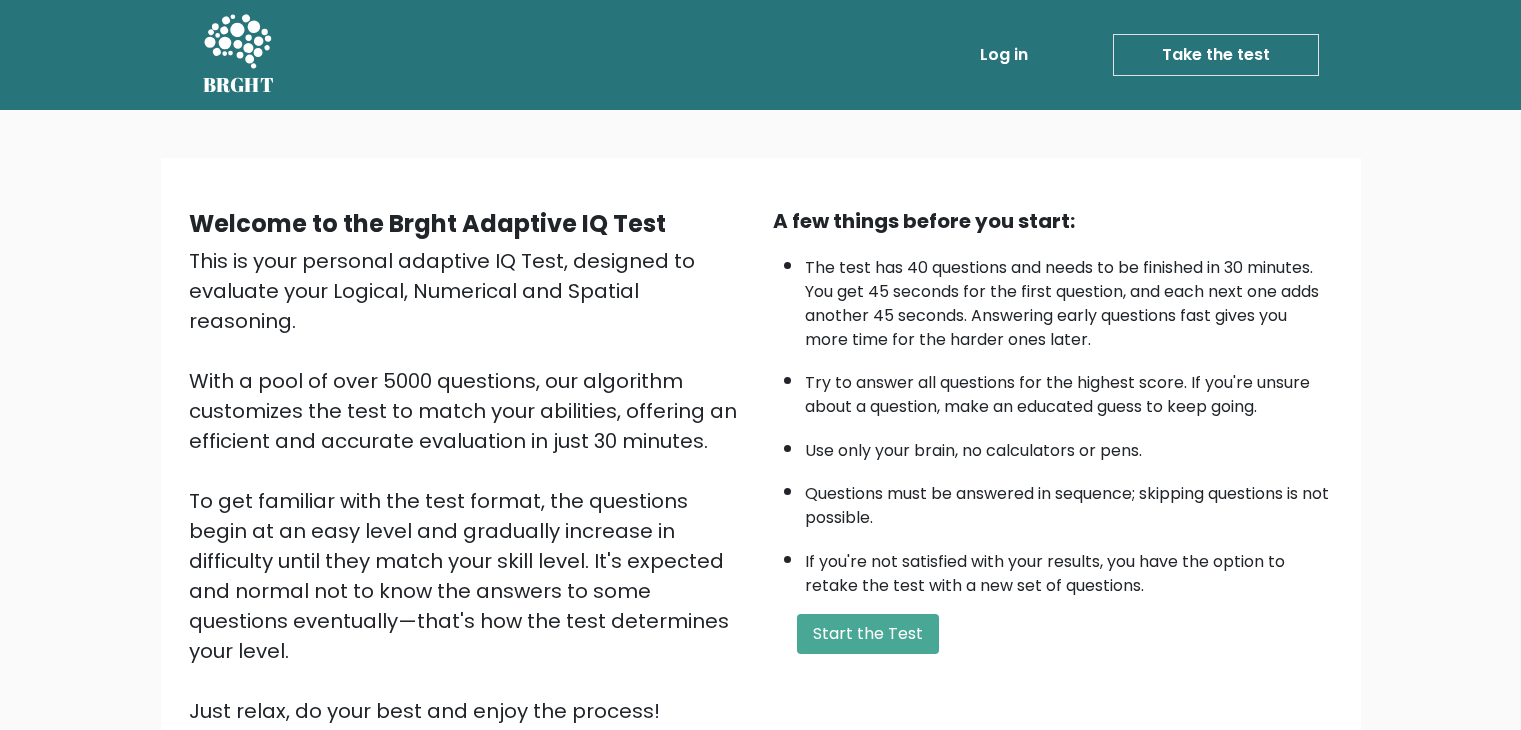 scroll, scrollTop: 0, scrollLeft: 0, axis: both 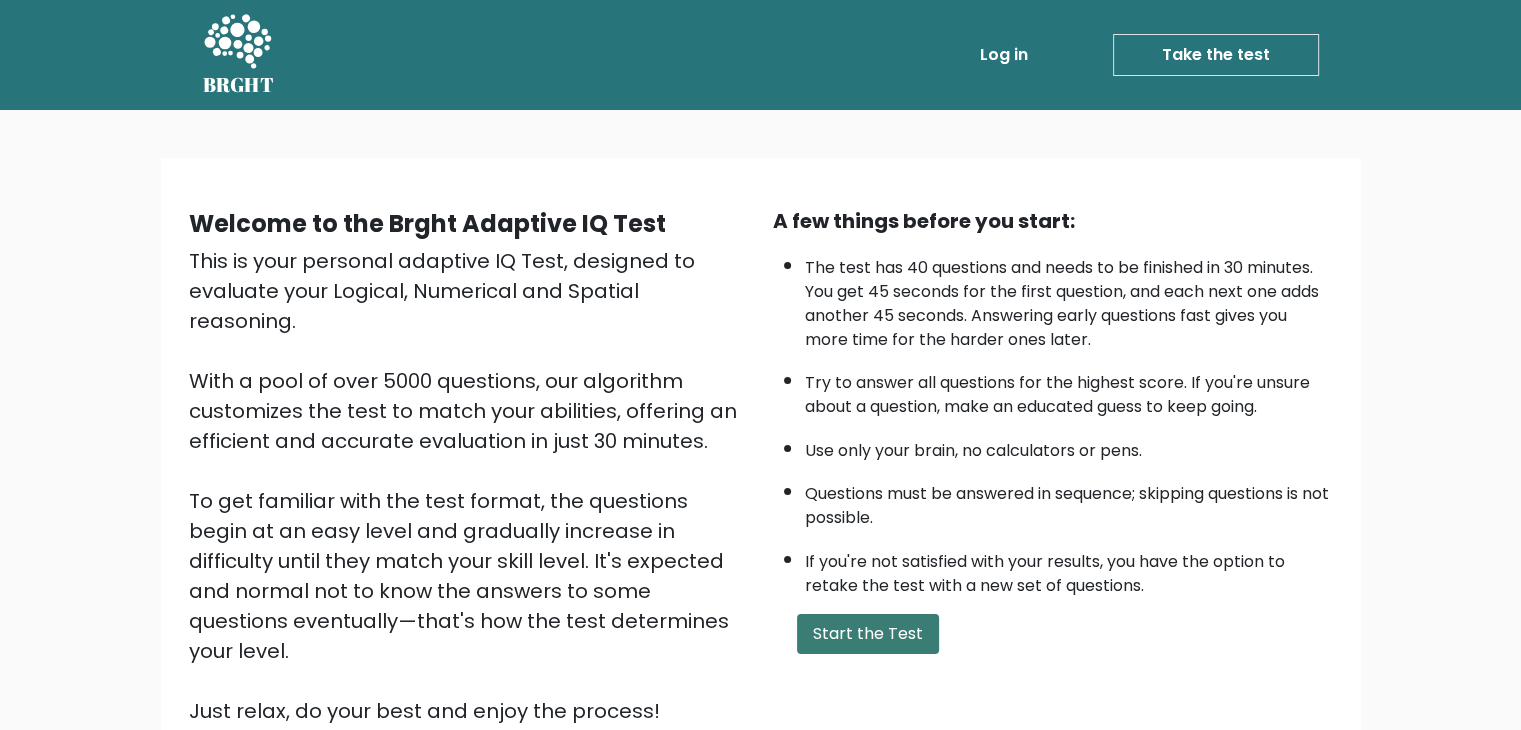 click on "Start the Test" at bounding box center [868, 634] 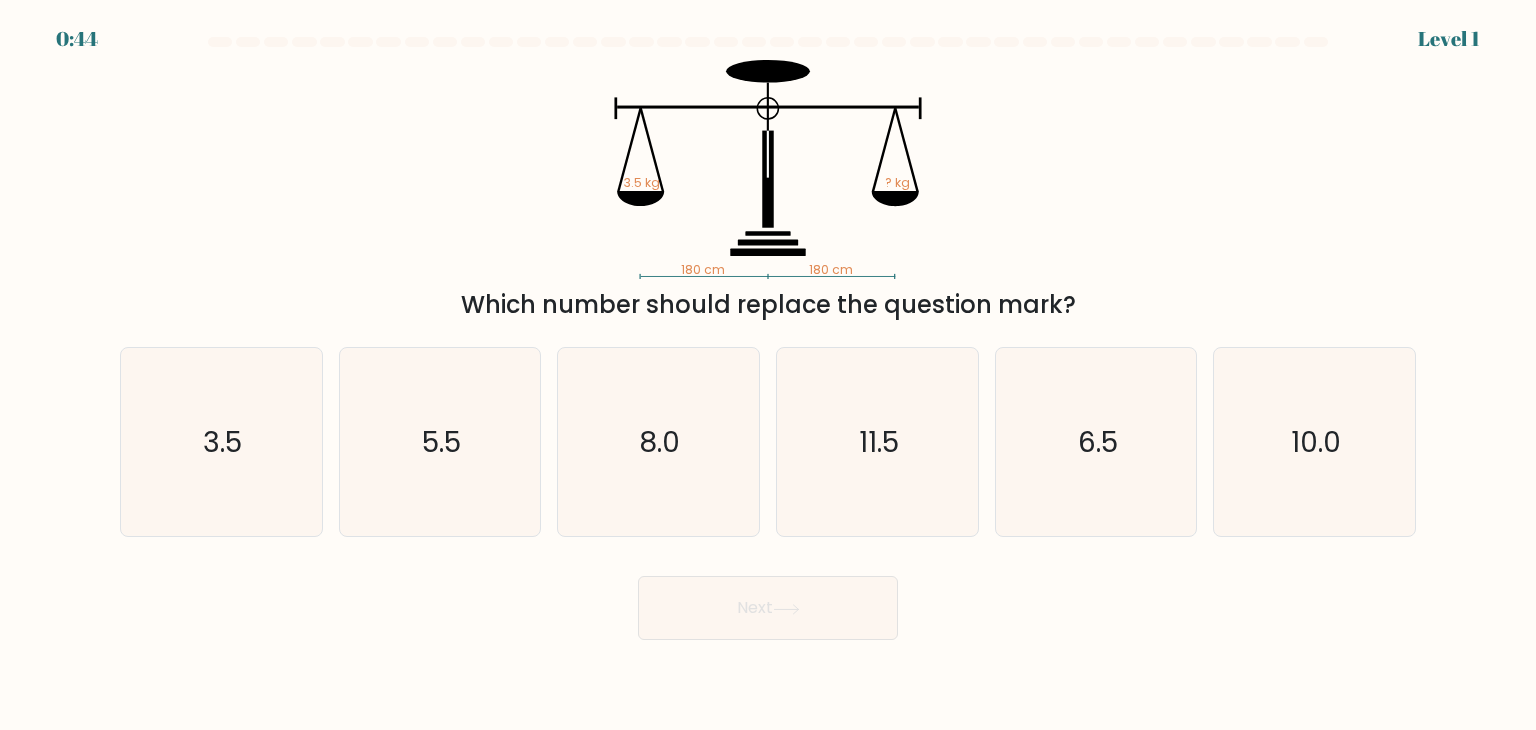 scroll, scrollTop: 0, scrollLeft: 0, axis: both 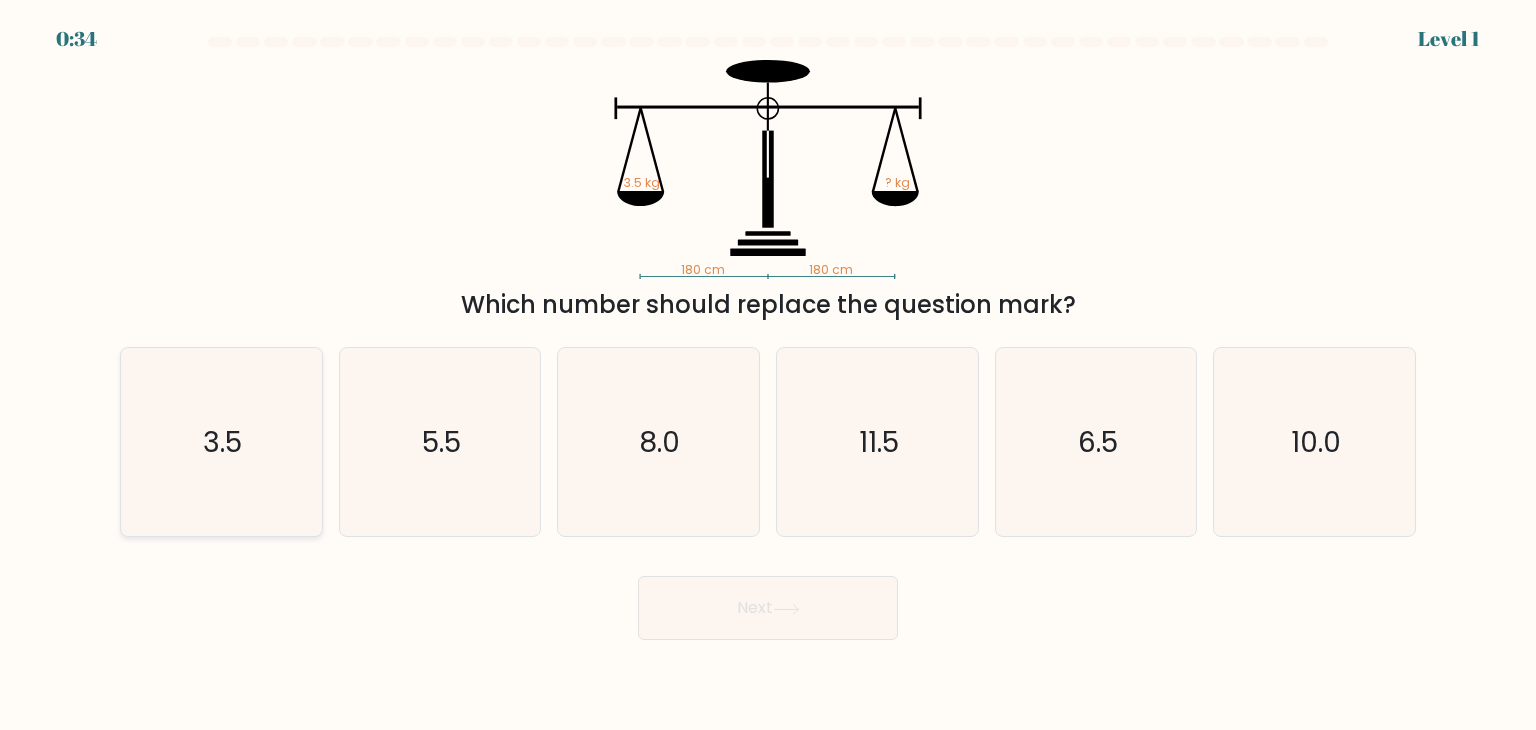 click on "3.5" 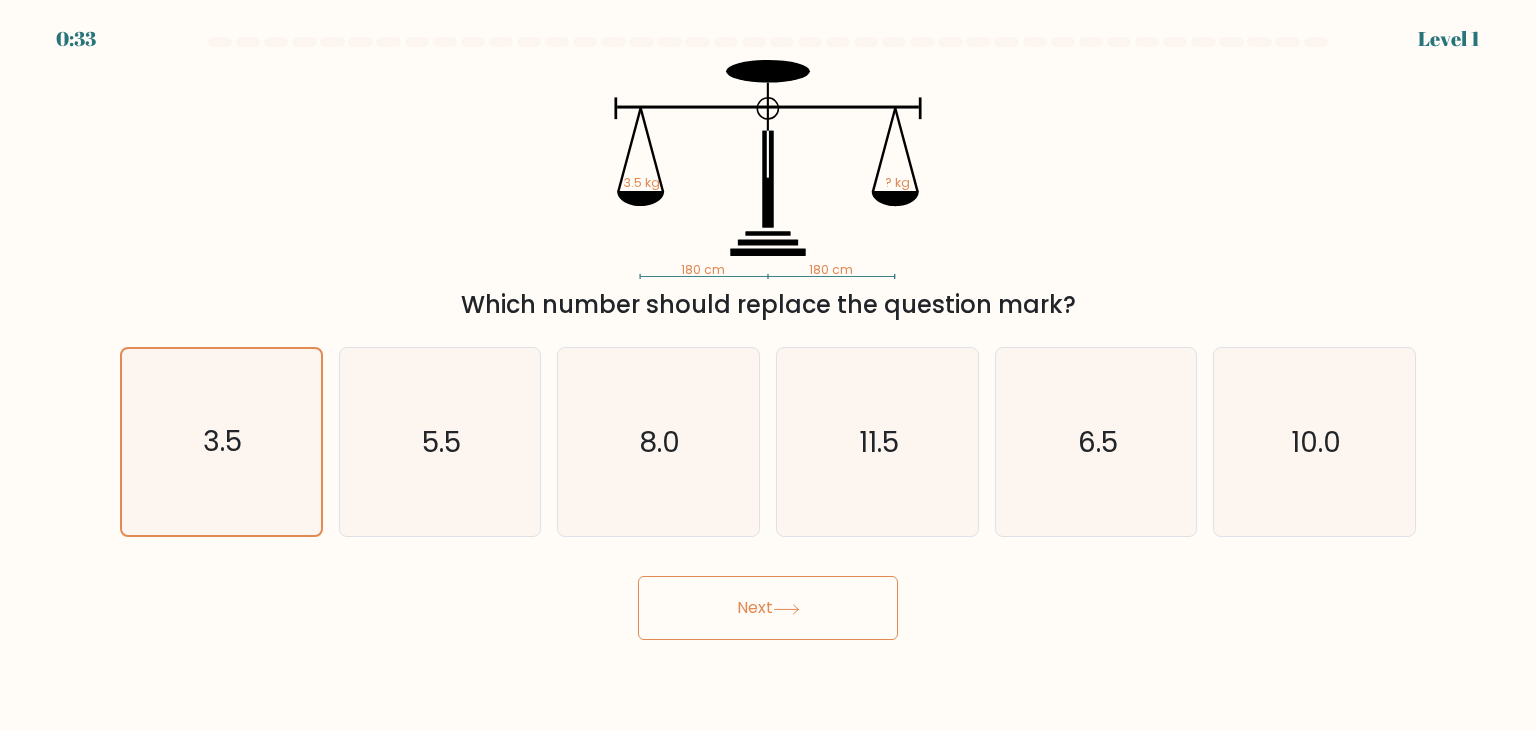 click on "Next" at bounding box center [768, 608] 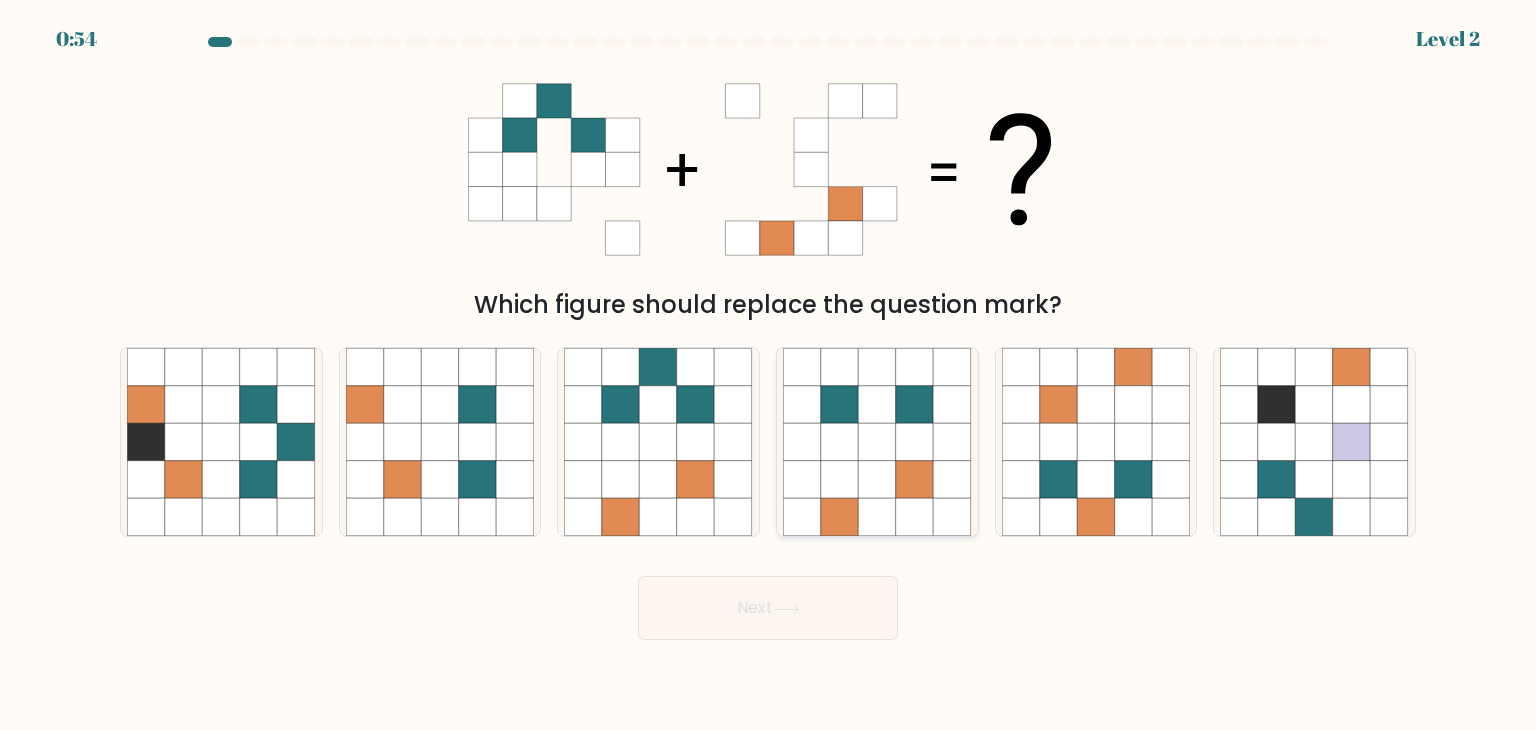 click 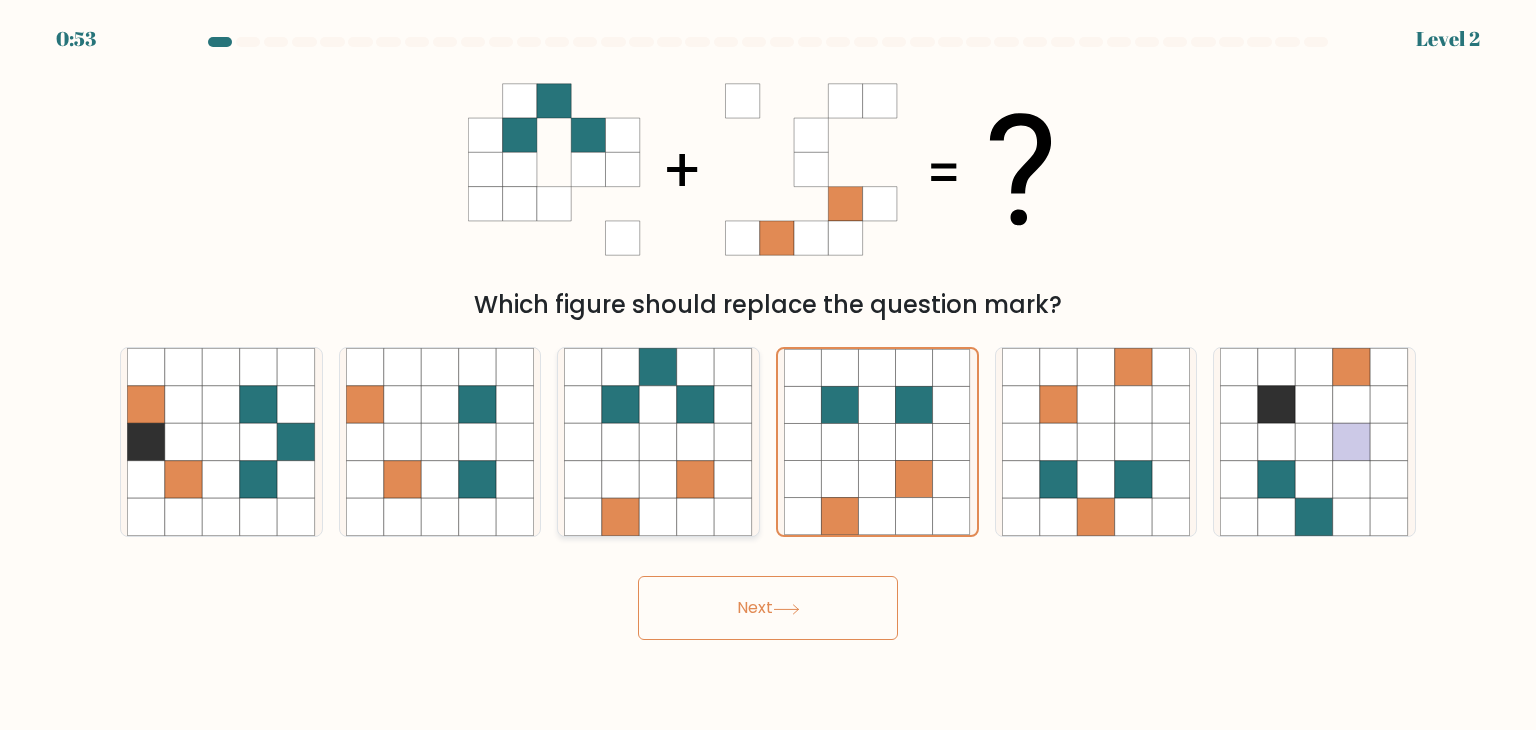 click 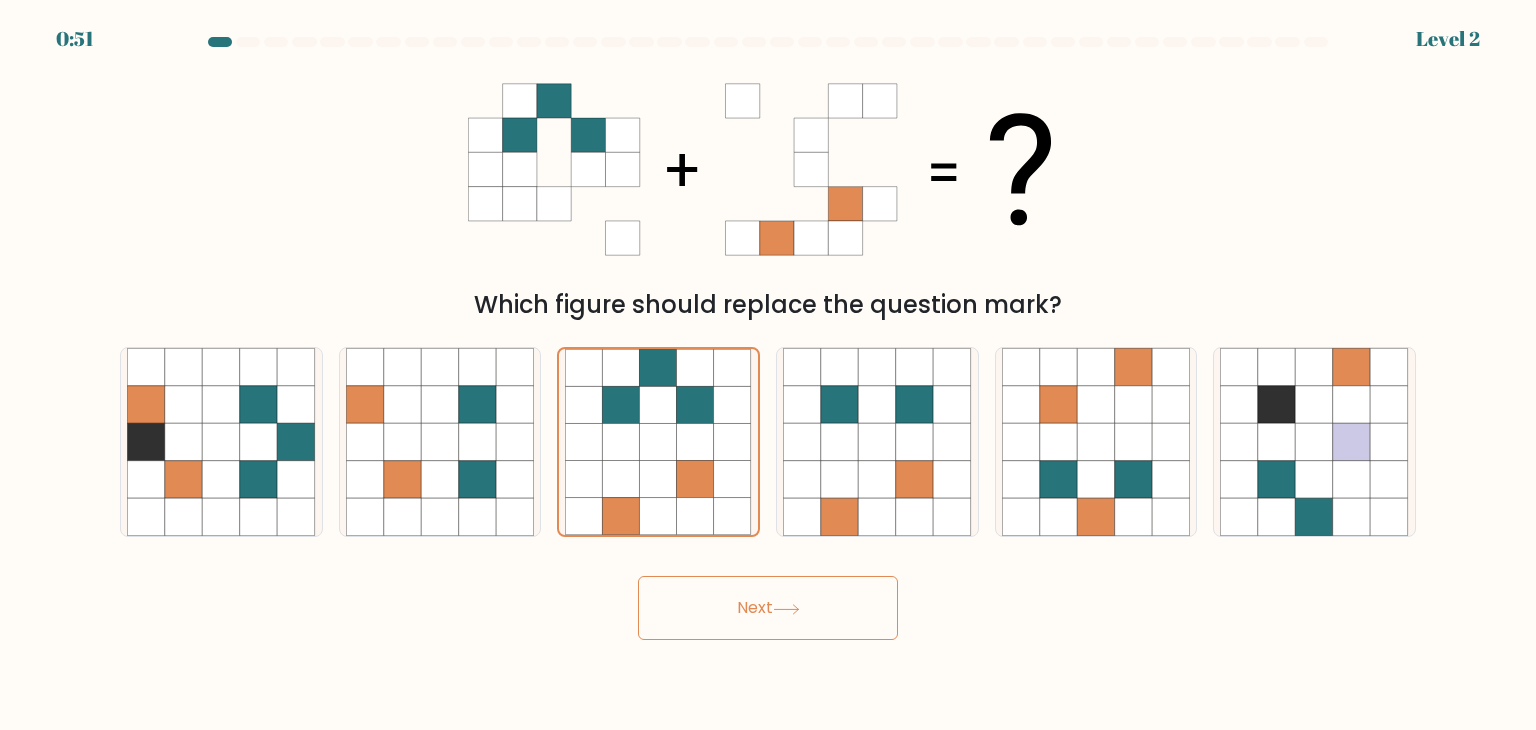 click on "Next" at bounding box center (768, 608) 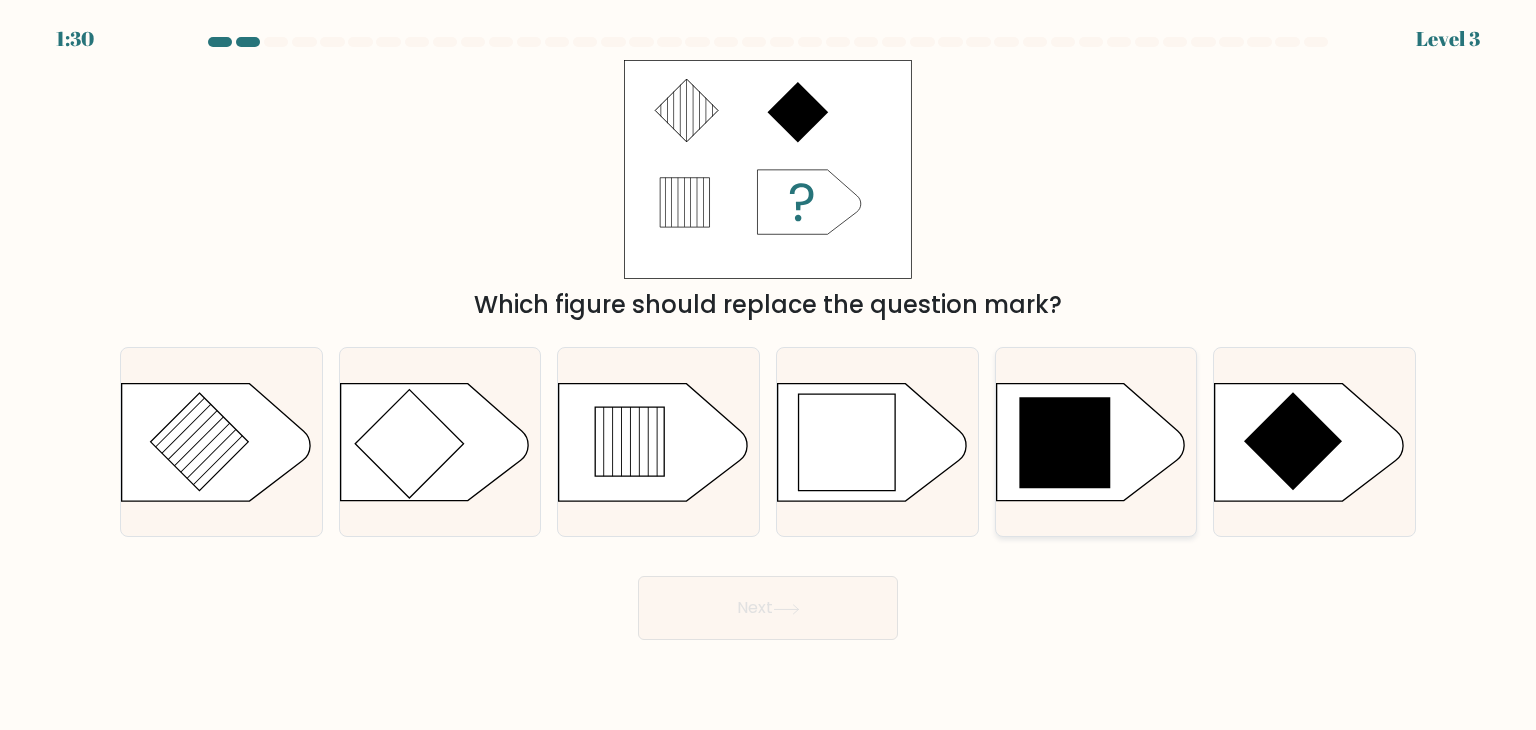 click 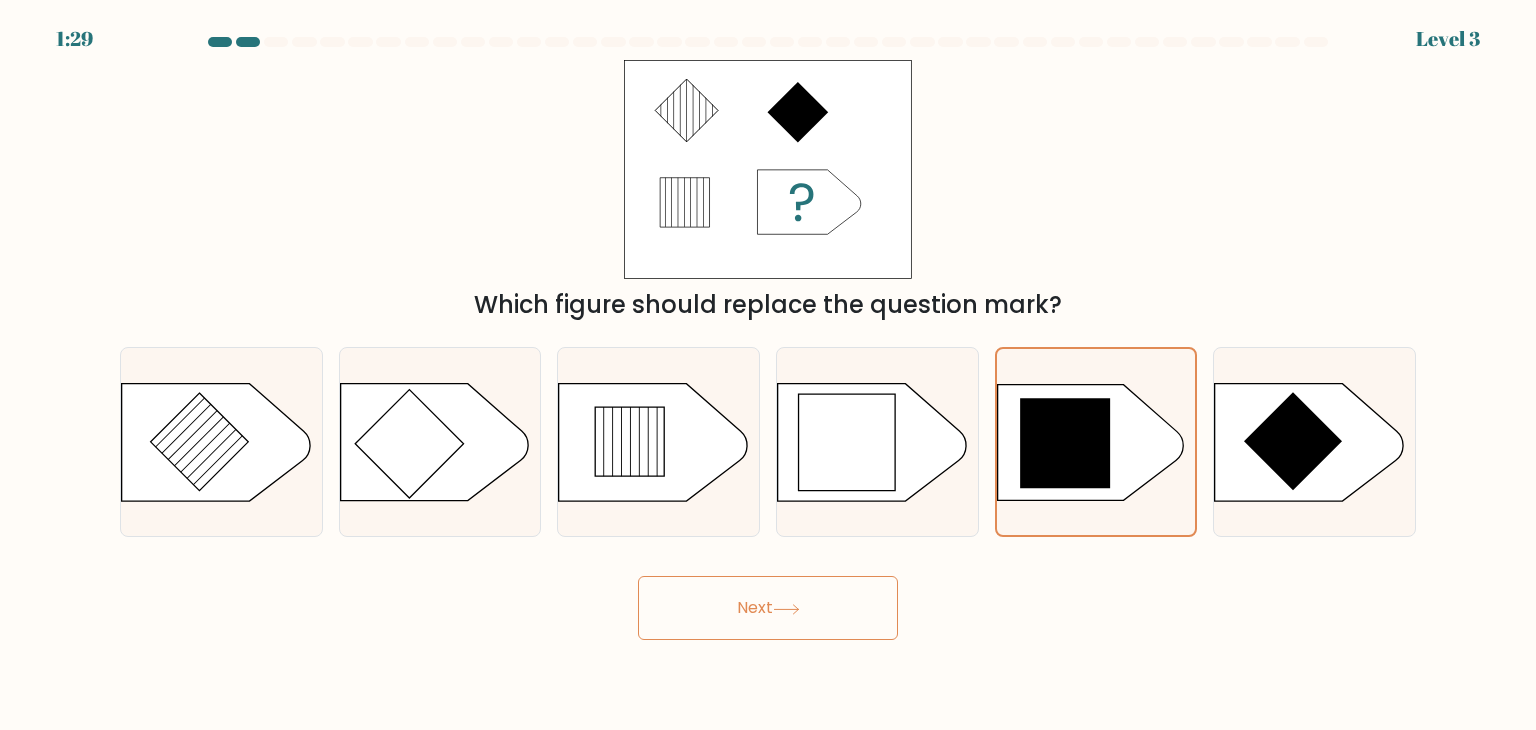 click on "Next" at bounding box center [768, 608] 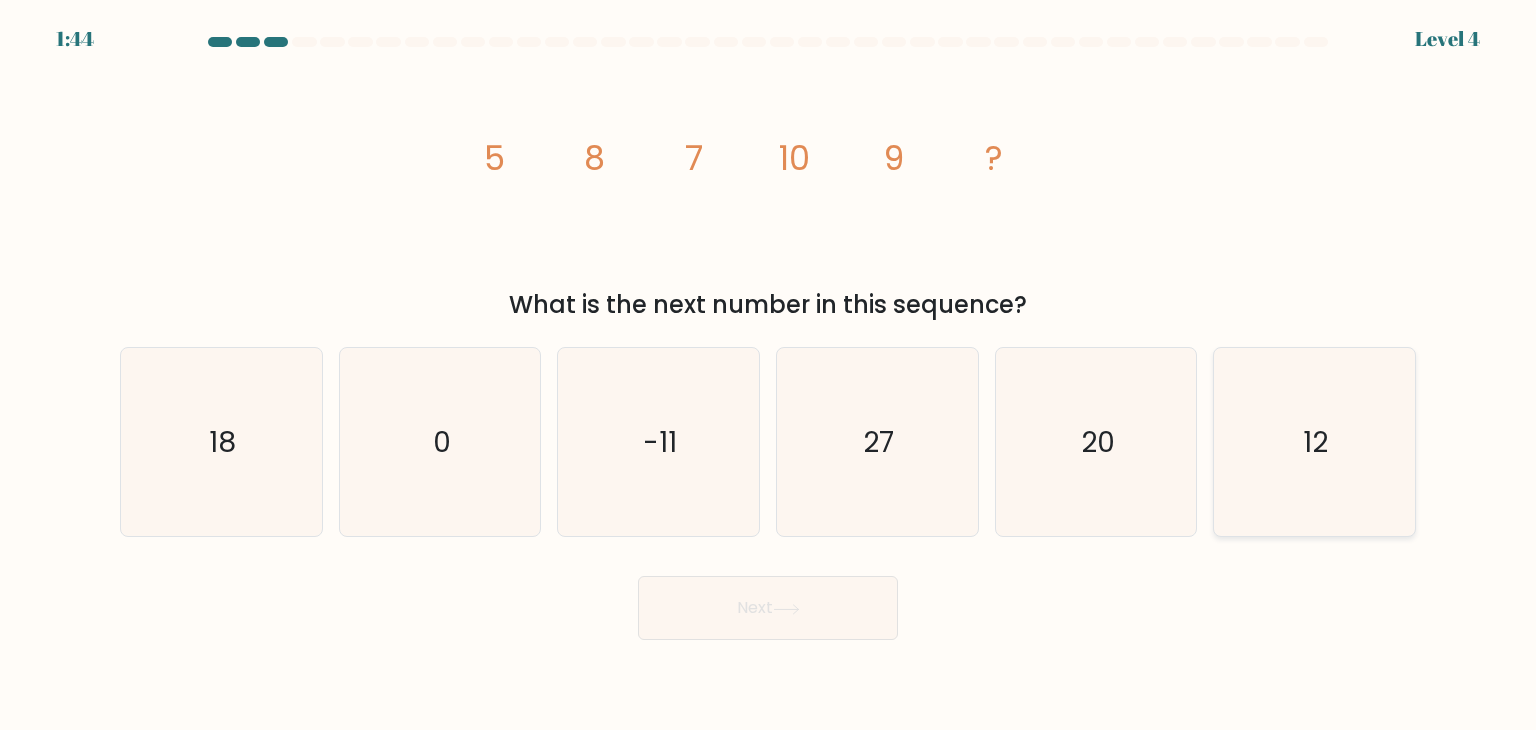 click on "12" 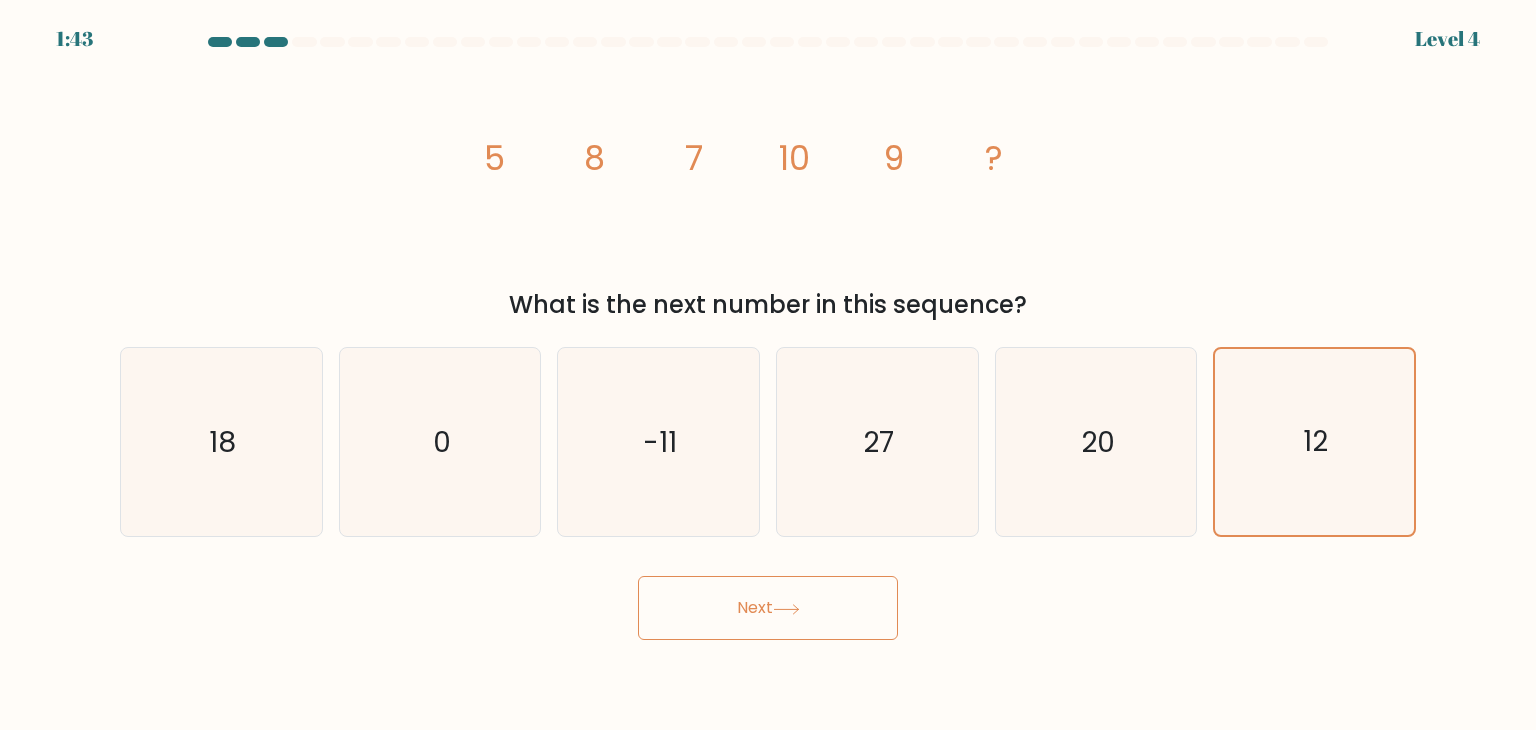 click on "Next" at bounding box center (768, 608) 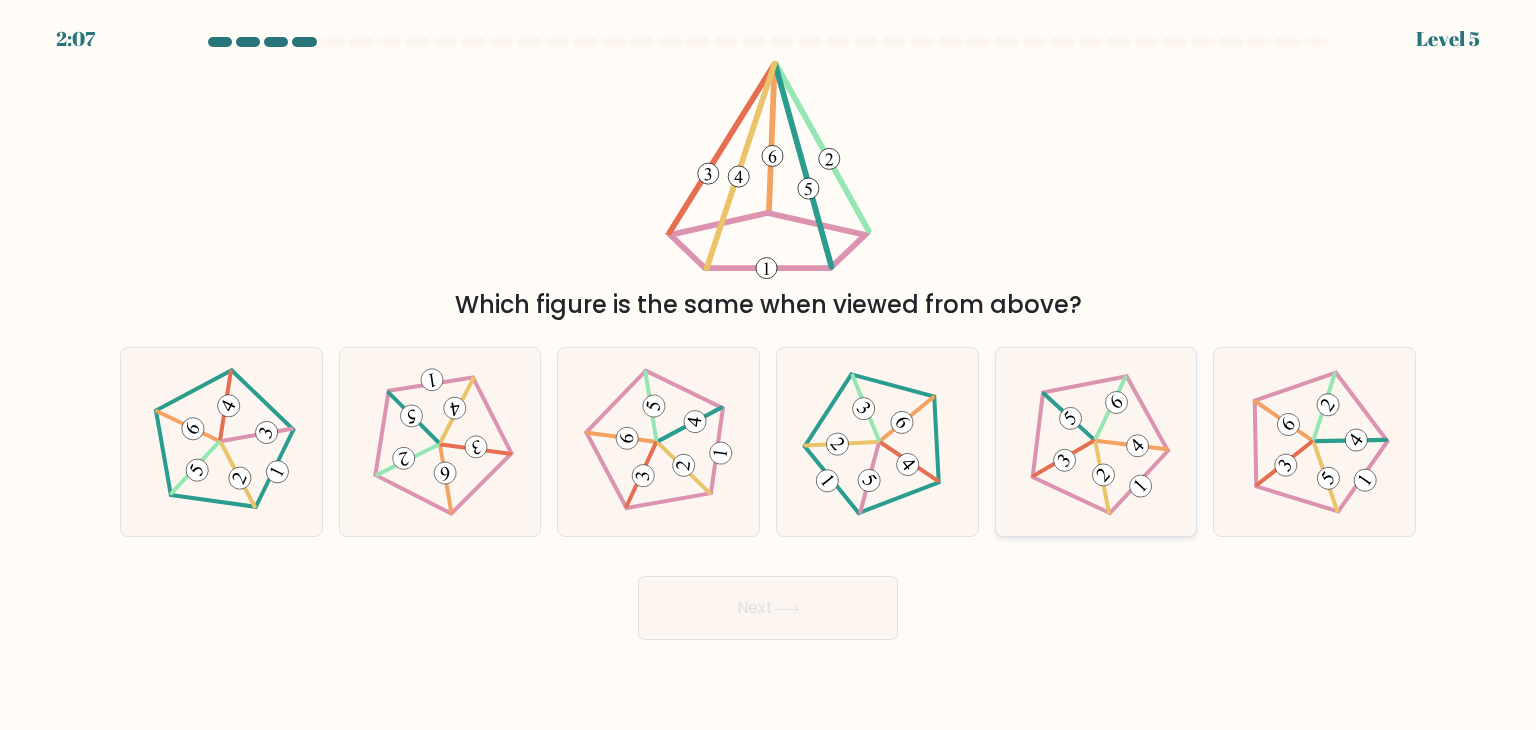 click 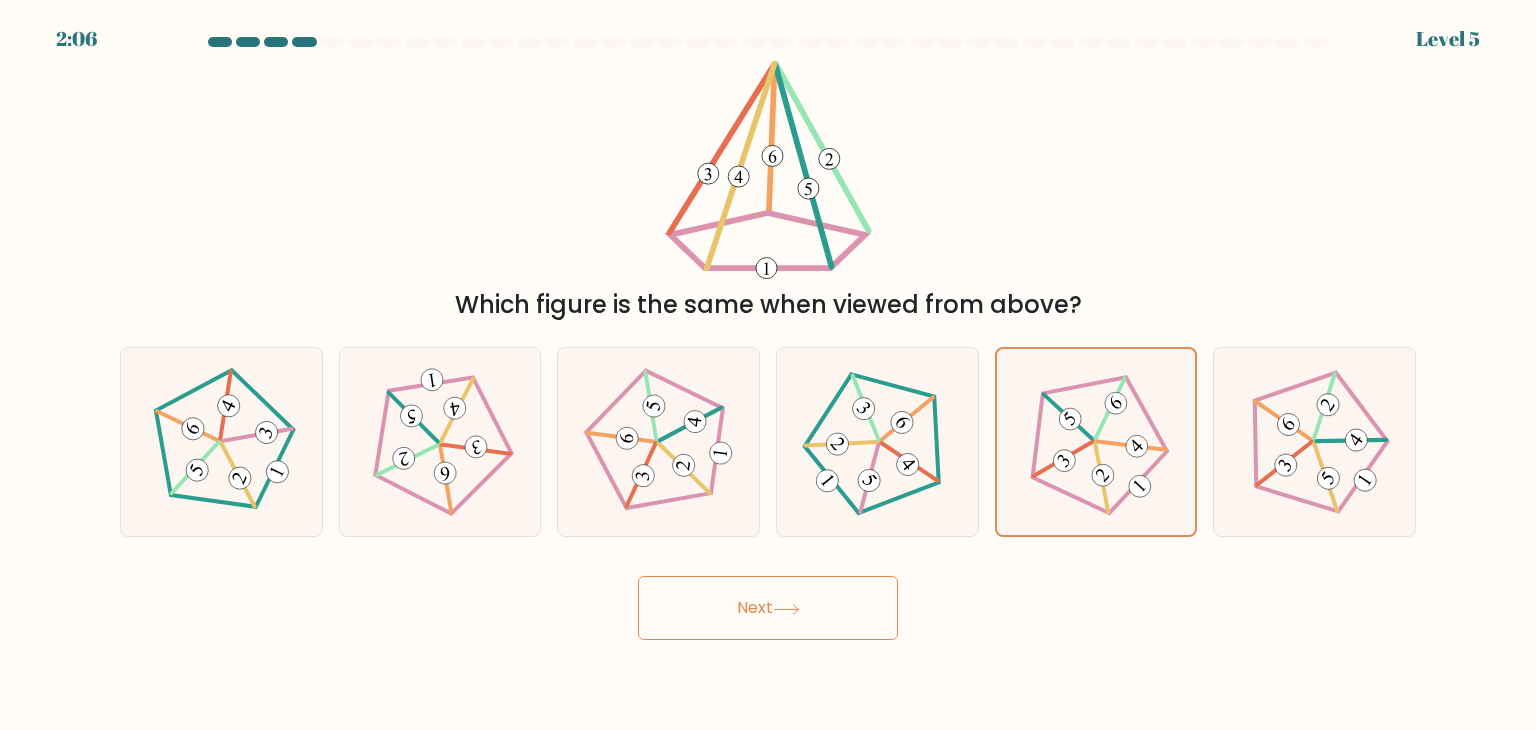 click on "Next" at bounding box center (768, 608) 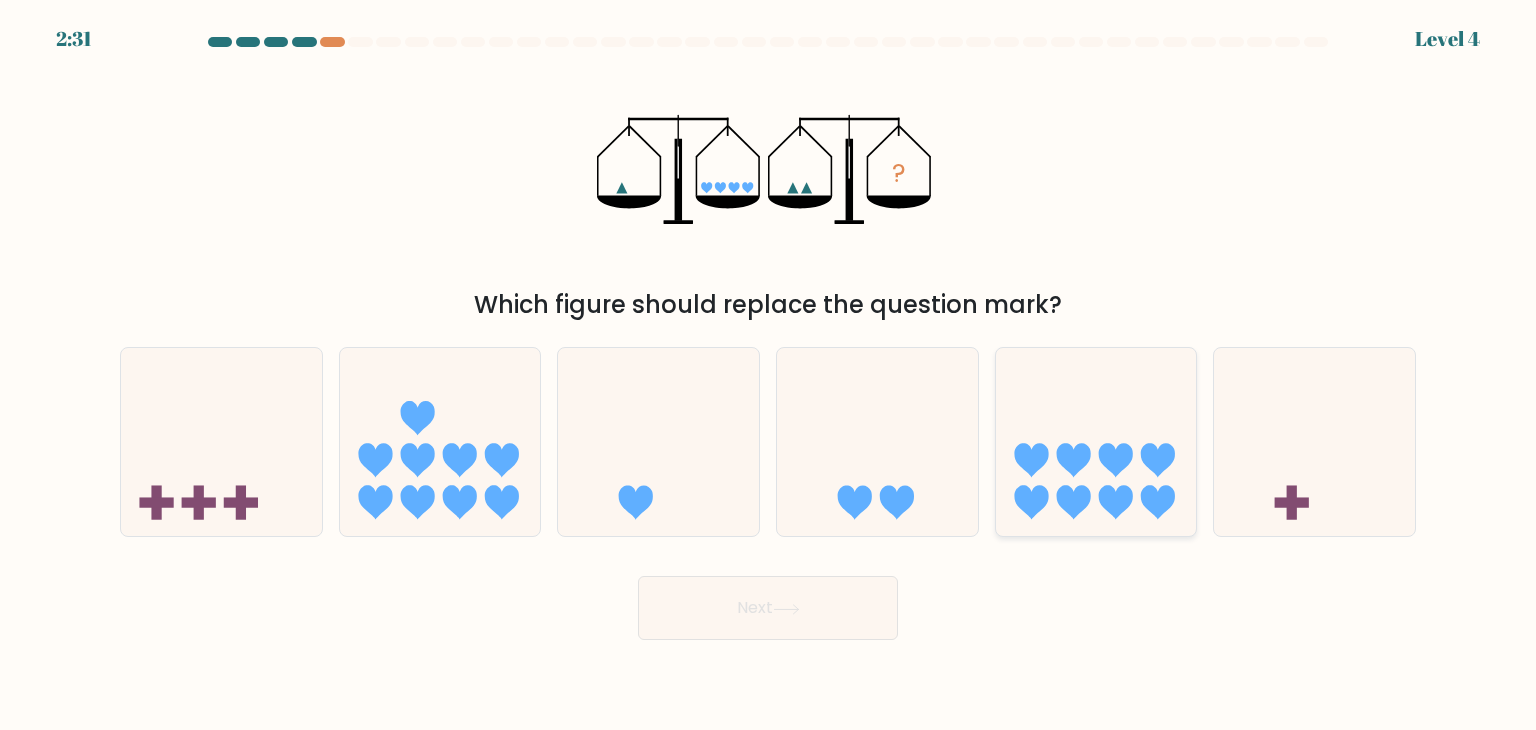 click 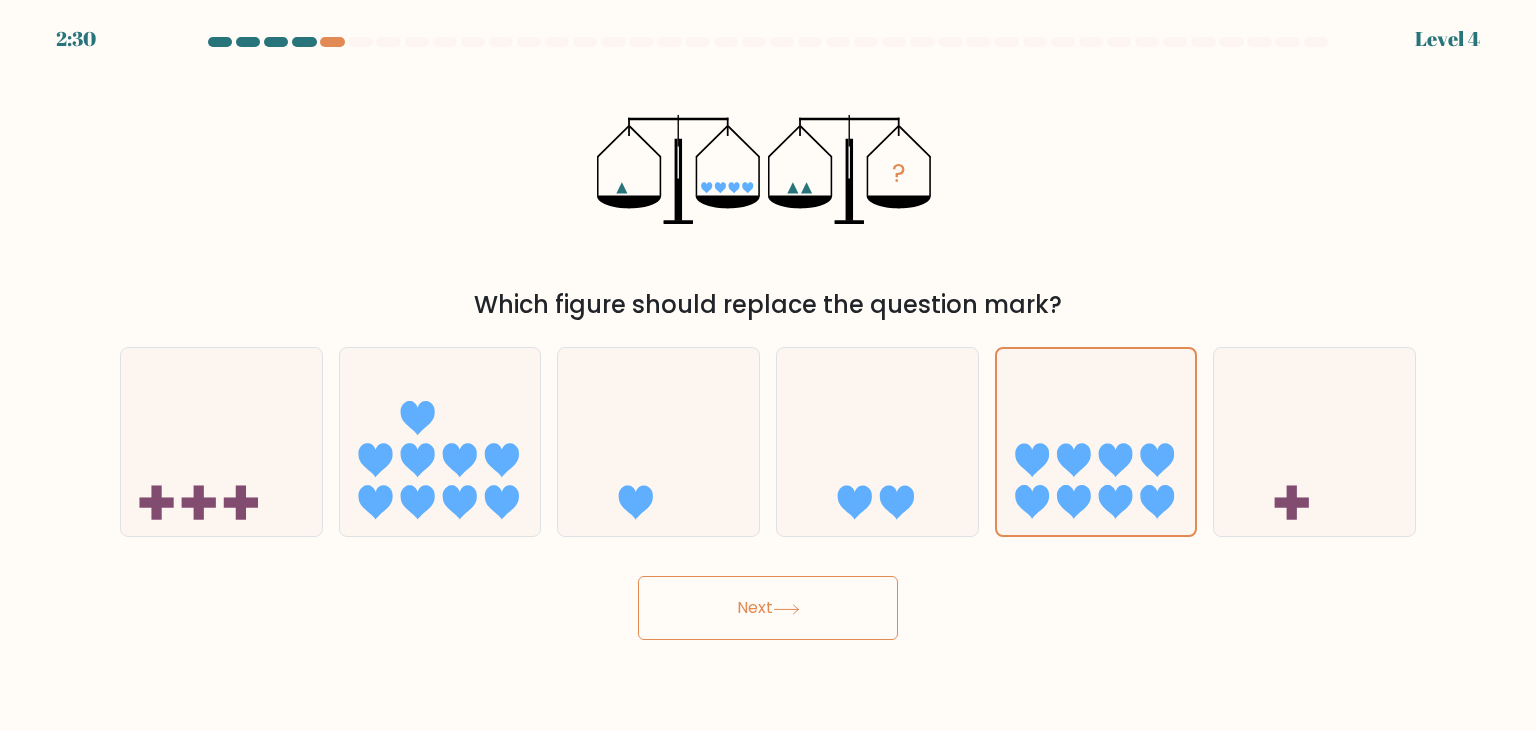 click on "Next" at bounding box center [768, 608] 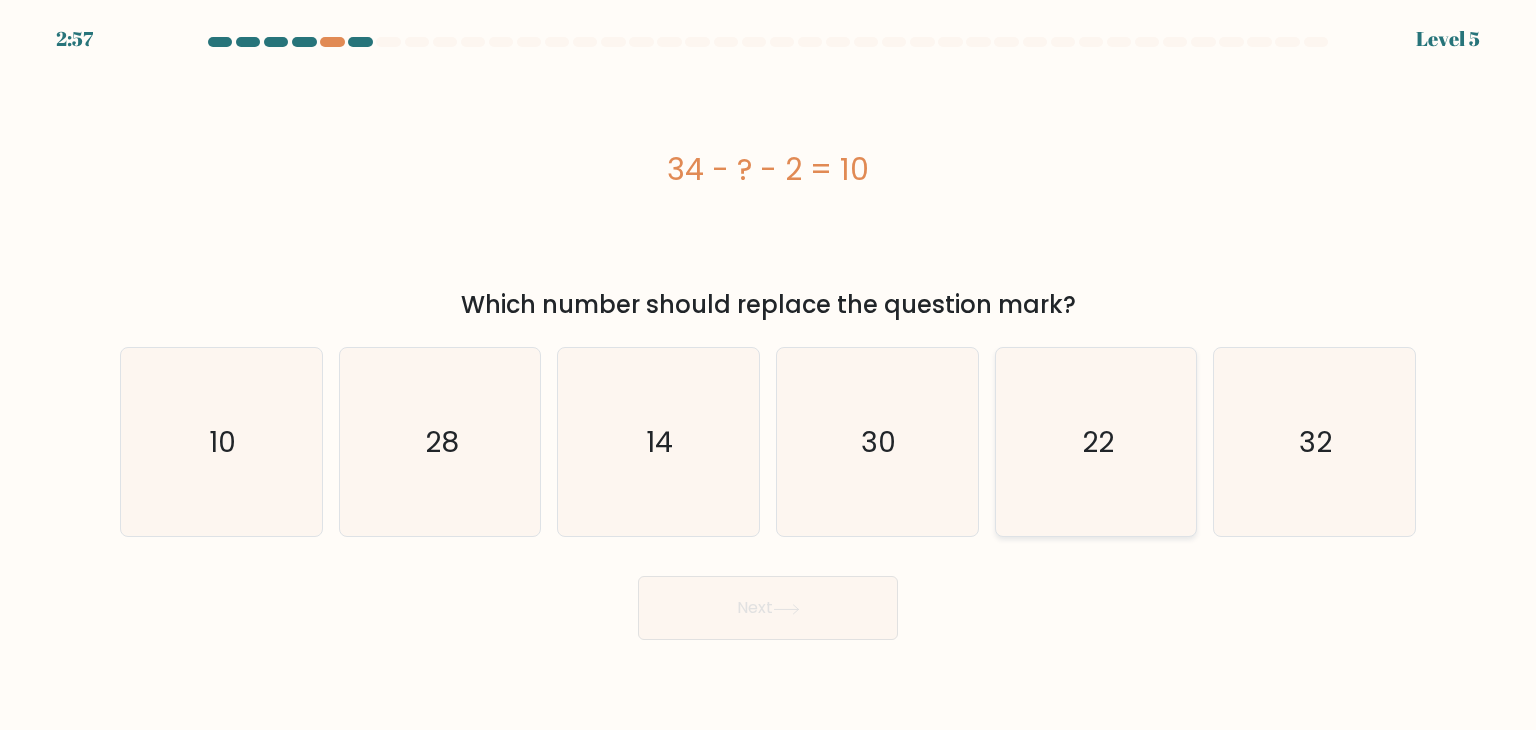 click on "22" 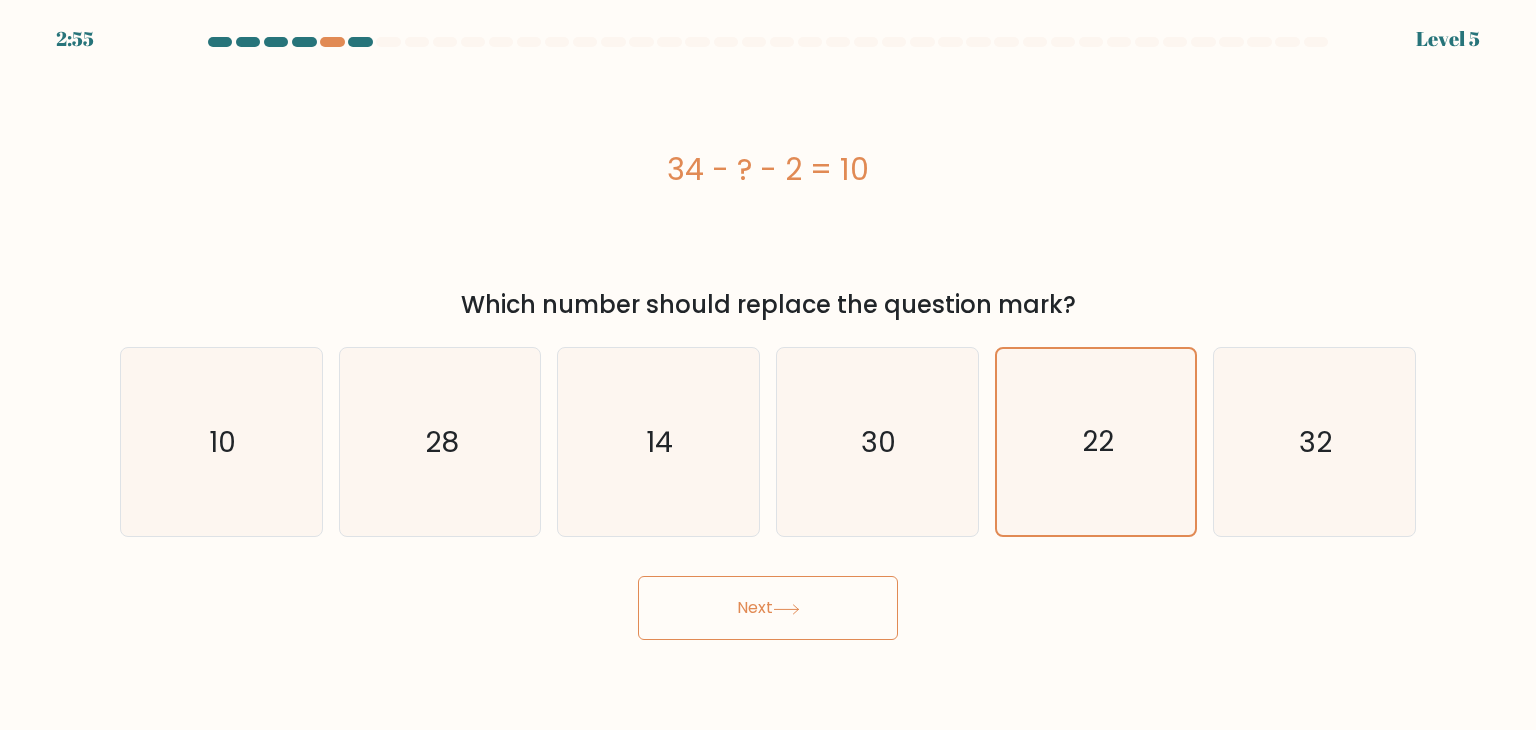 click on "Next" at bounding box center (768, 608) 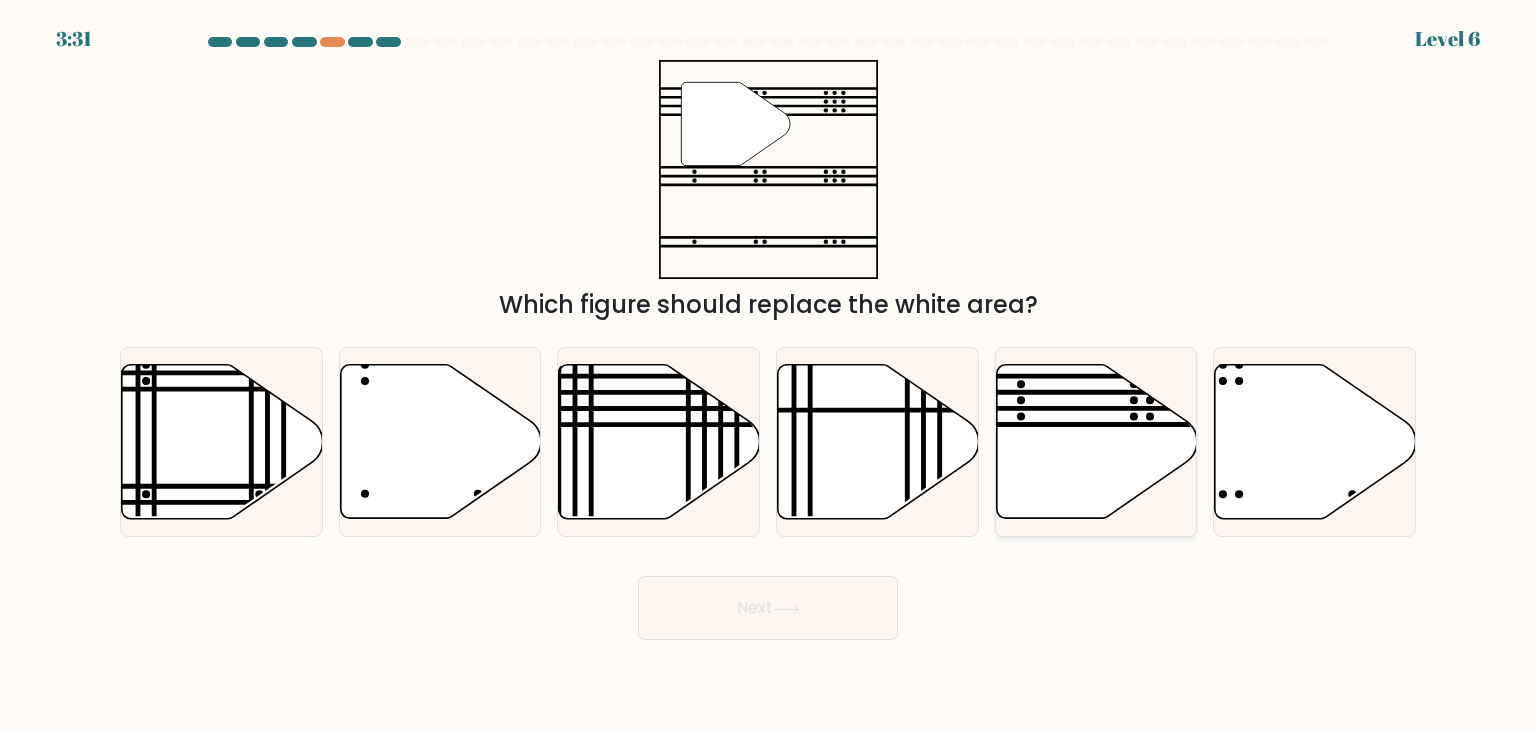 click 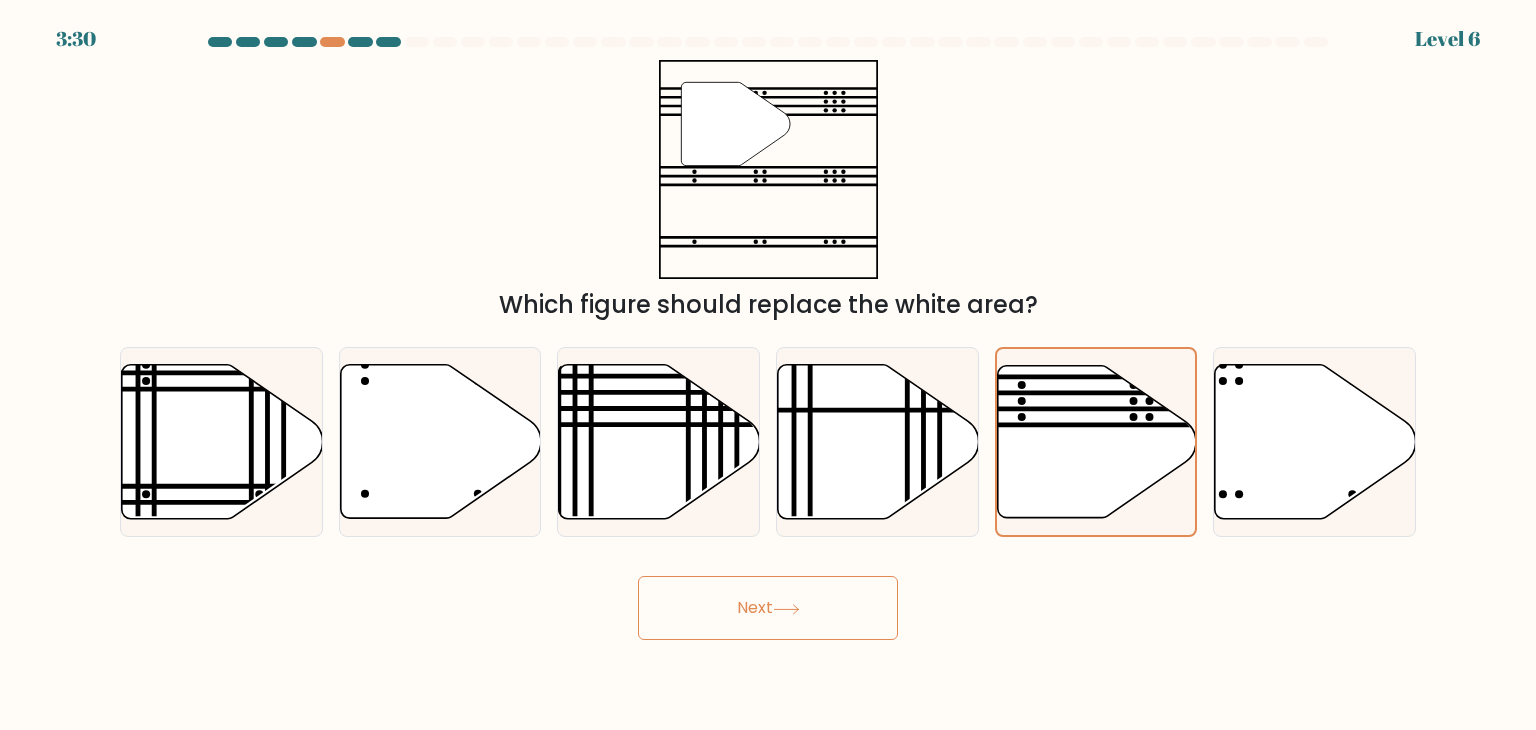 click on "Next" at bounding box center (768, 608) 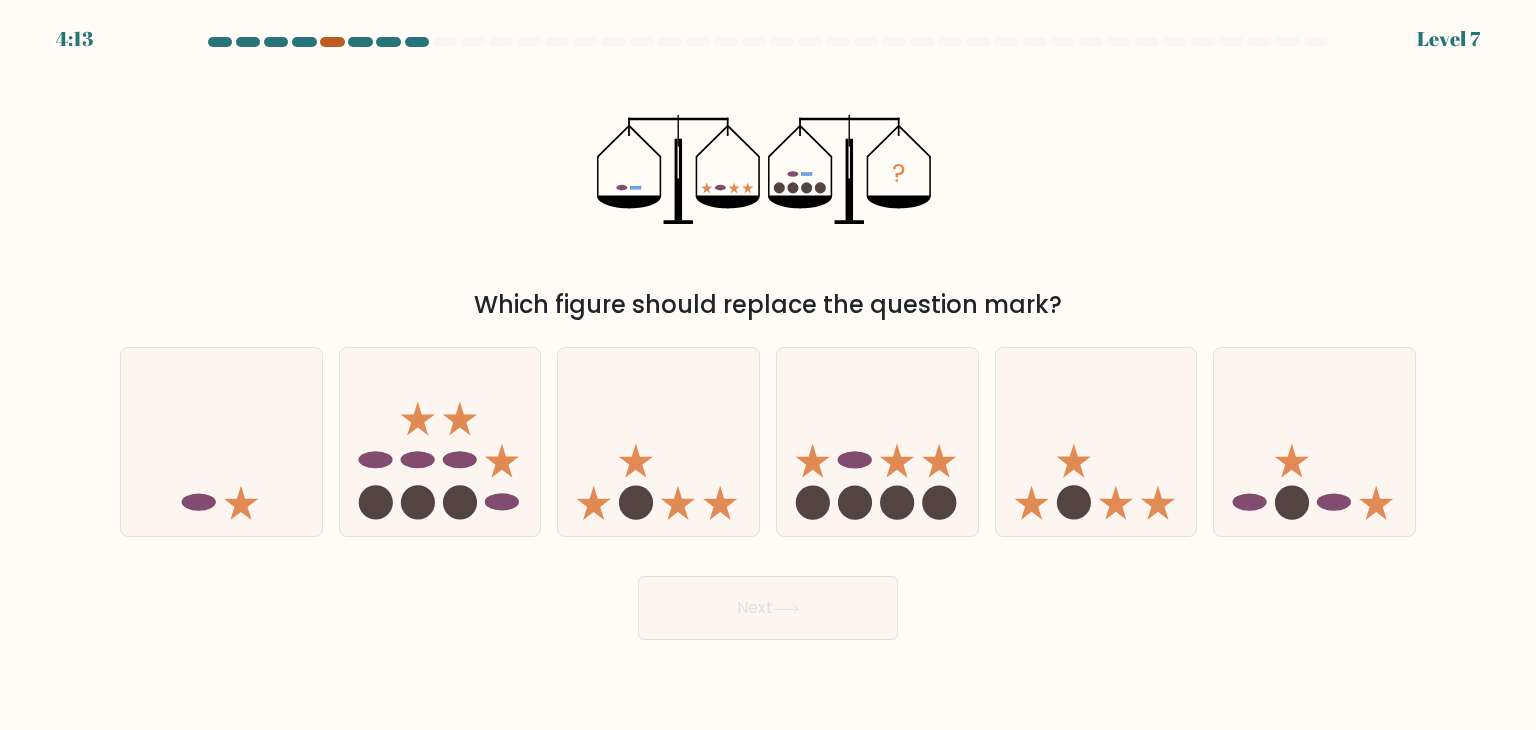 click at bounding box center (332, 42) 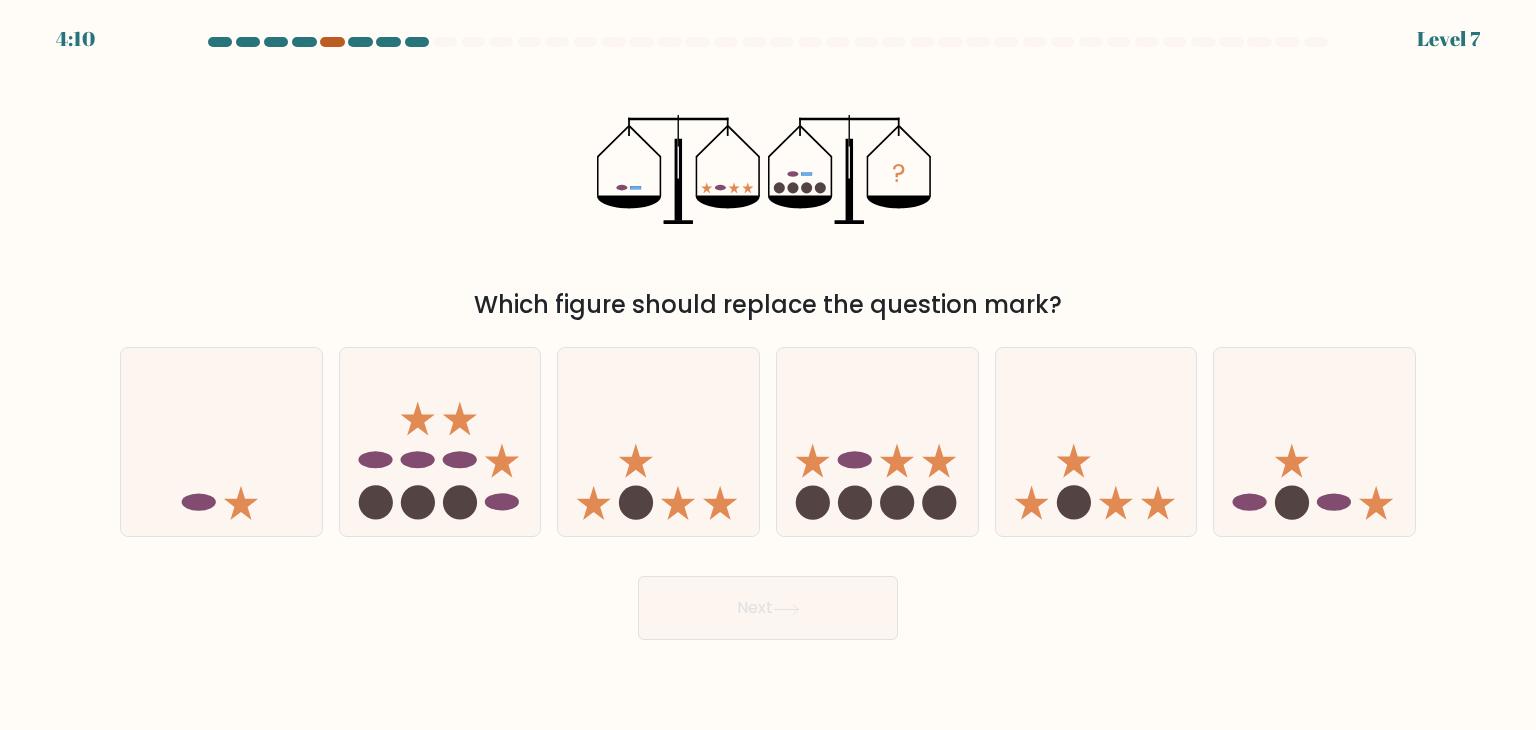 click at bounding box center (332, 42) 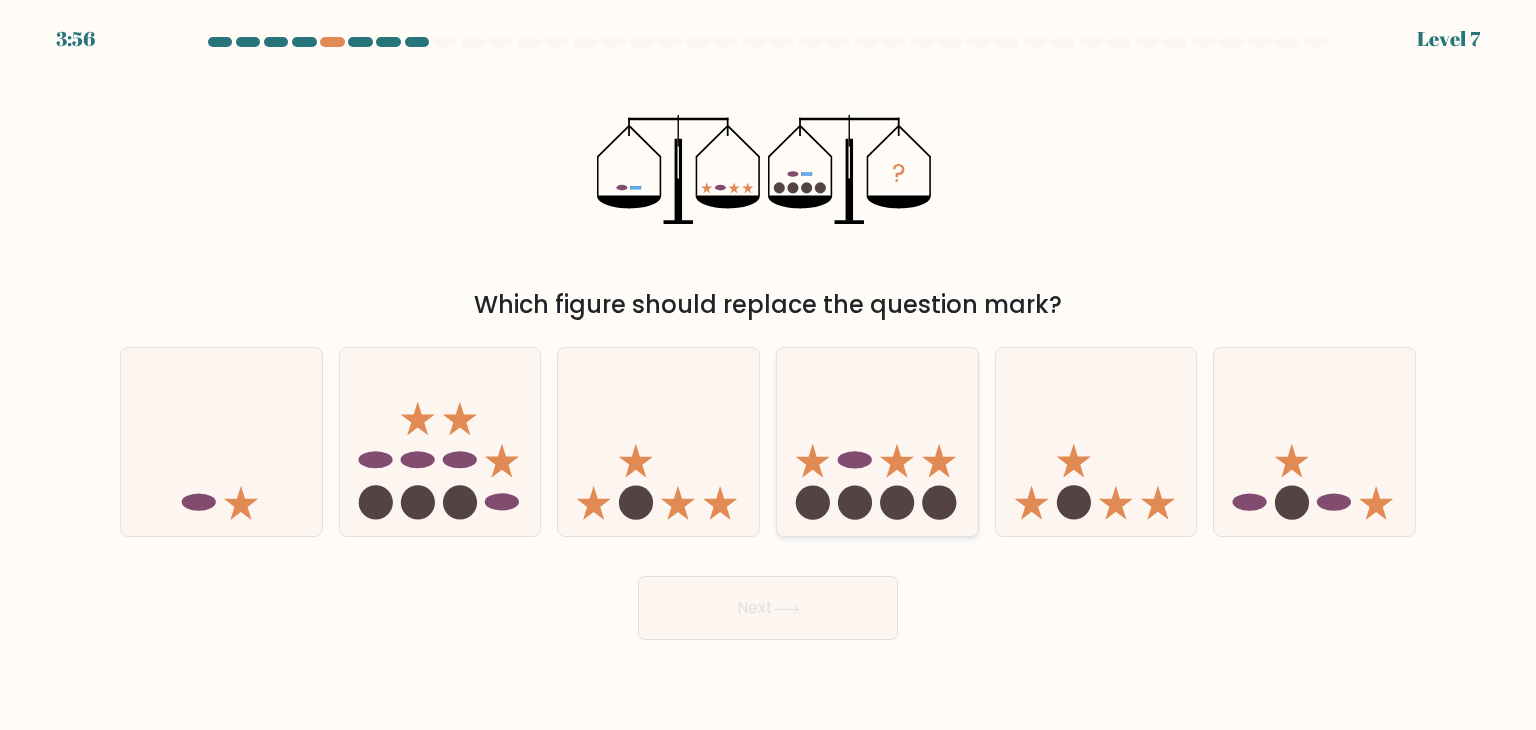click 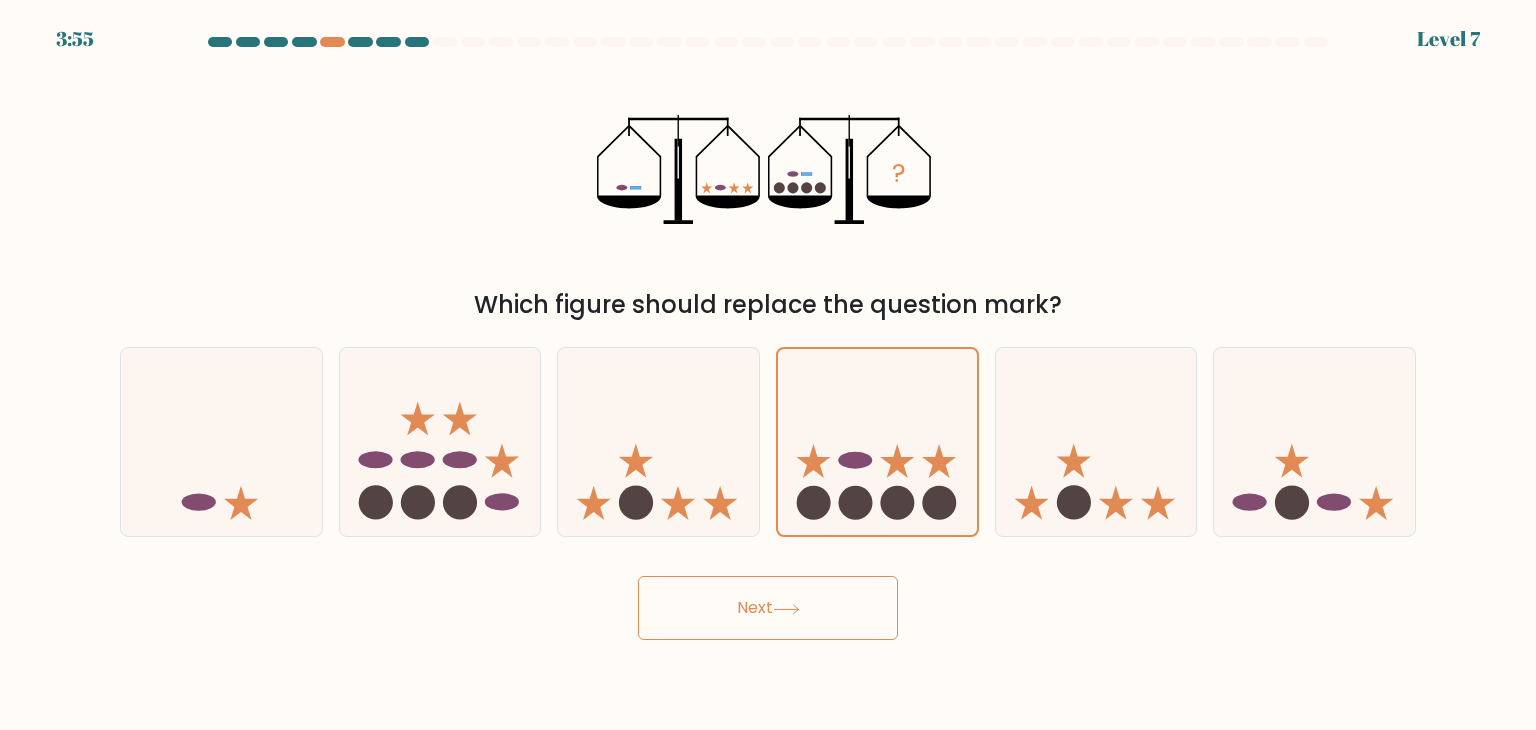click on "Next" at bounding box center [768, 608] 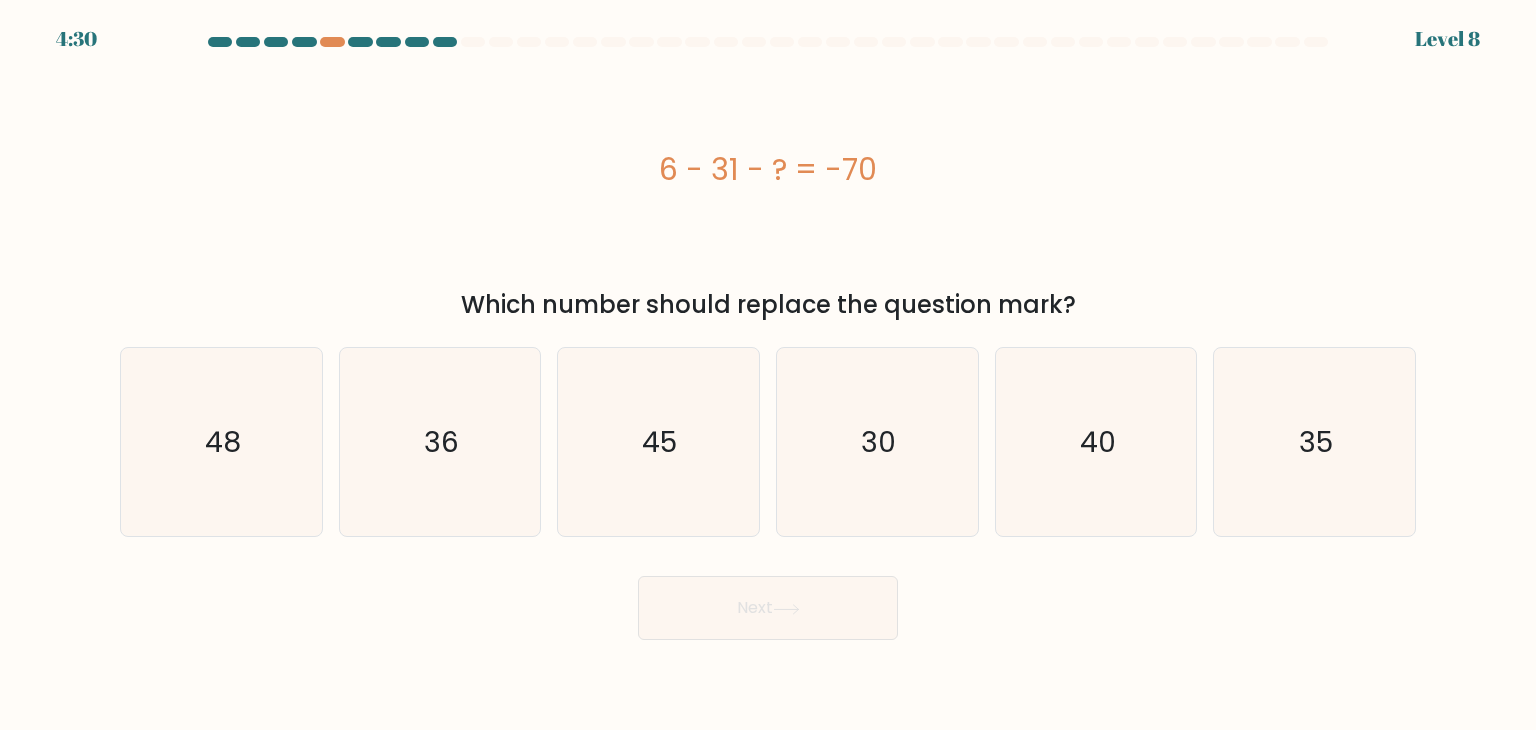 drag, startPoint x: 944, startPoint y: 165, endPoint x: 535, endPoint y: 213, distance: 411.807 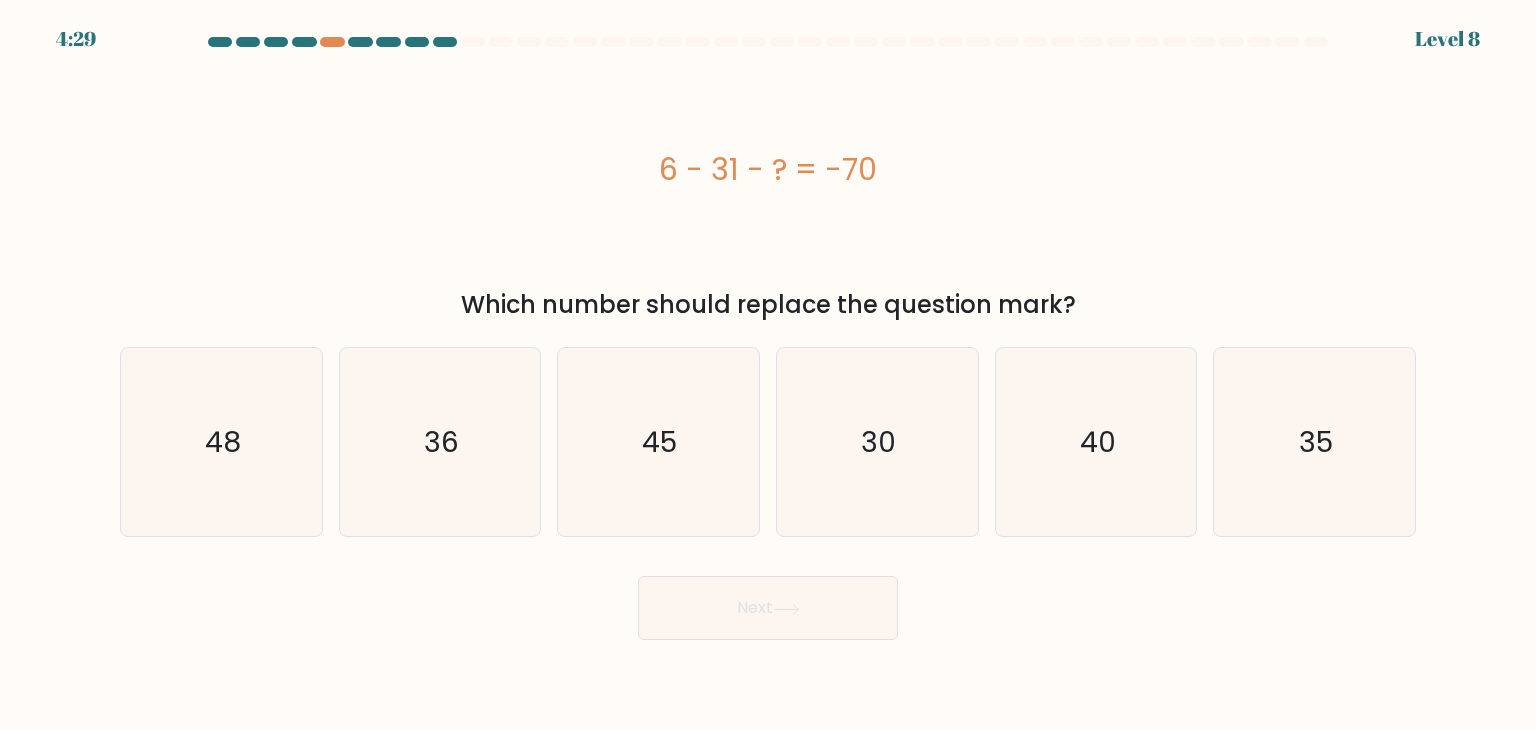 copy on "6 - 31 - ? = -70" 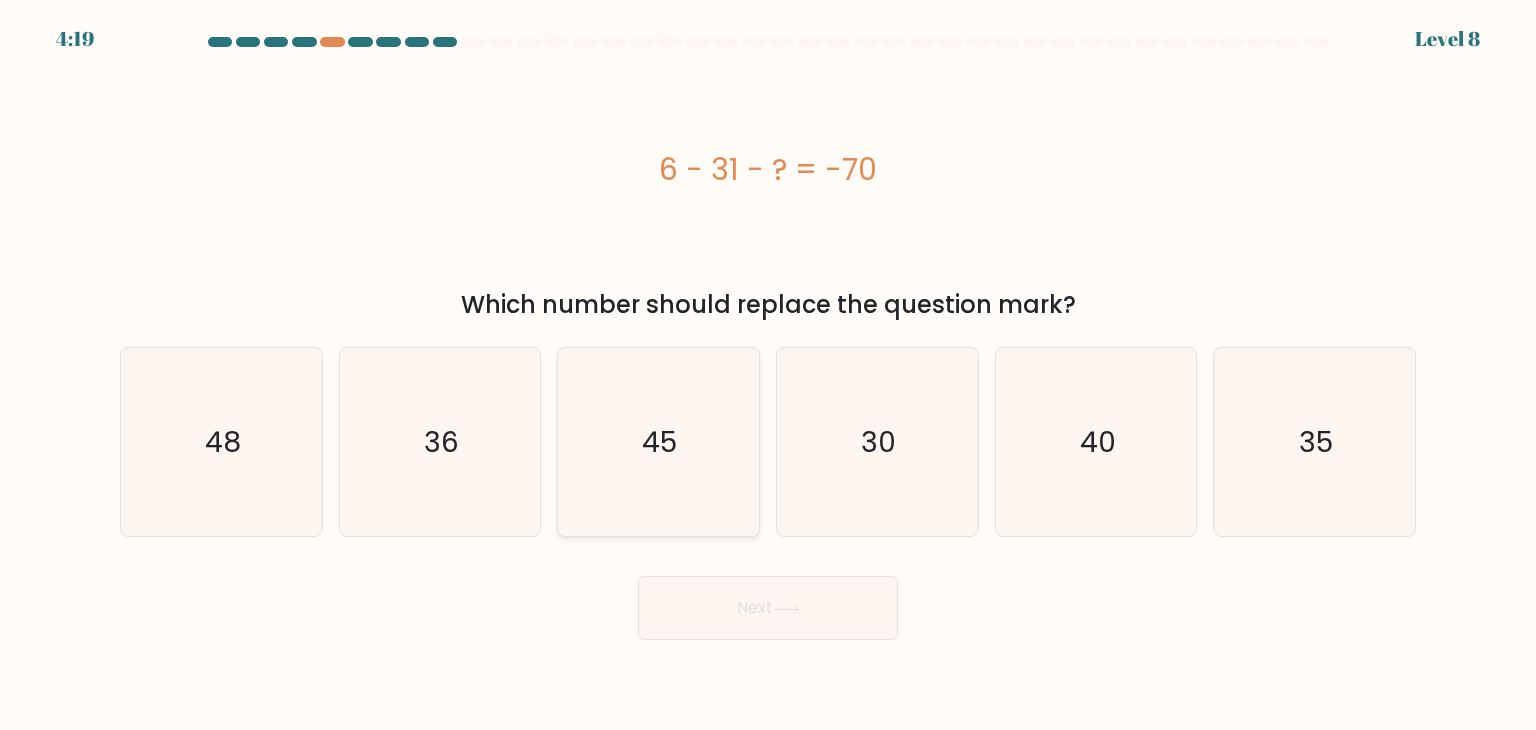 click on "45" 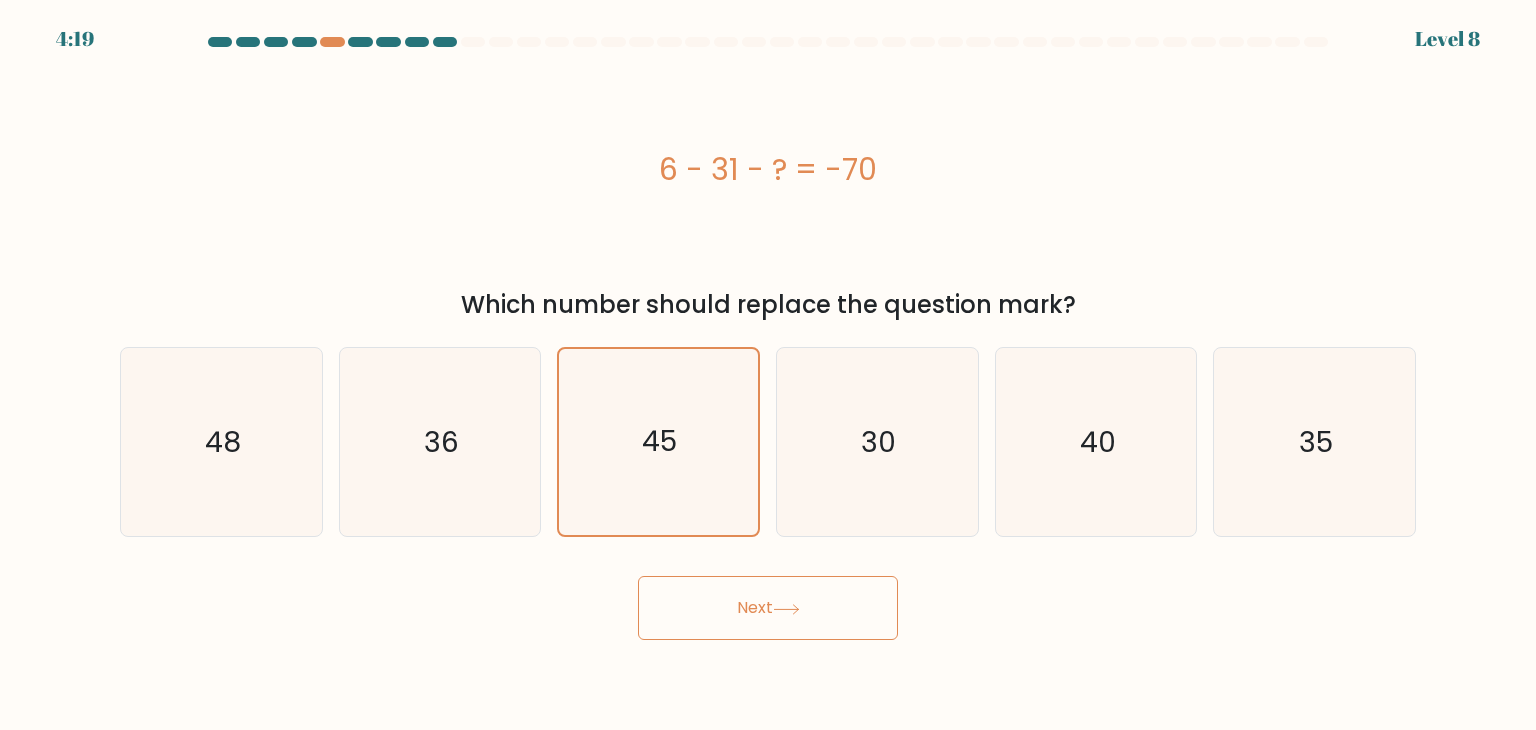 click on "Next" at bounding box center (768, 608) 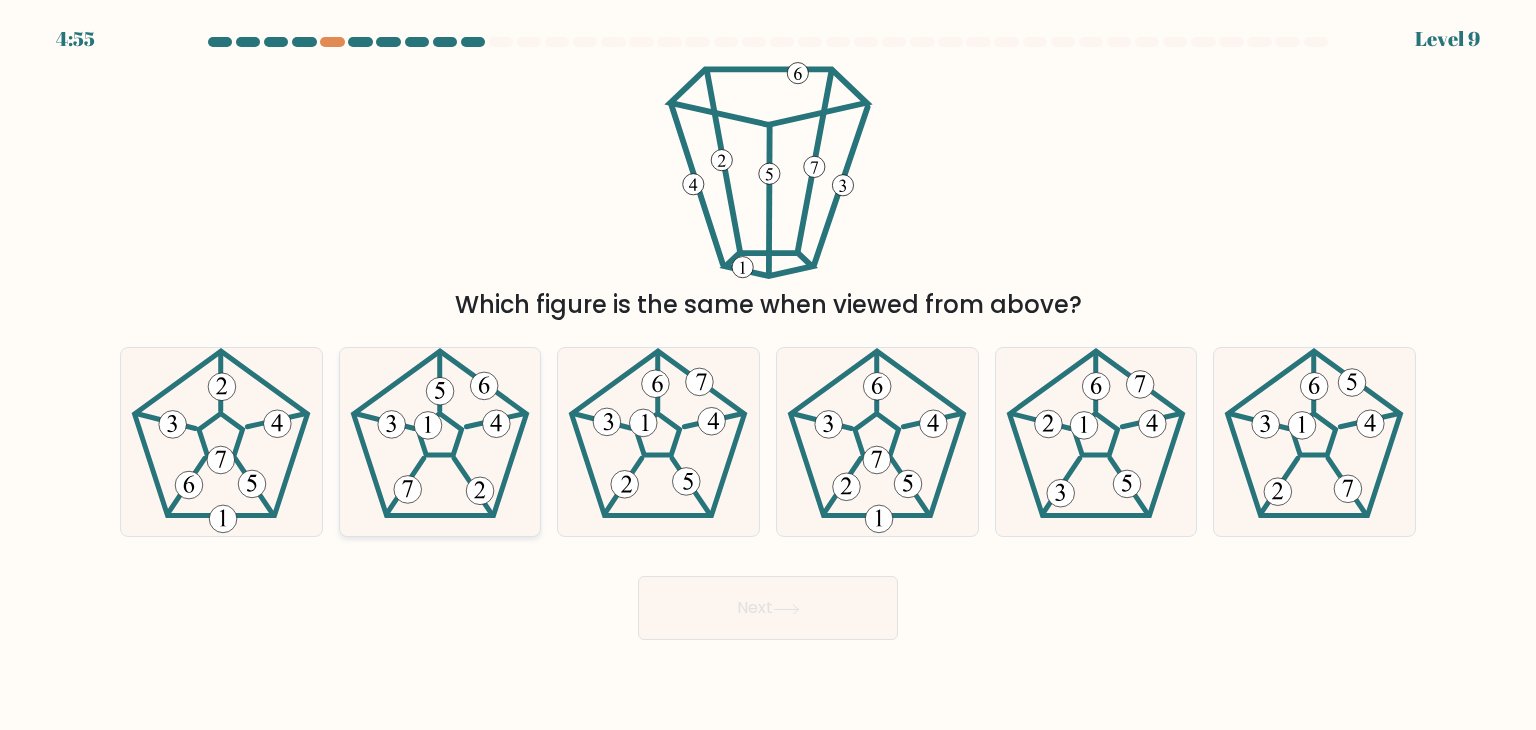 click 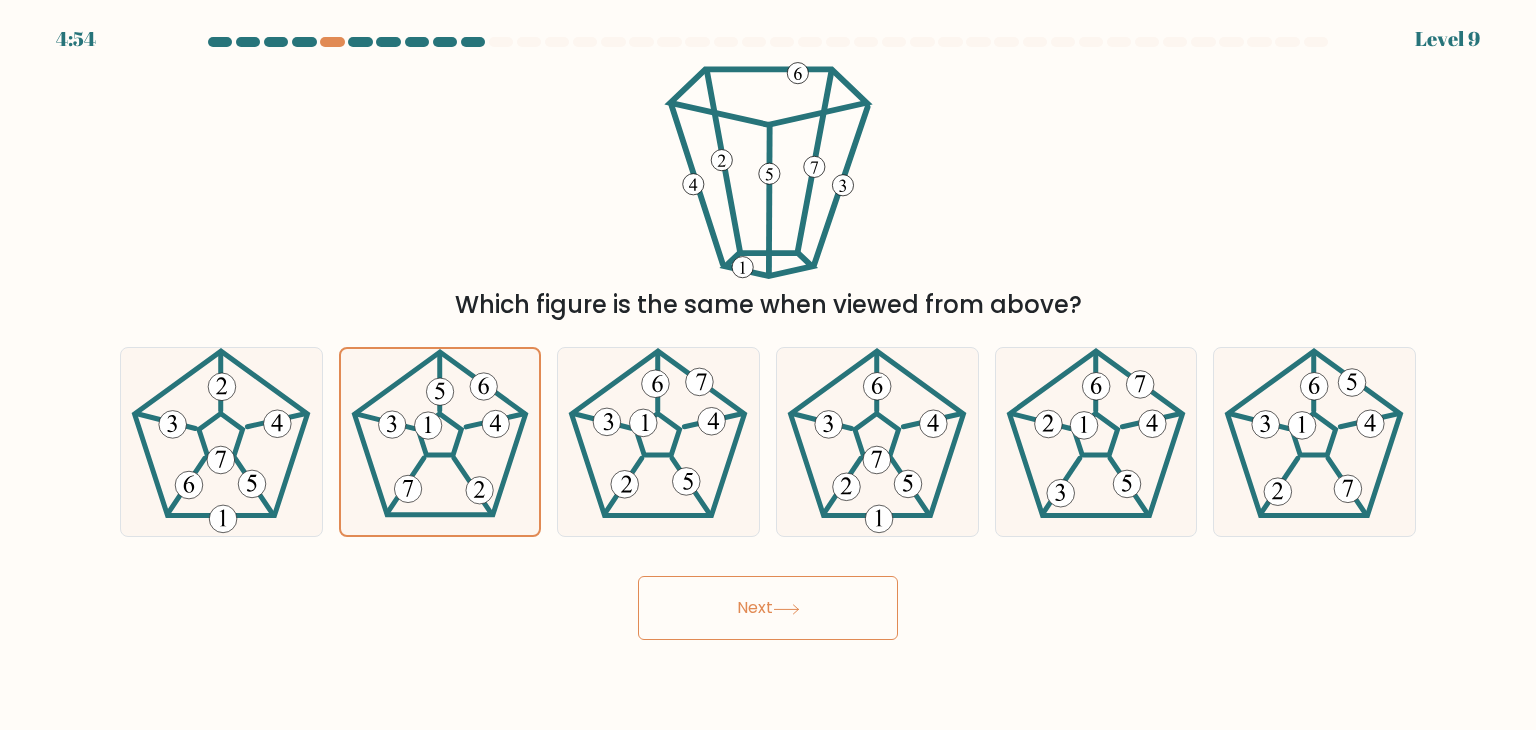 click on "Next" at bounding box center [768, 608] 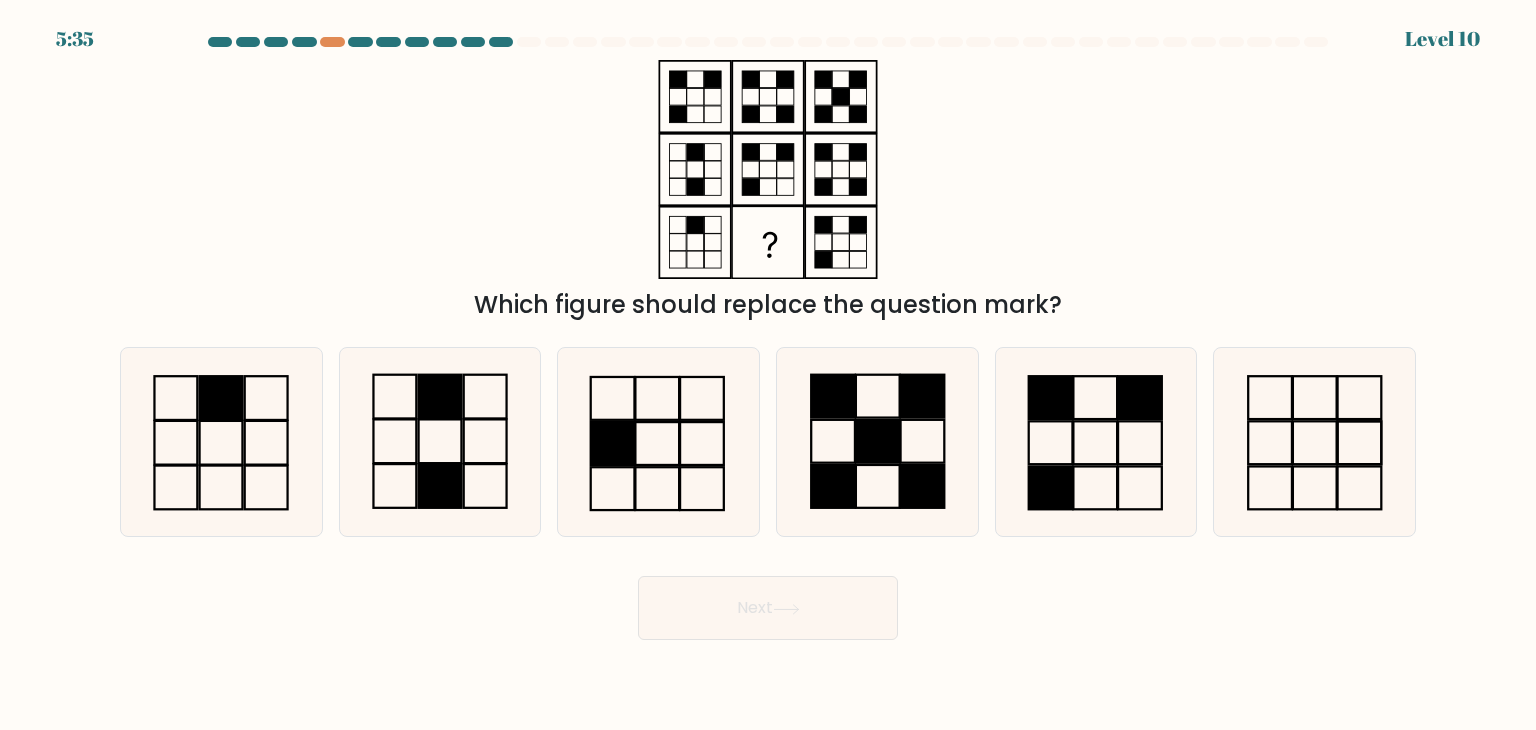 drag, startPoint x: 1094, startPoint y: 310, endPoint x: 623, endPoint y: 51, distance: 537.51465 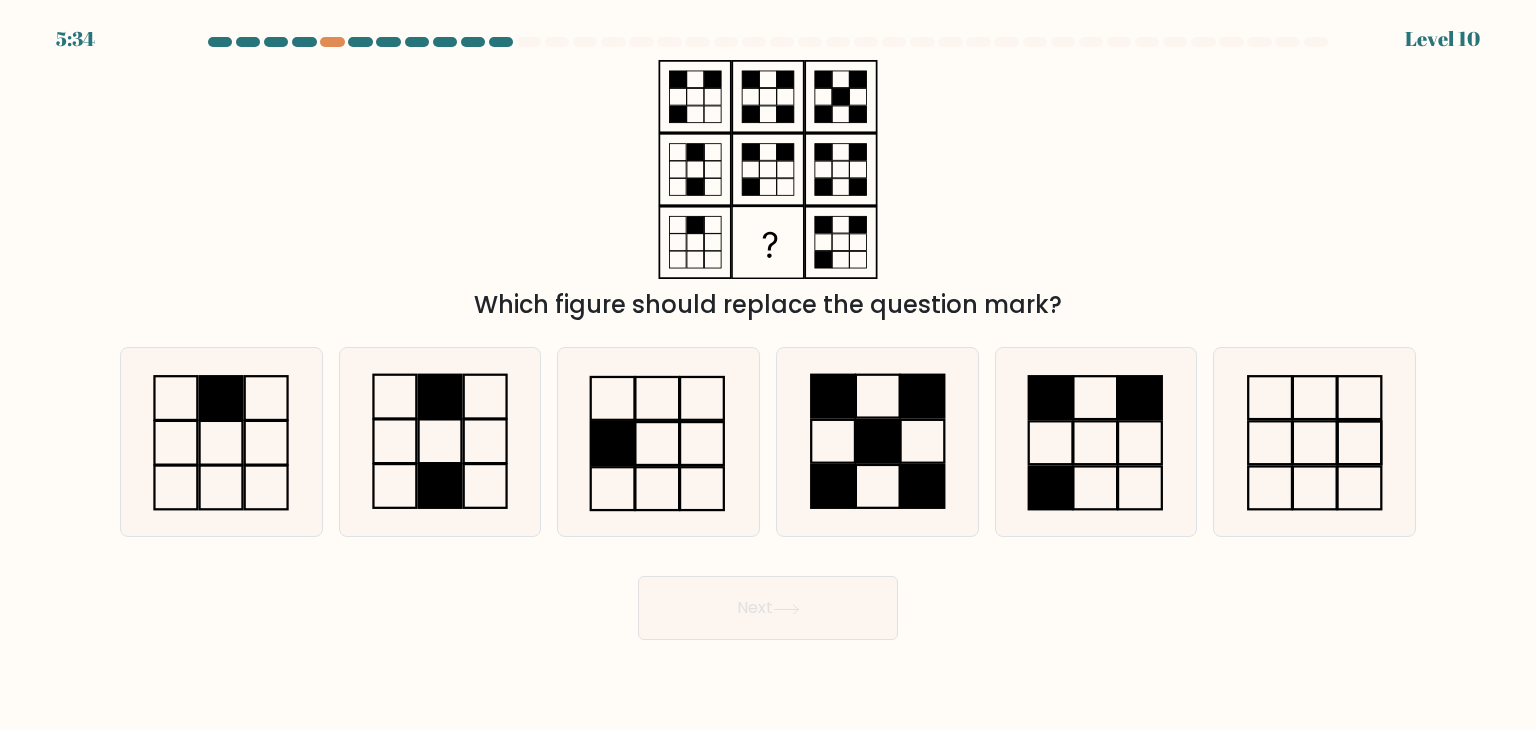 click on "Which figure should replace the question mark?" at bounding box center [768, 191] 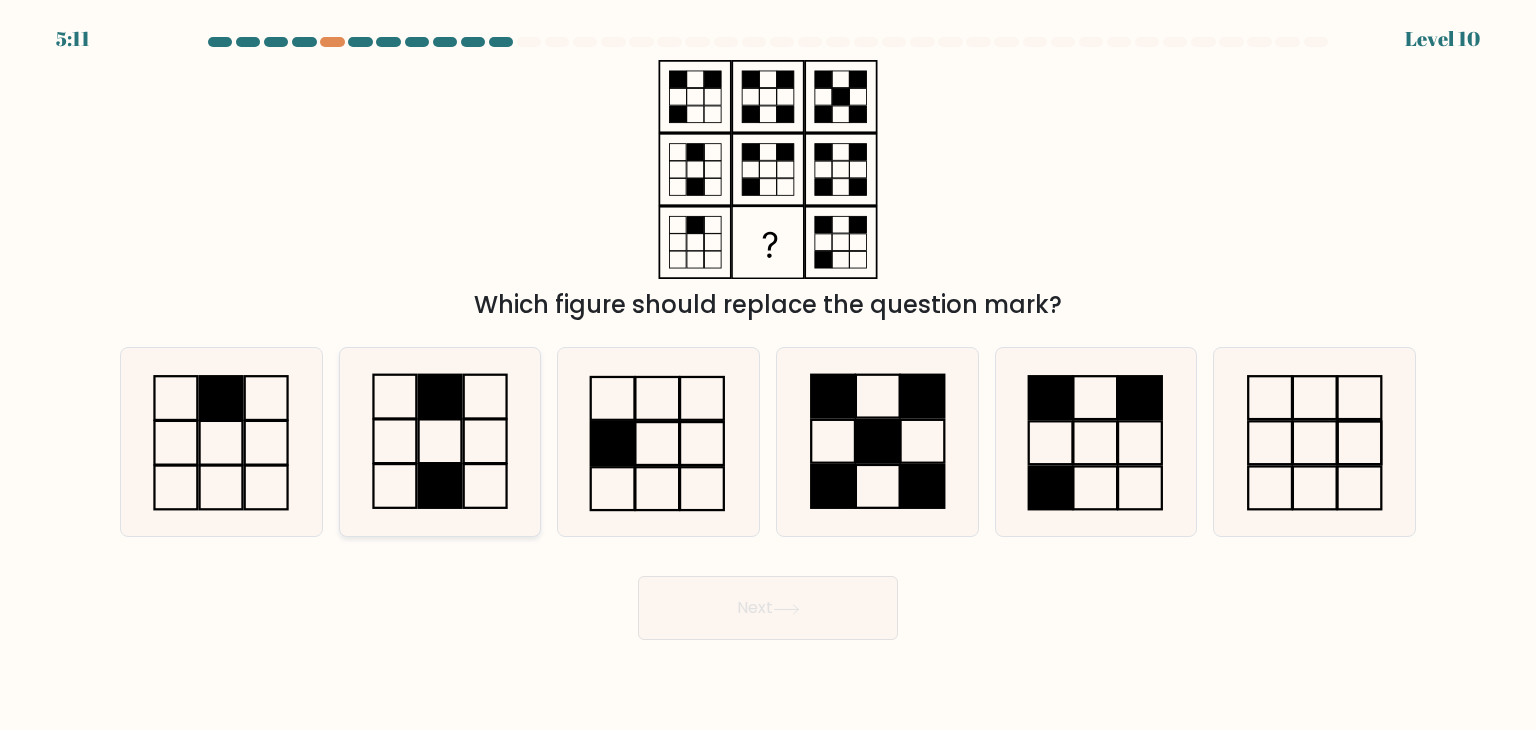click 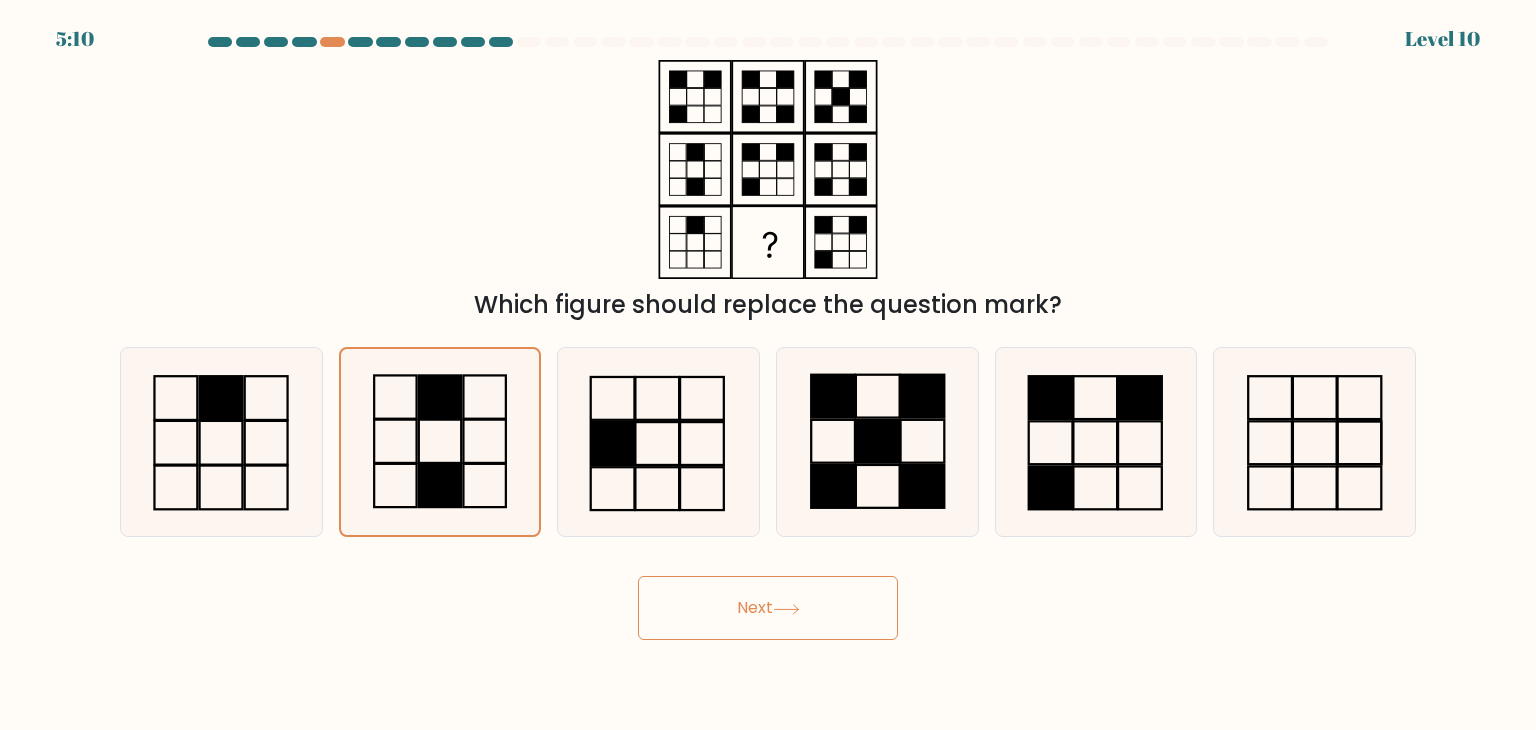 click on "Next" at bounding box center [768, 608] 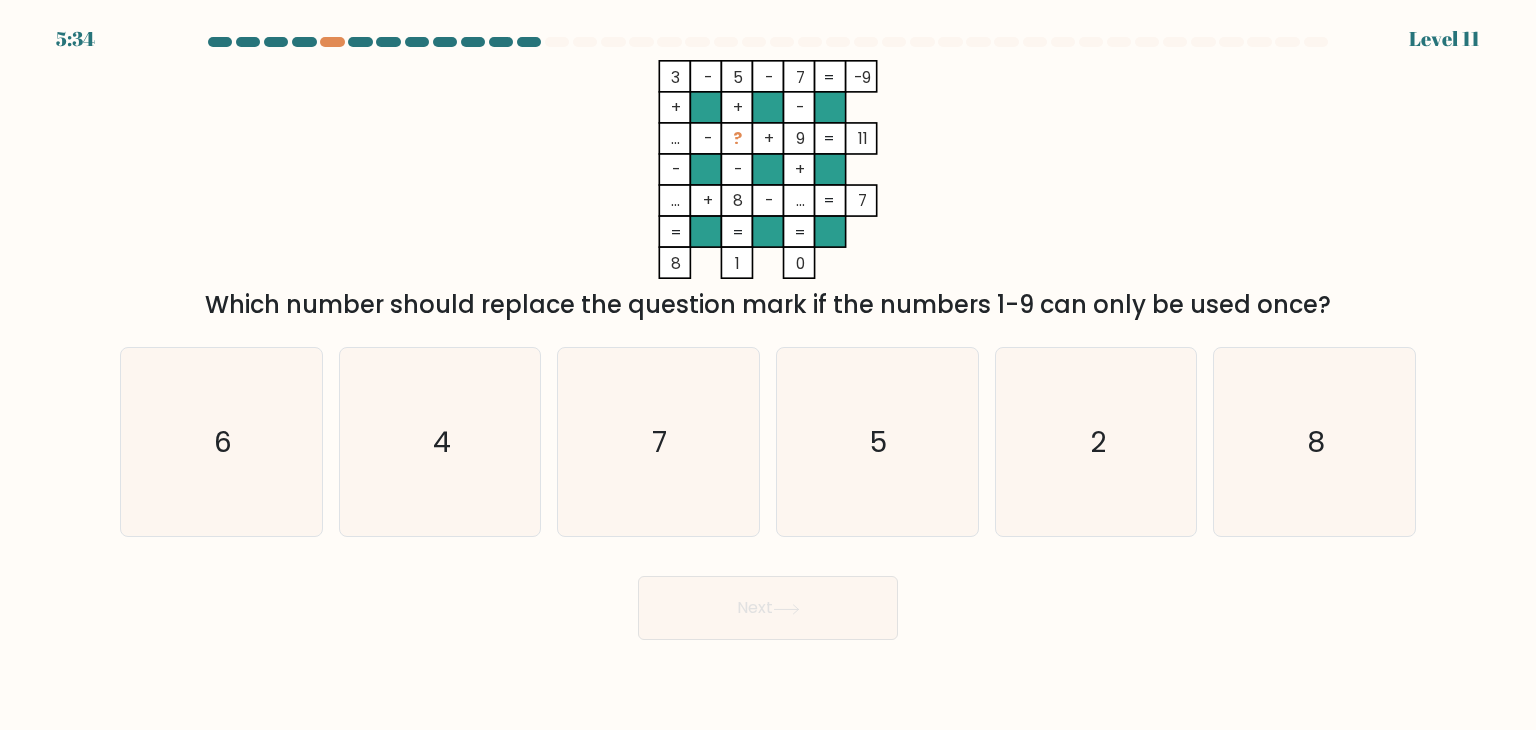 drag, startPoint x: 1414, startPoint y: 315, endPoint x: 627, endPoint y: 53, distance: 829.4655 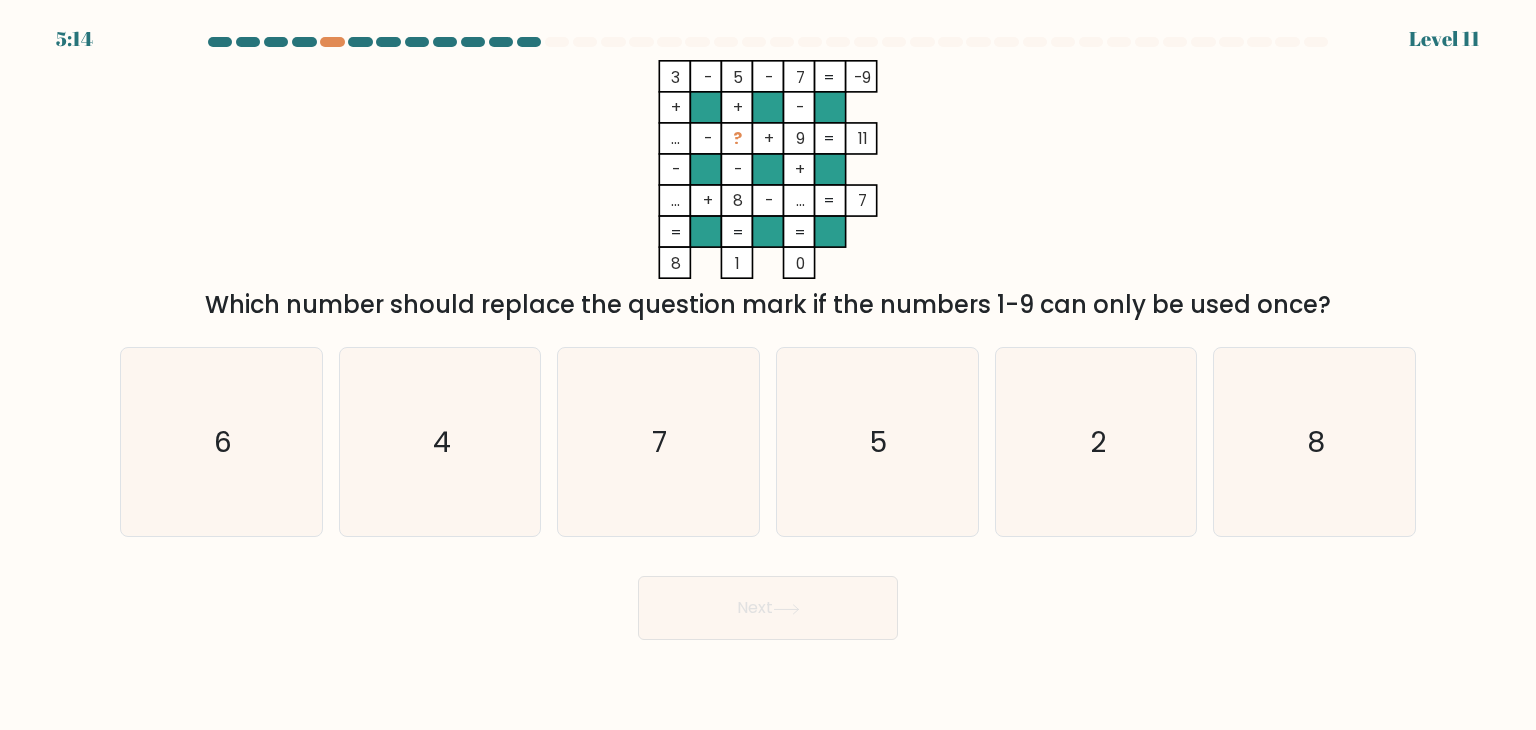 drag, startPoint x: 845, startPoint y: 129, endPoint x: 865, endPoint y: 129, distance: 20 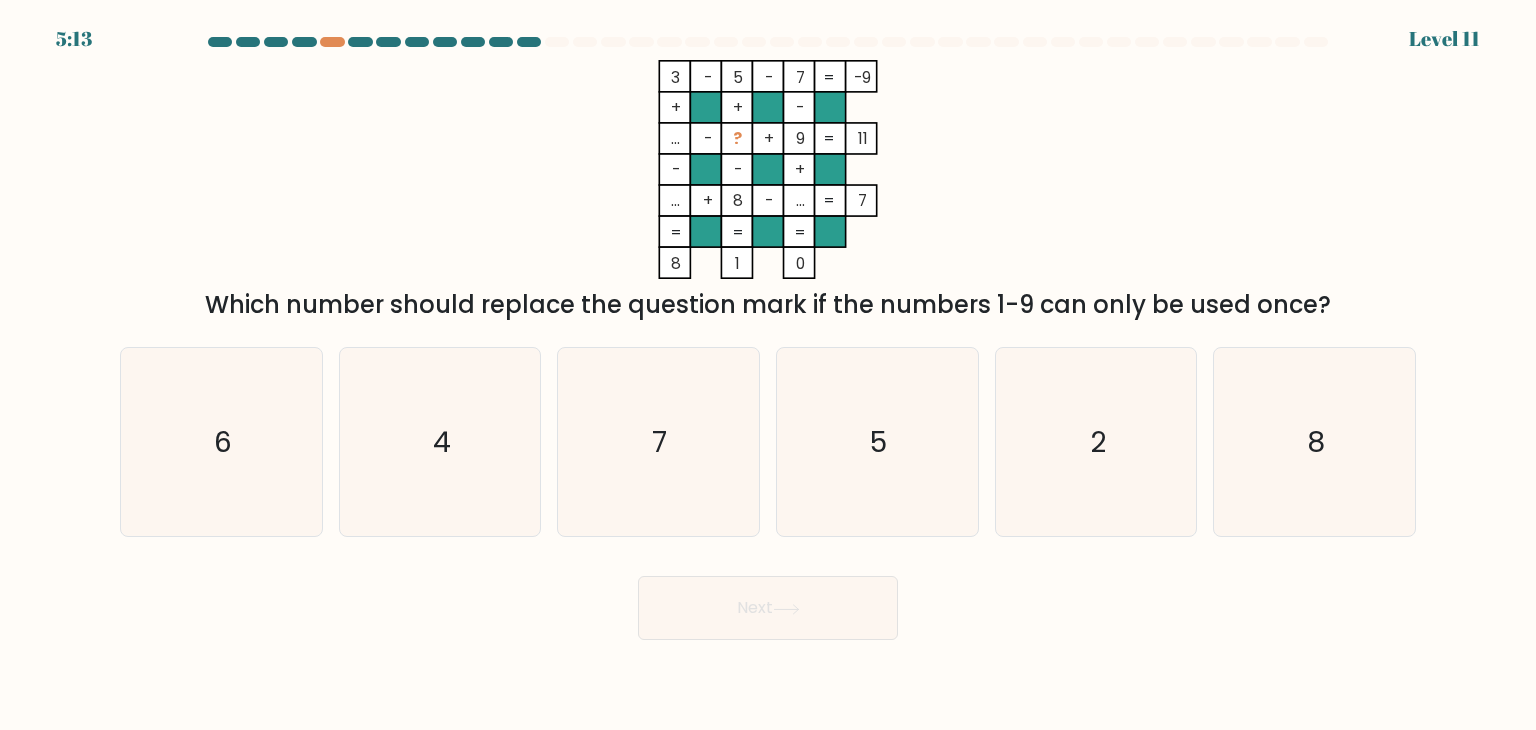 click on "3    -    5    -    7    -9    +    +    -    ...    -    ?    +    9    11    -    -    +    ...    +    8    -    ...    =   7    =   =   =   =   8    1    0    =" 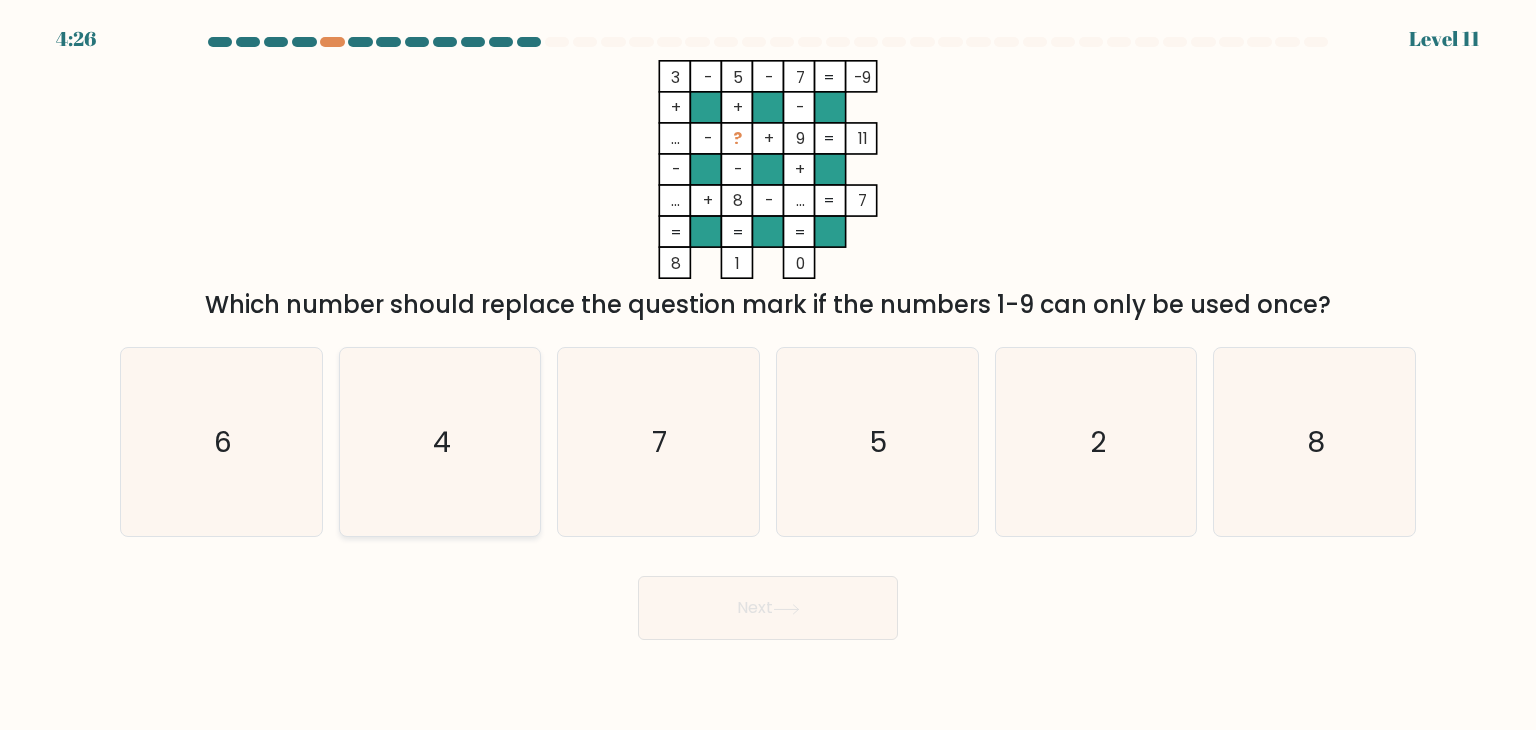 click on "4" 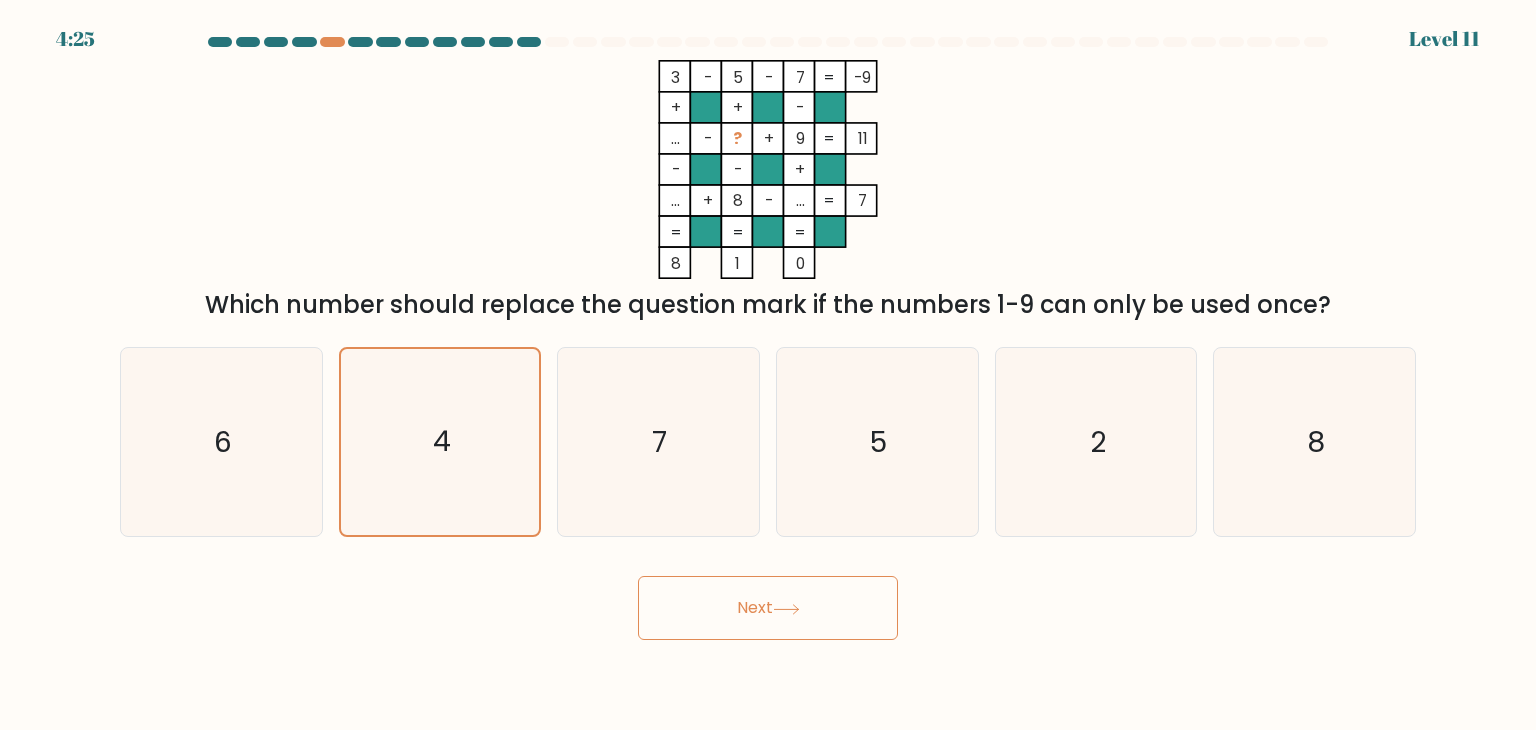click on "Next" at bounding box center (768, 608) 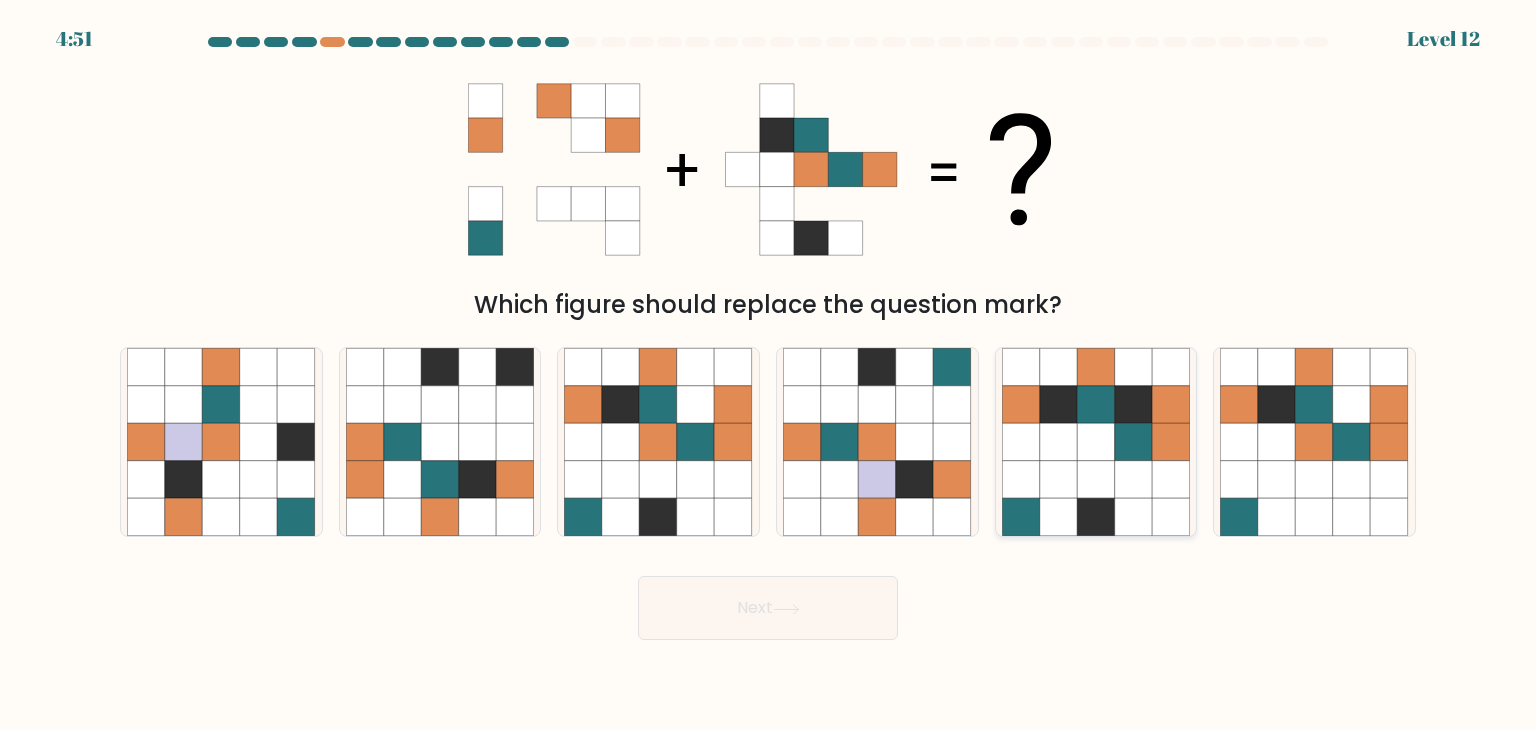 click 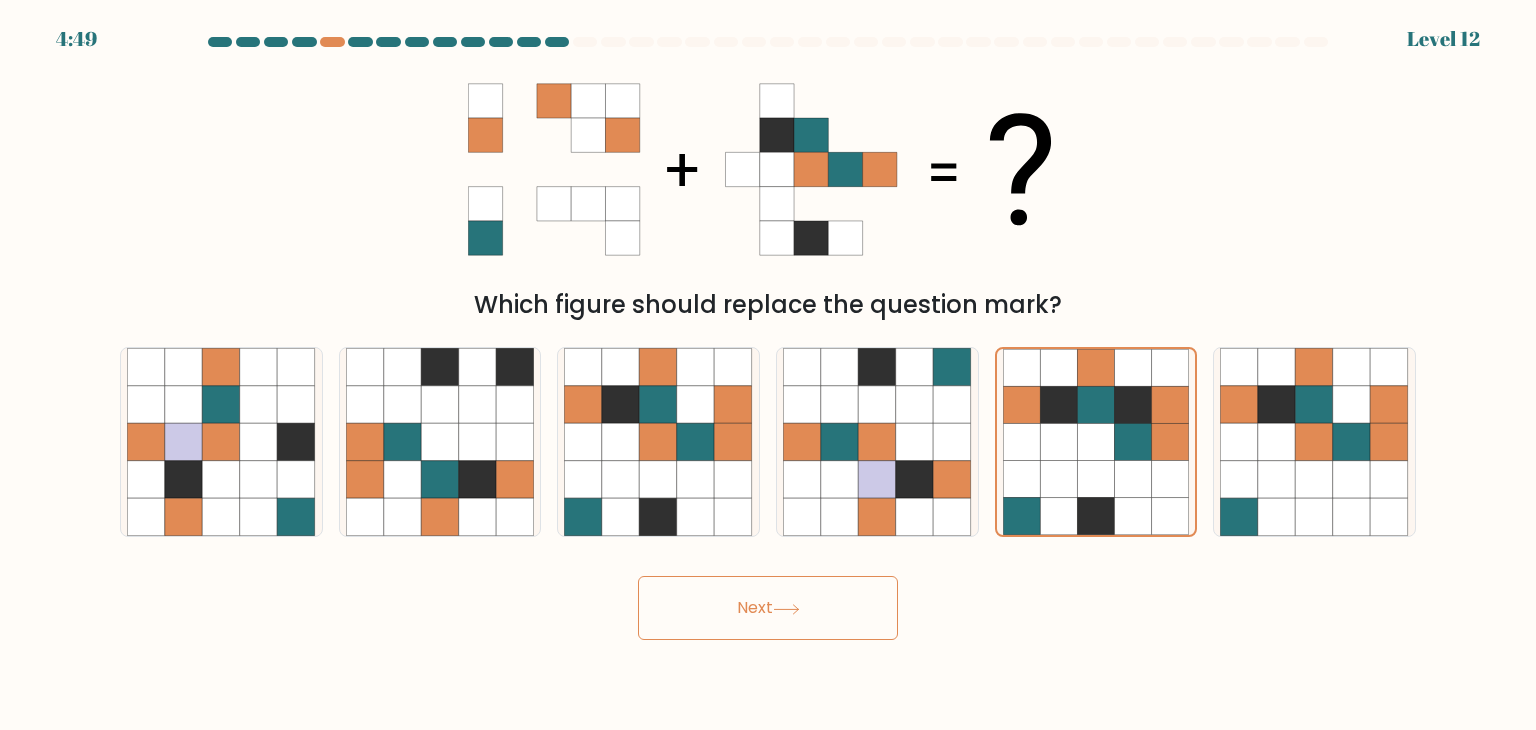 click on "Next" at bounding box center (768, 608) 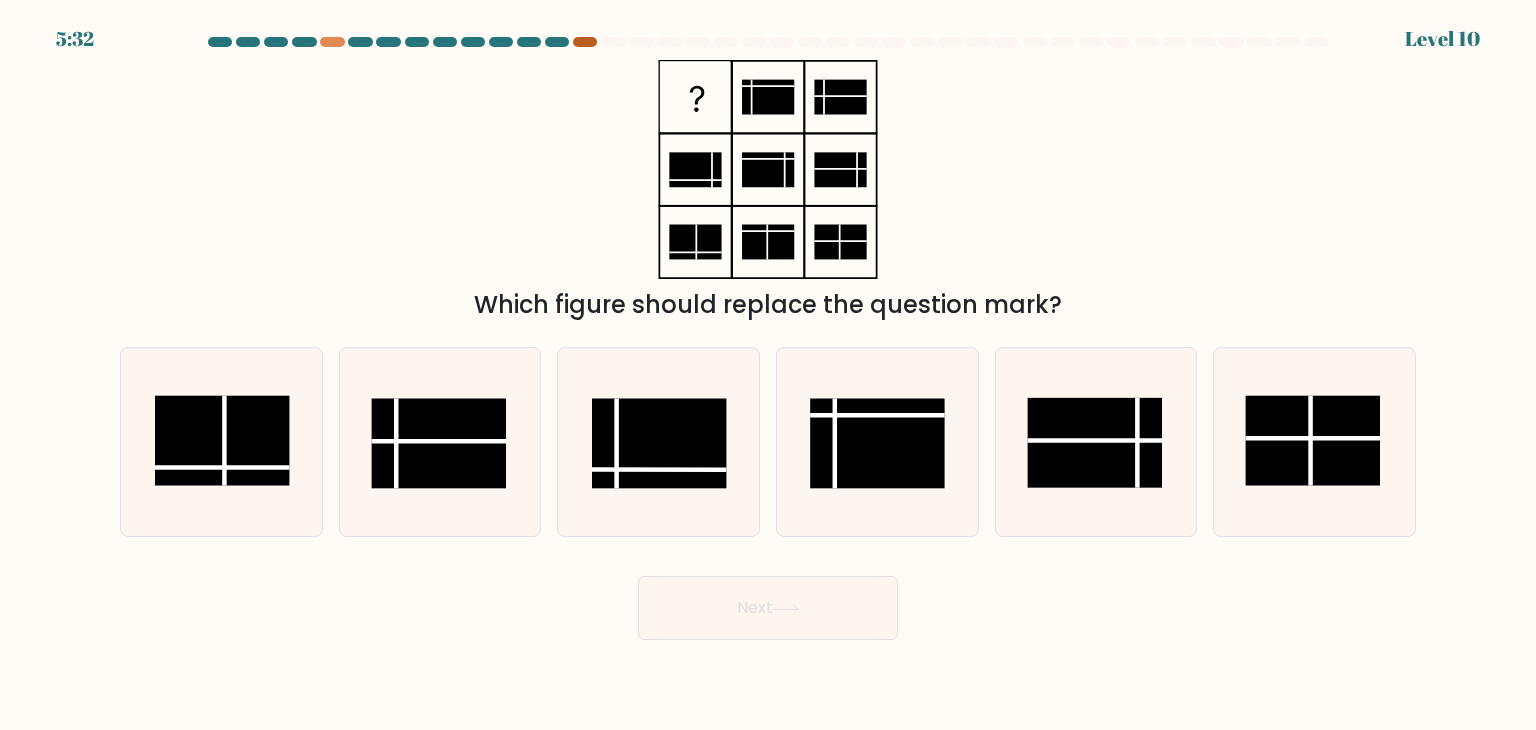 click at bounding box center (585, 42) 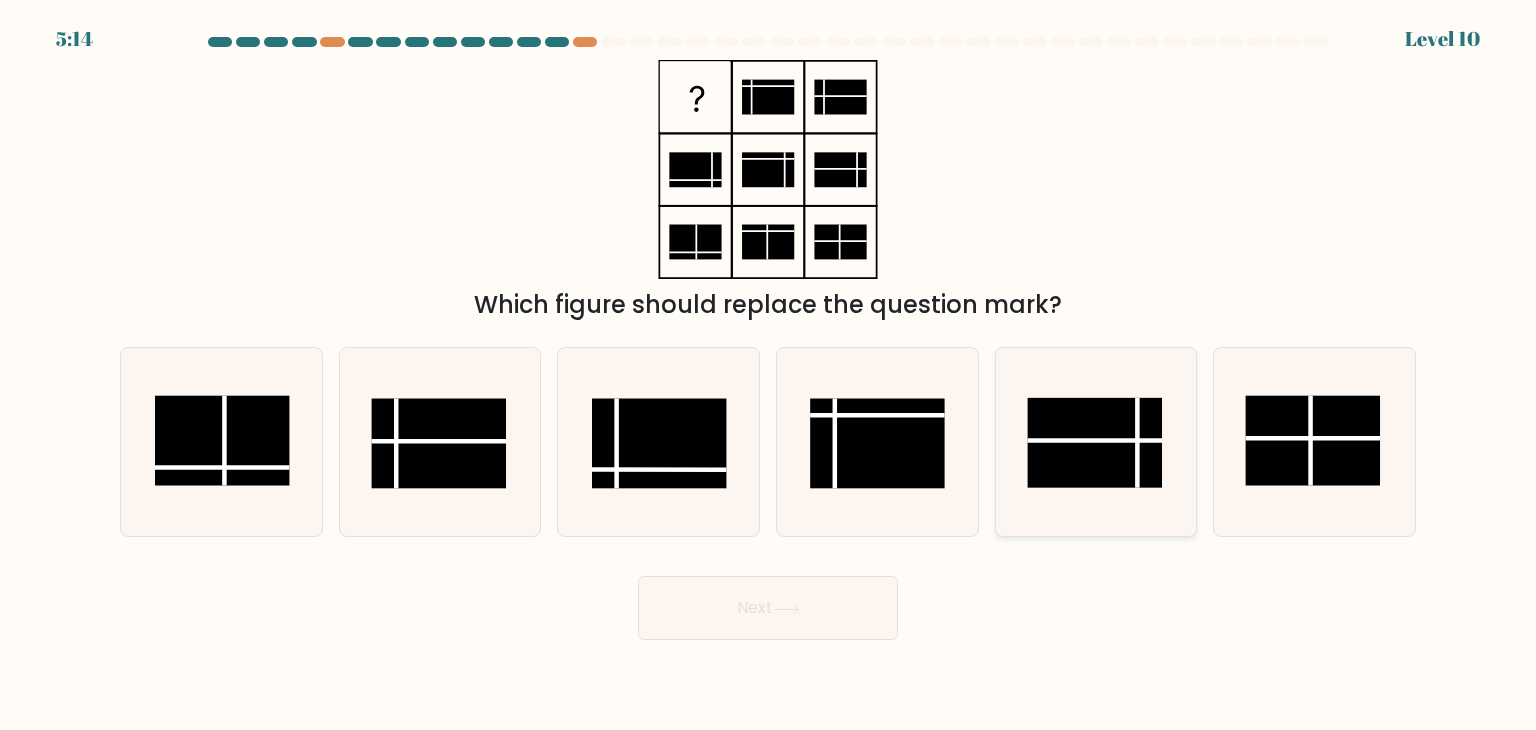 click 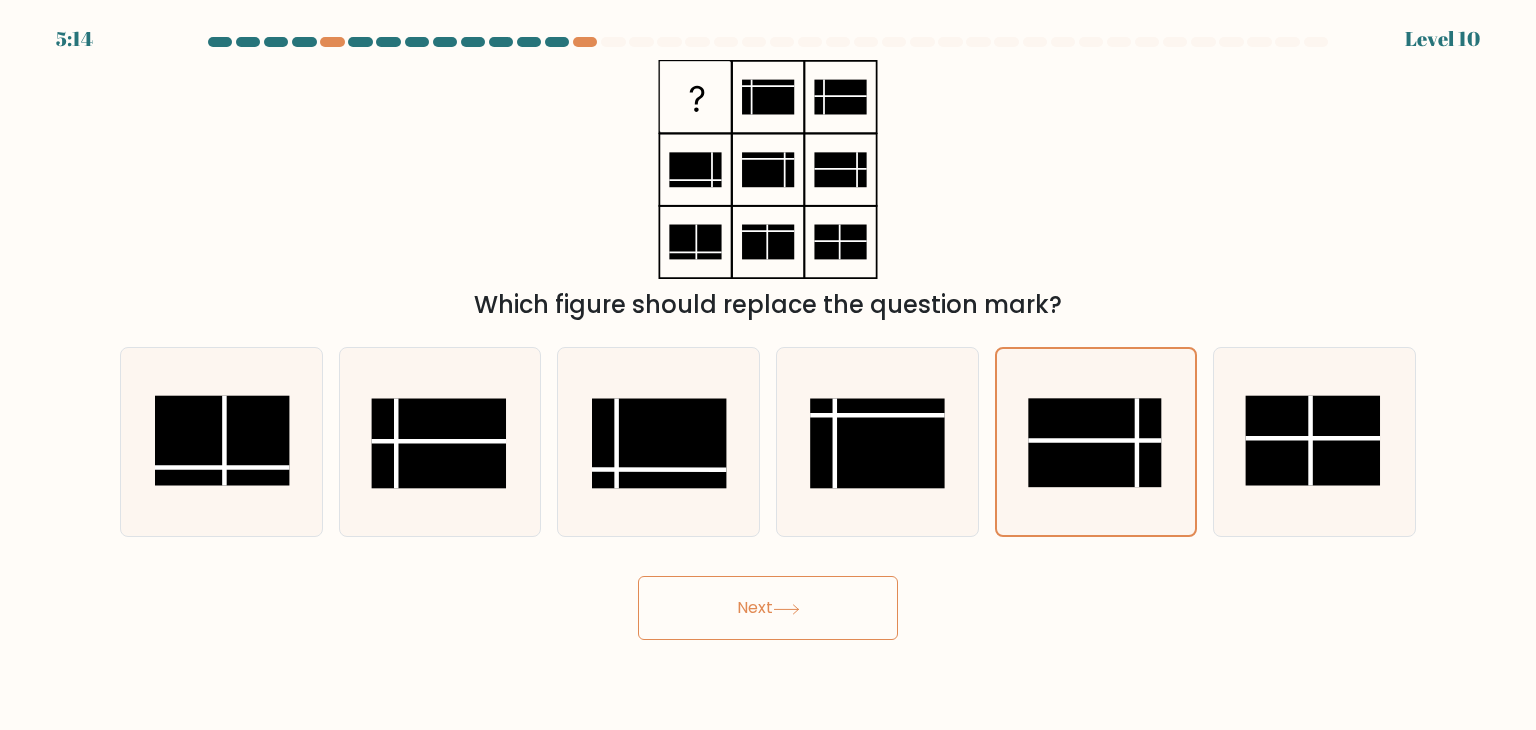 click on "Next" at bounding box center [768, 608] 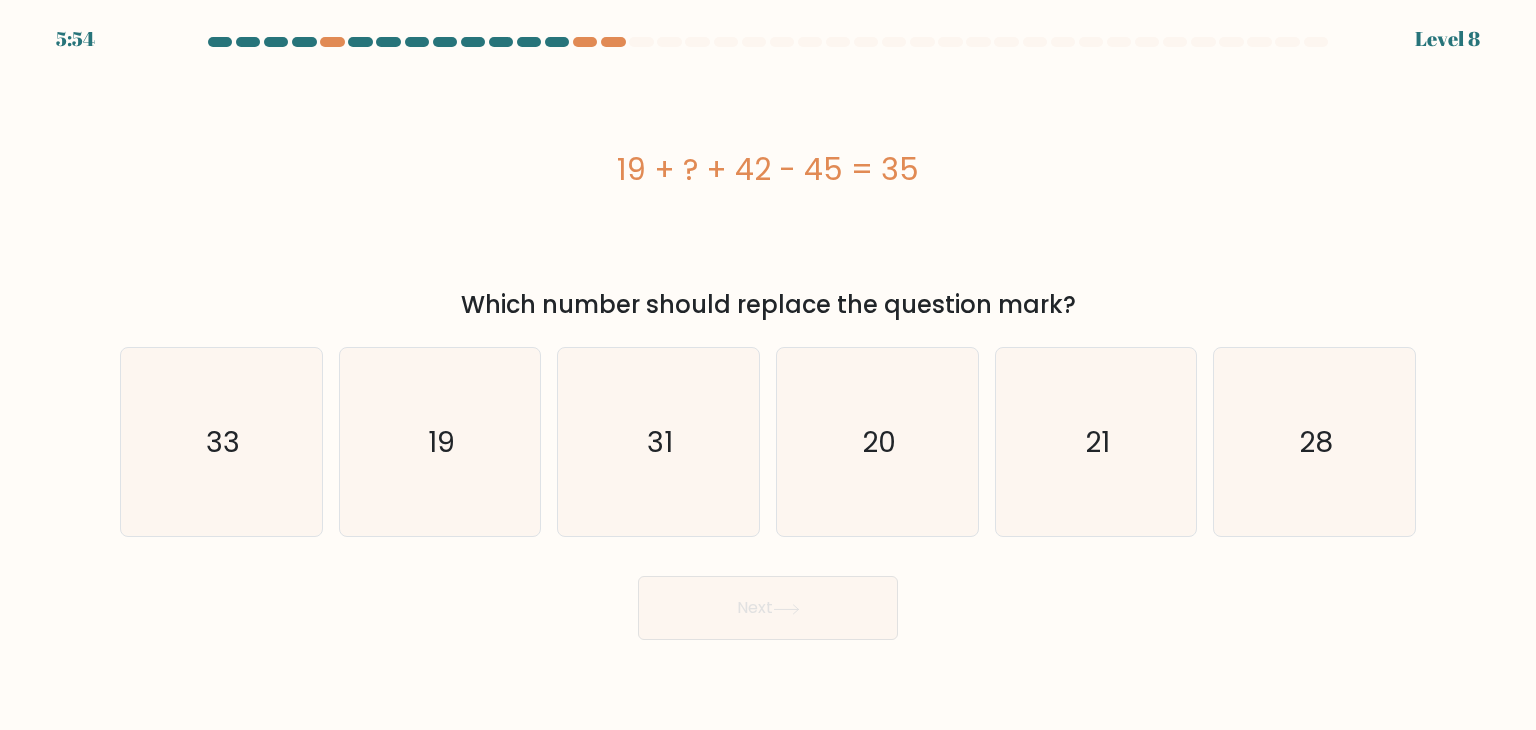 drag, startPoint x: 1069, startPoint y: 188, endPoint x: 540, endPoint y: 225, distance: 530.29236 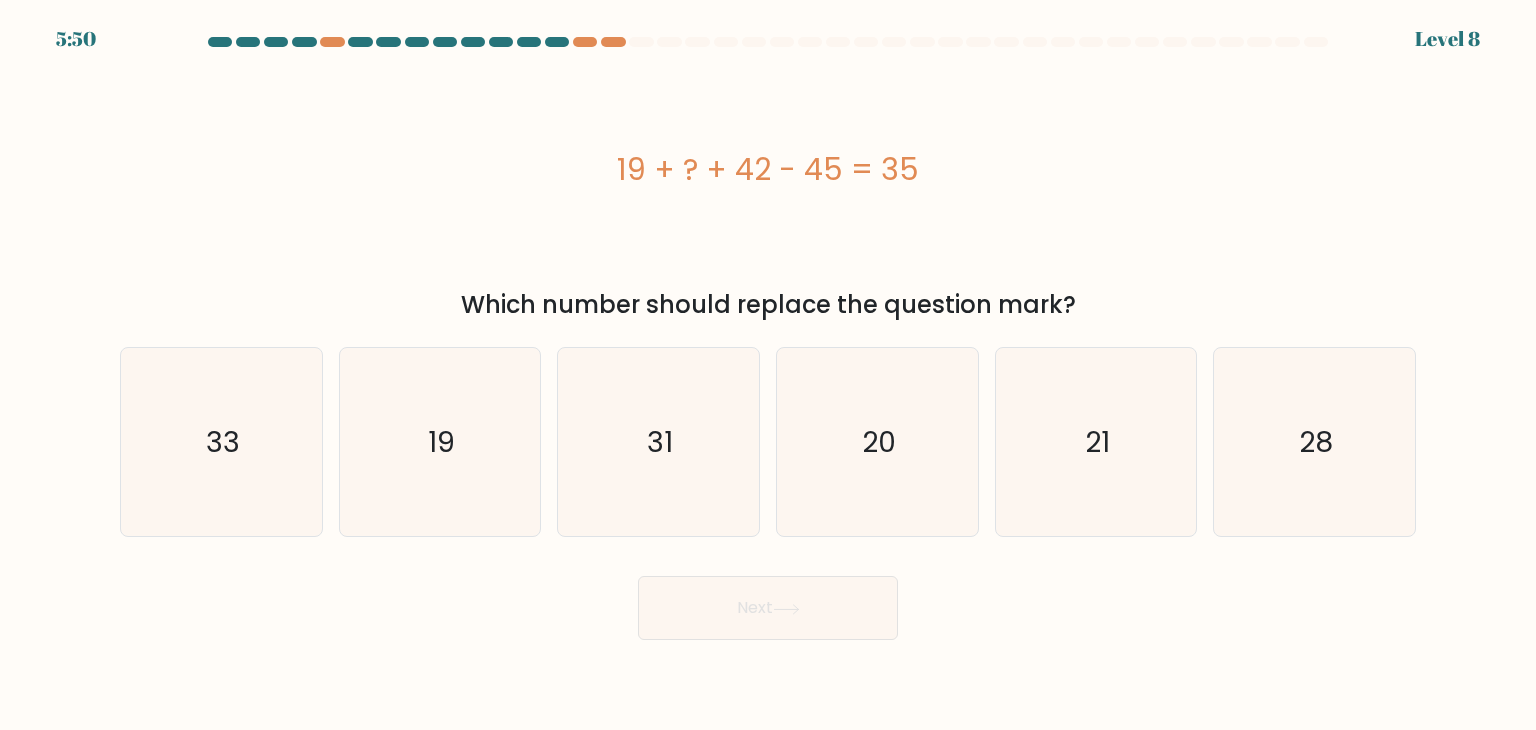 click on "19 + ? + 42 - 45 = 35" at bounding box center [768, 169] 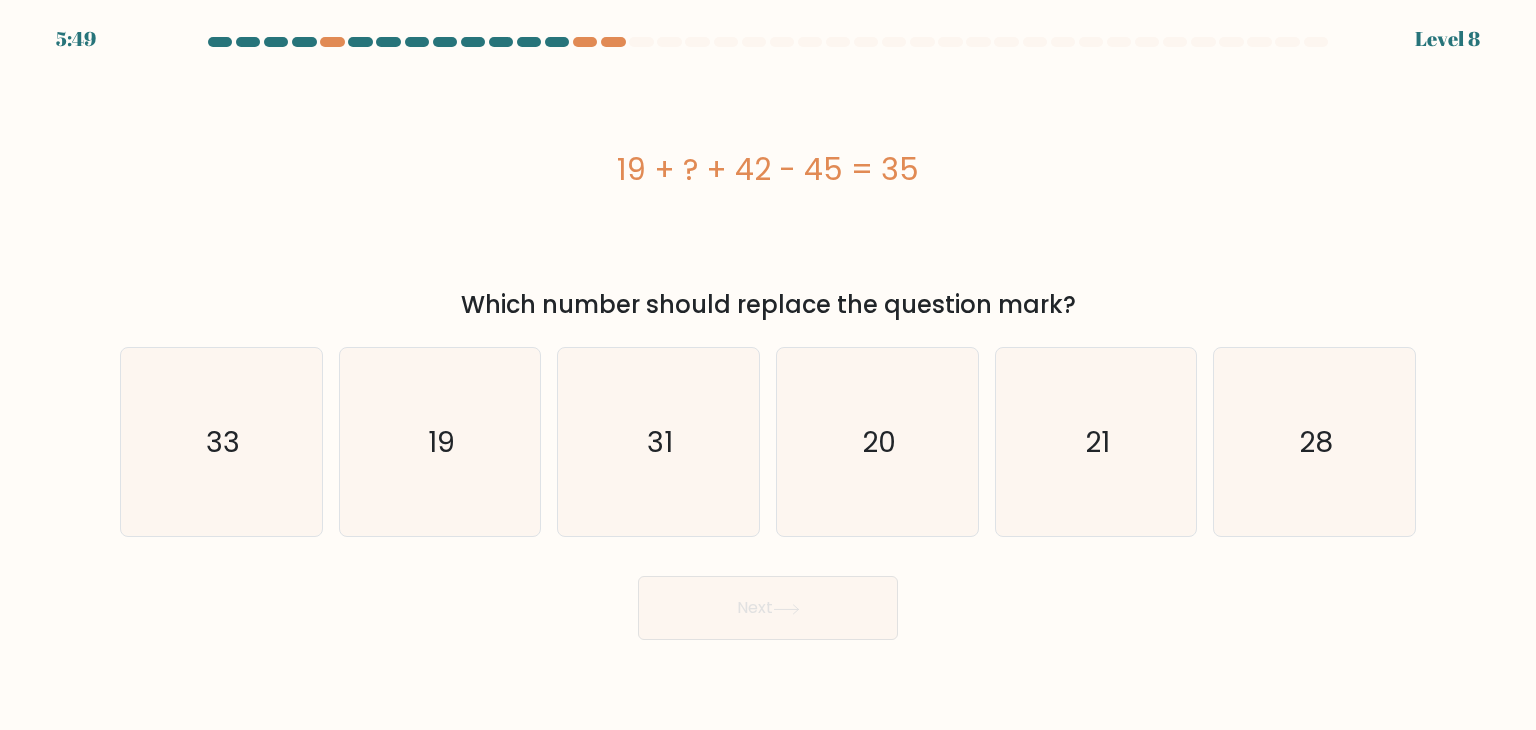 drag, startPoint x: 1093, startPoint y: 301, endPoint x: 572, endPoint y: 191, distance: 532.48566 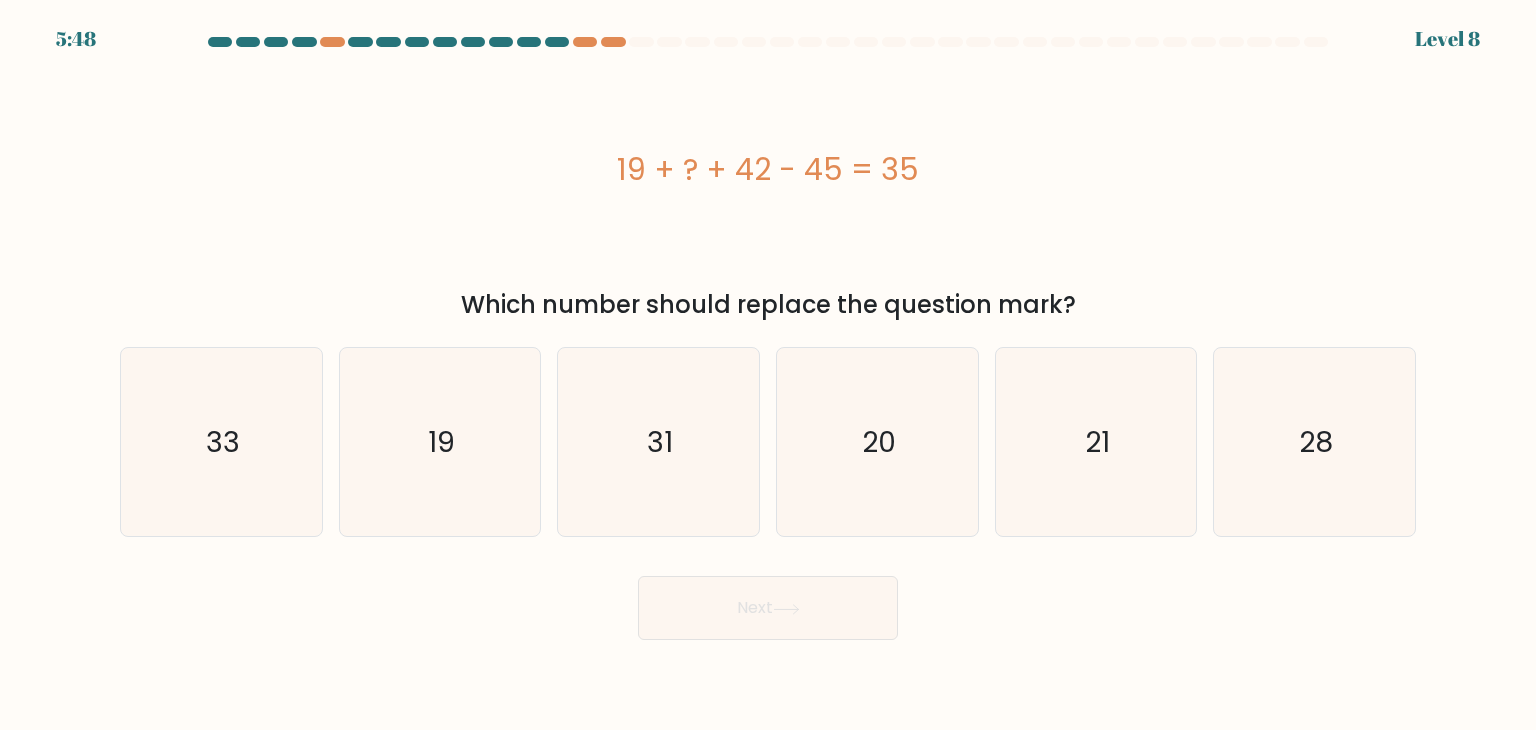copy on "19 + ? + 42 - 45 = 35
Which number should replace the question mark?" 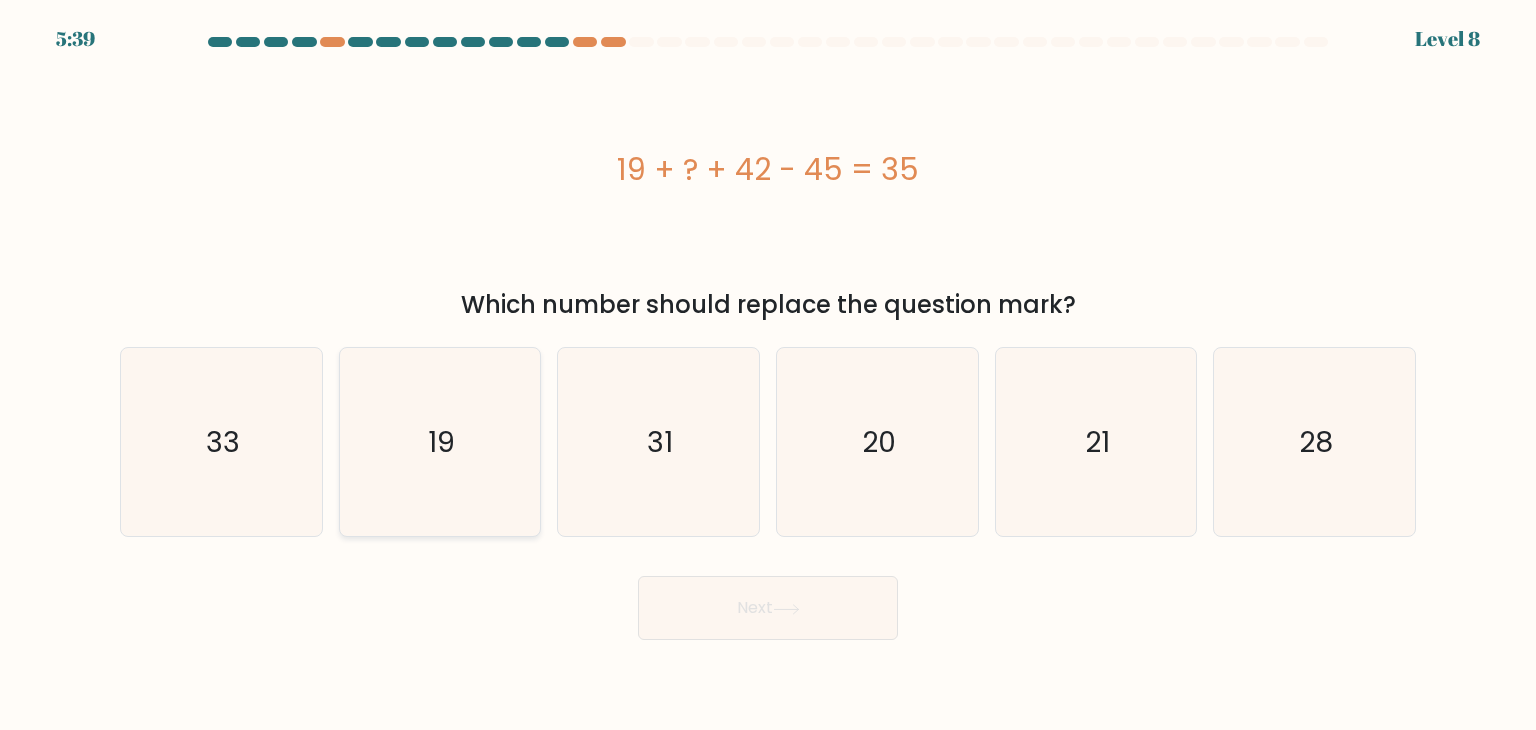 click on "19" 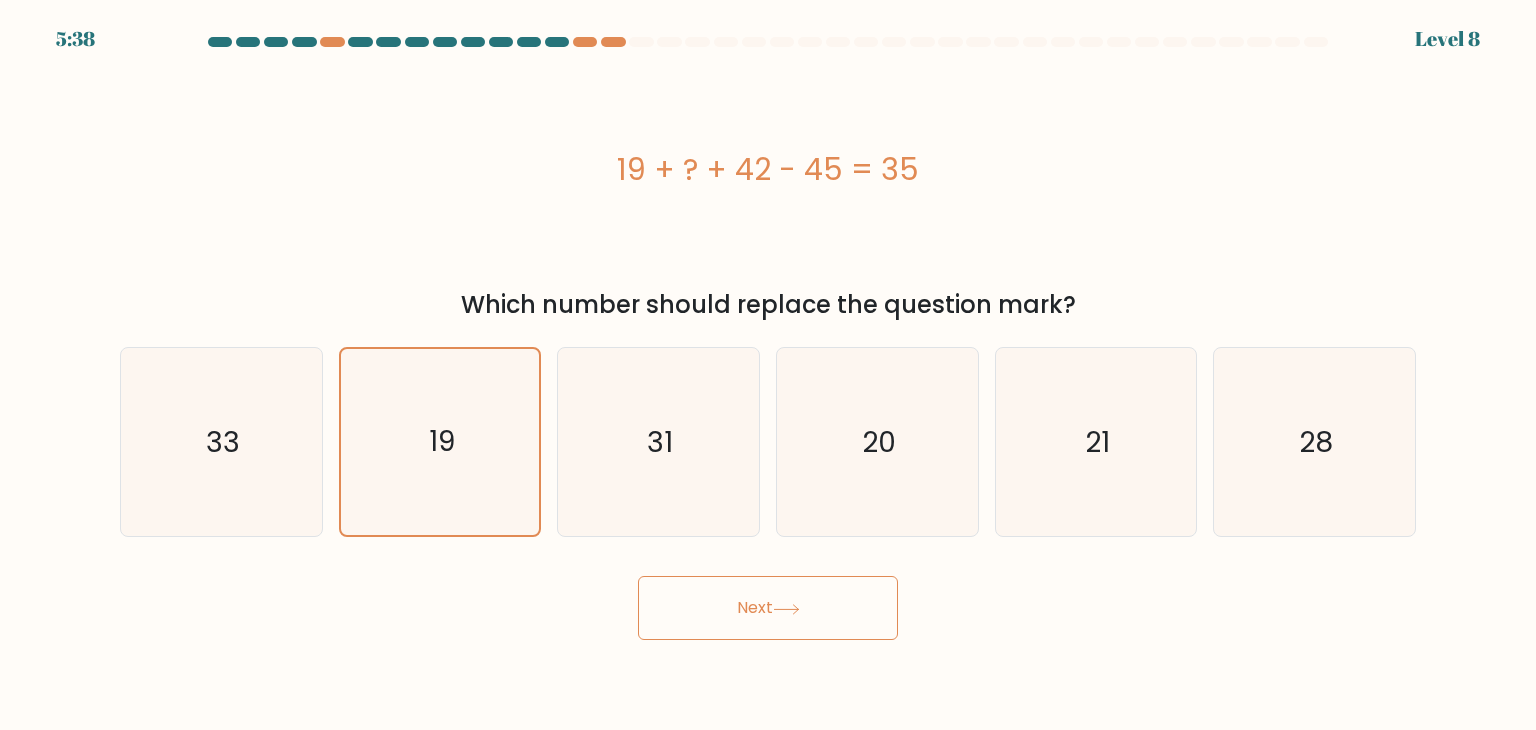 click on "Next" at bounding box center (768, 608) 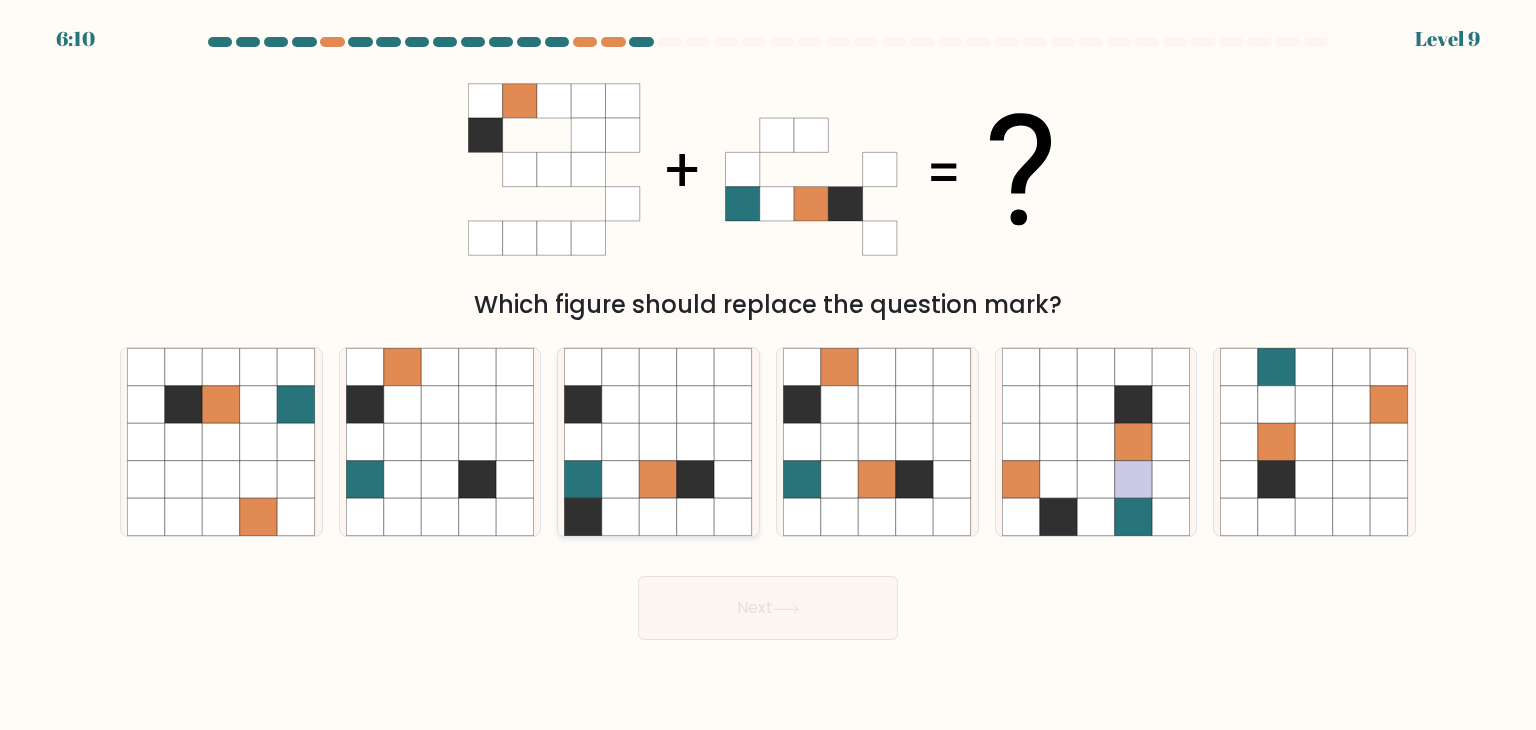 click 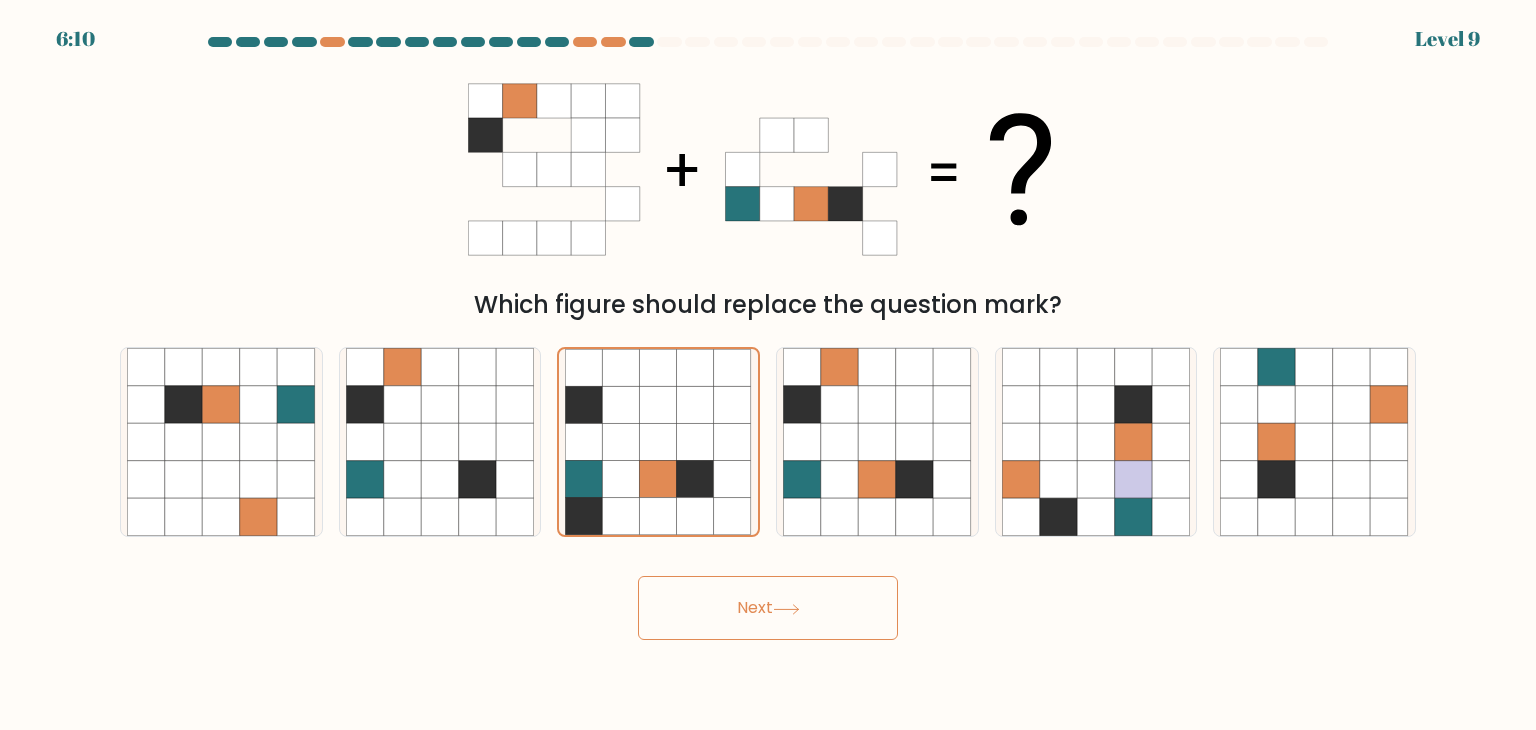 click on "Next" at bounding box center [768, 608] 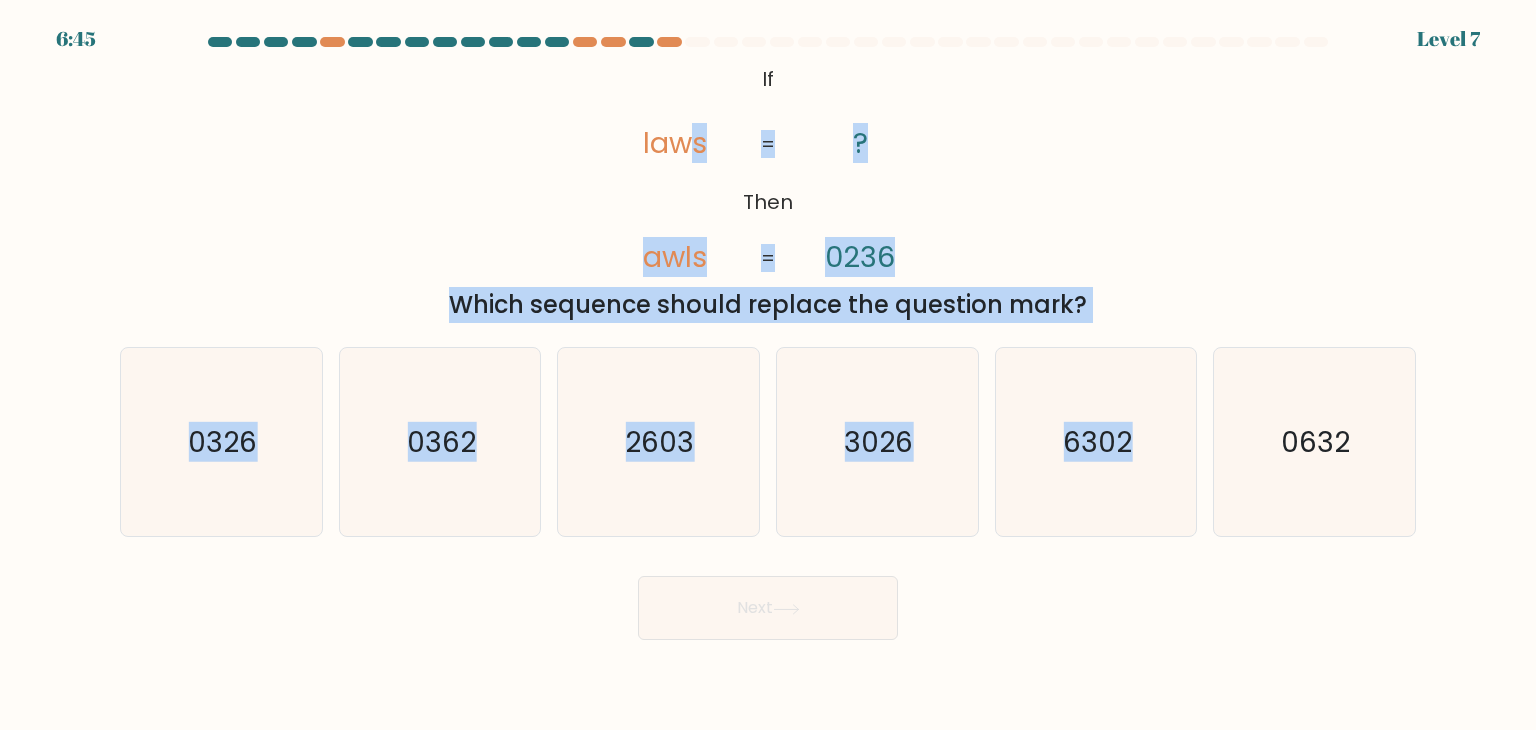 drag, startPoint x: 1137, startPoint y: 329, endPoint x: 692, endPoint y: 188, distance: 466.80402 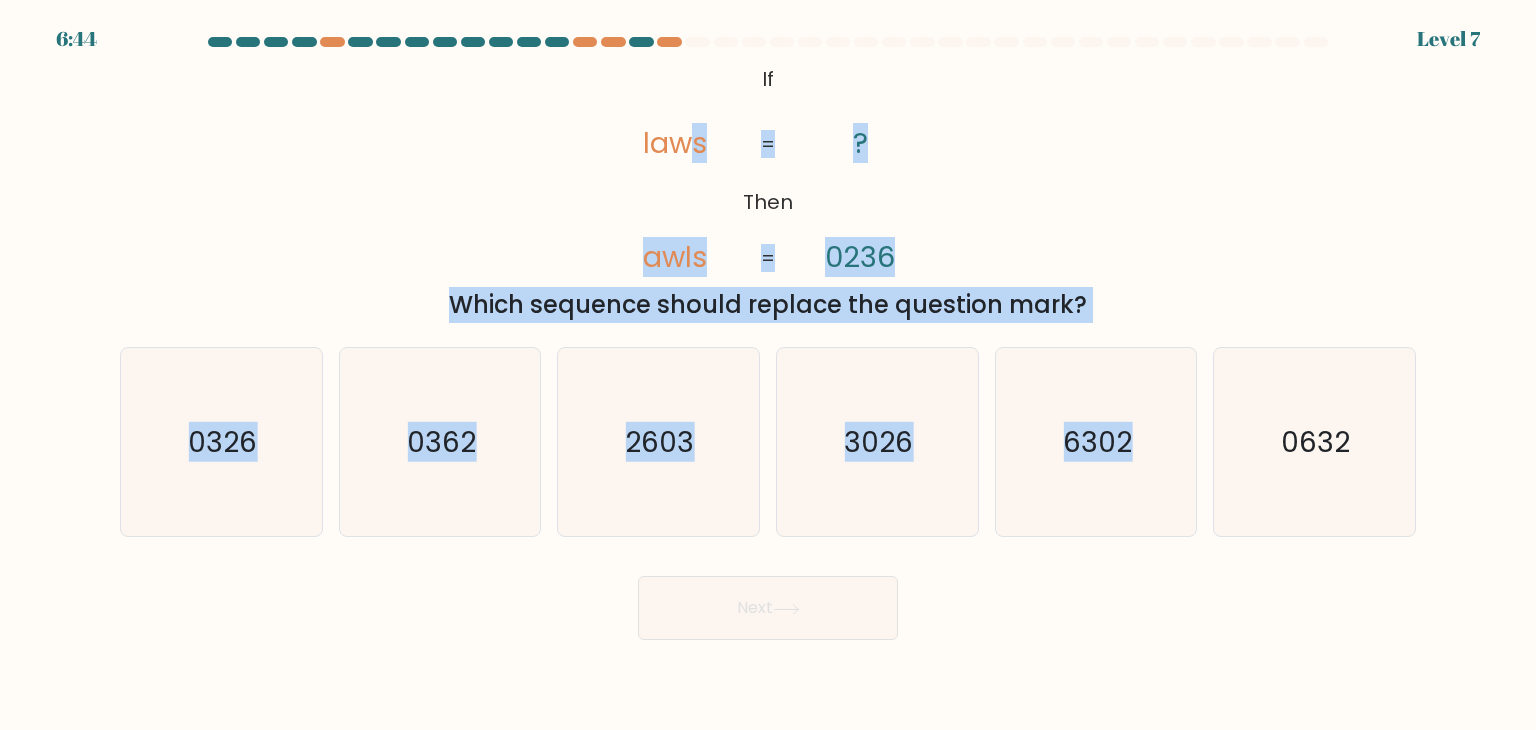 click on "@import url('https://fonts.googleapis.com/css?family=Abril+Fatface:400,100,100italic,300,300italic,400italic,500,500italic,700,700italic,900,900italic');           If       Then       laws       awls       ?       0236       =       =" 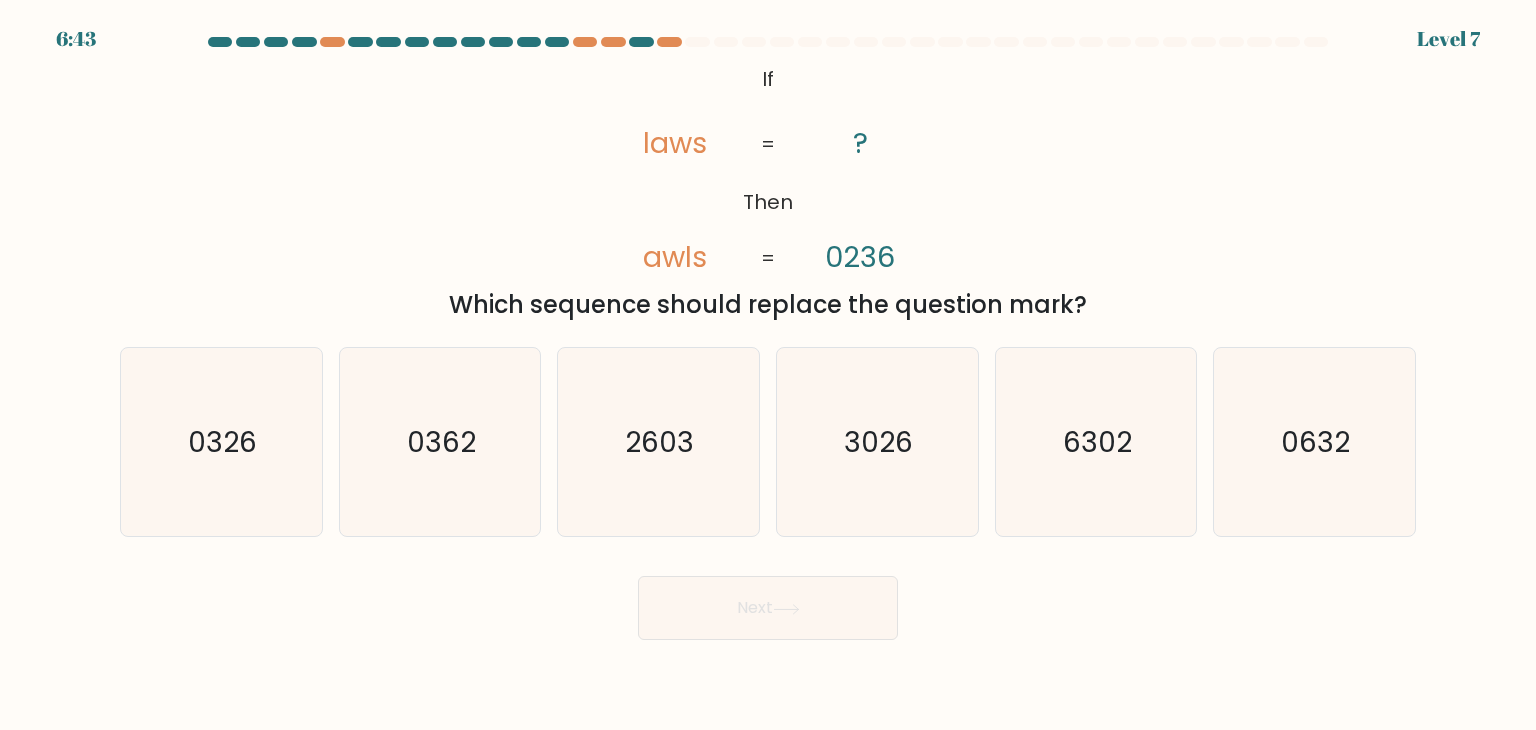 drag, startPoint x: 1135, startPoint y: 293, endPoint x: 741, endPoint y: 62, distance: 456.7242 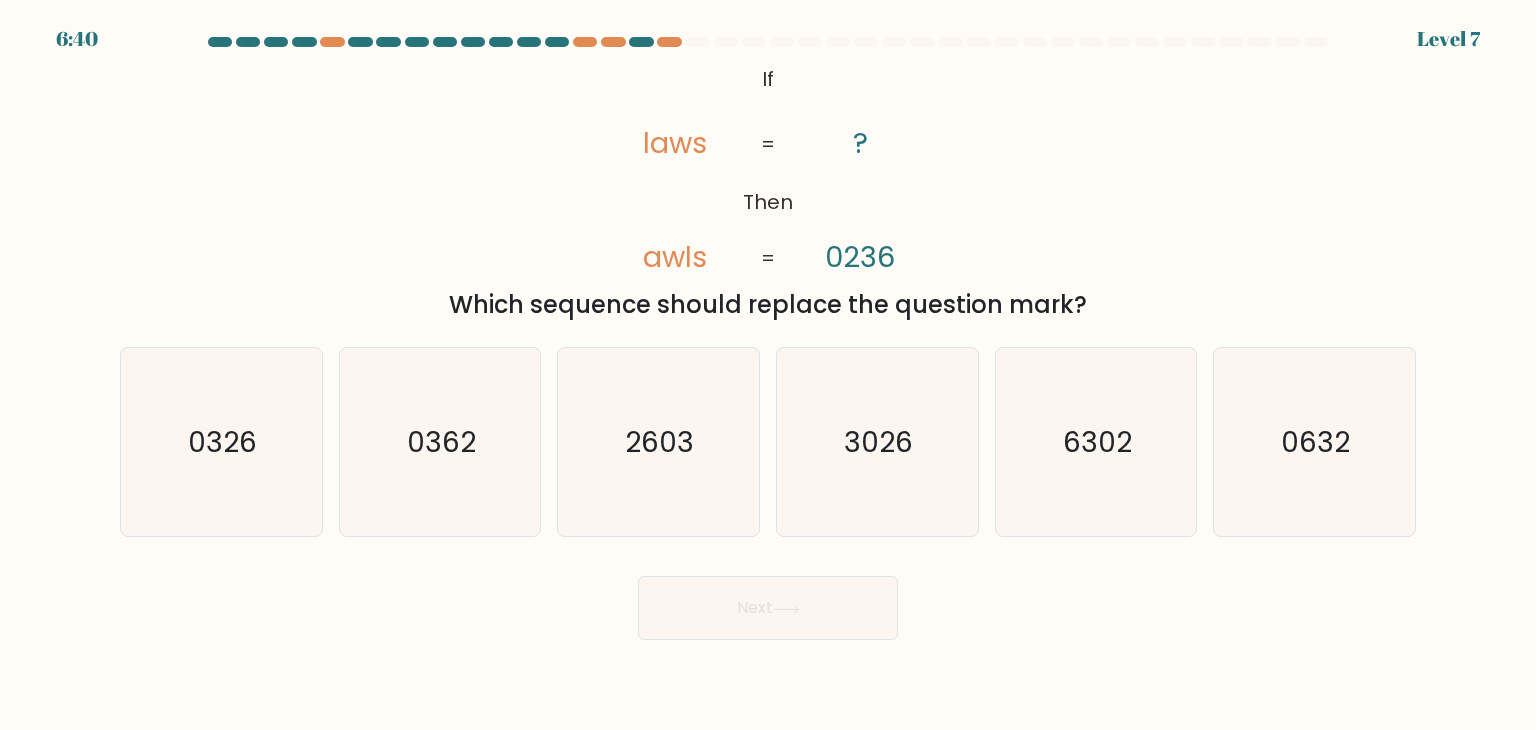 drag, startPoint x: 745, startPoint y: 62, endPoint x: 1106, endPoint y: 310, distance: 437.9783 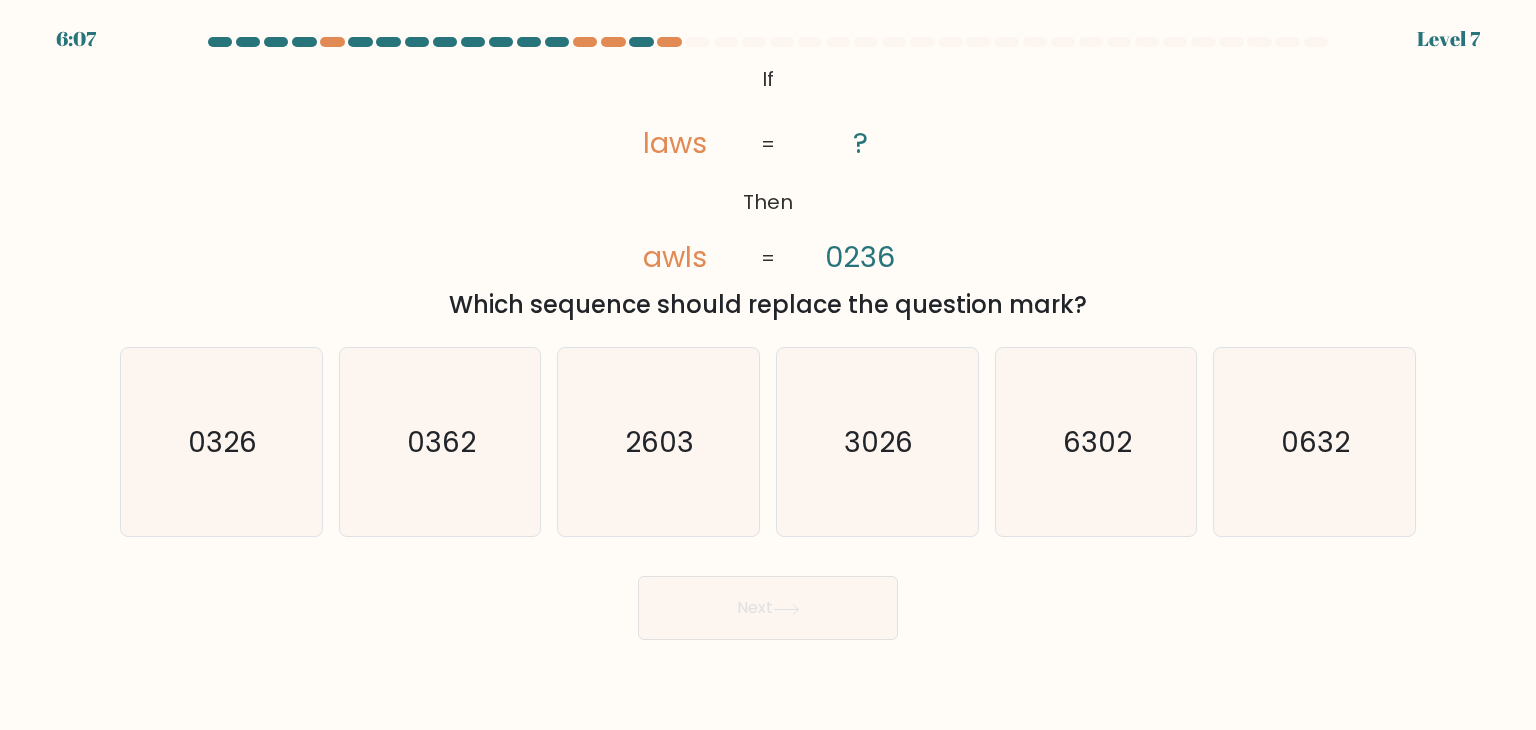 click on "If ?" at bounding box center [768, 338] 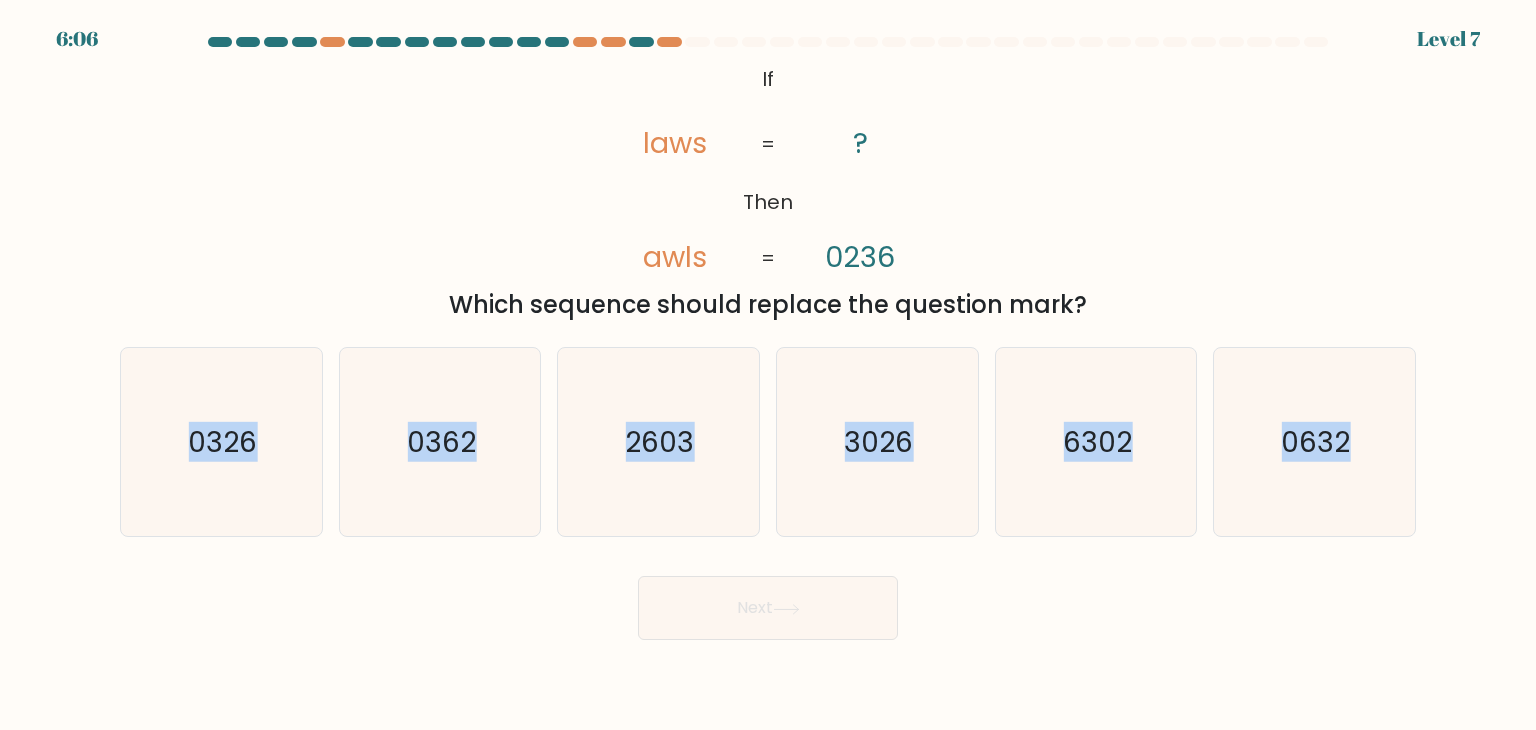 drag, startPoint x: 1459, startPoint y: 477, endPoint x: 52, endPoint y: 454, distance: 1407.188 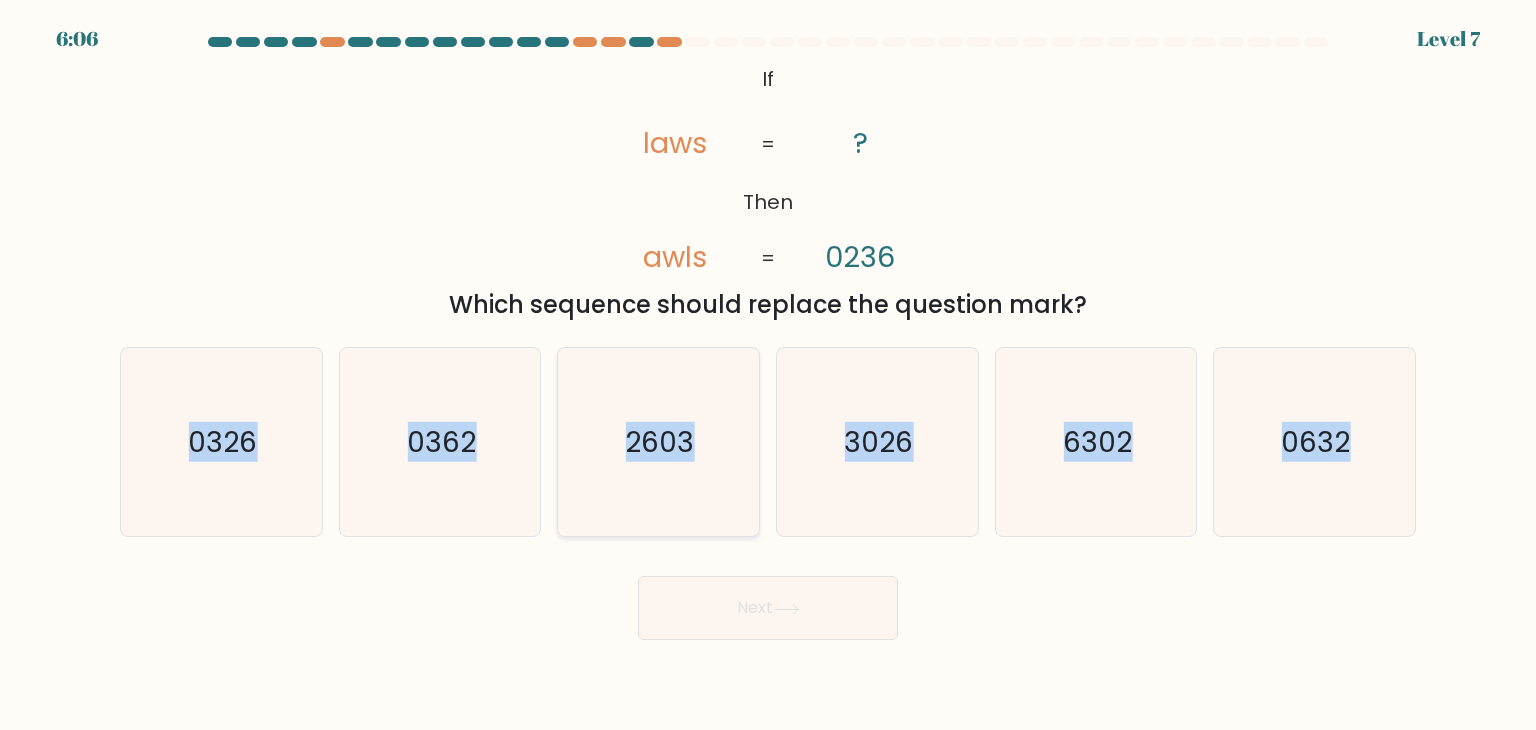 copy on "0326
b.
0362
c.
2603
d.
3026
e.
6302
f.
0632" 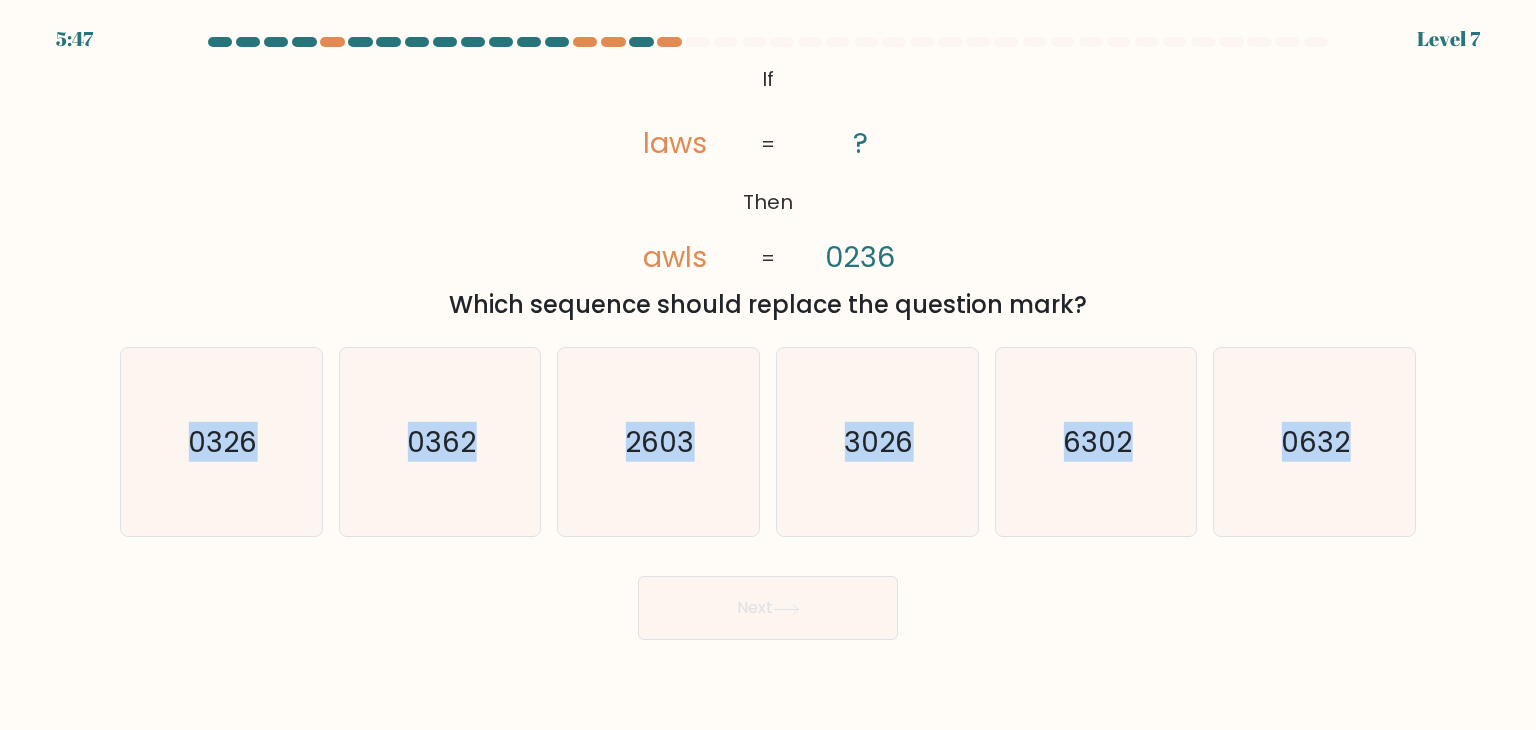 click on "If ?" at bounding box center (768, 338) 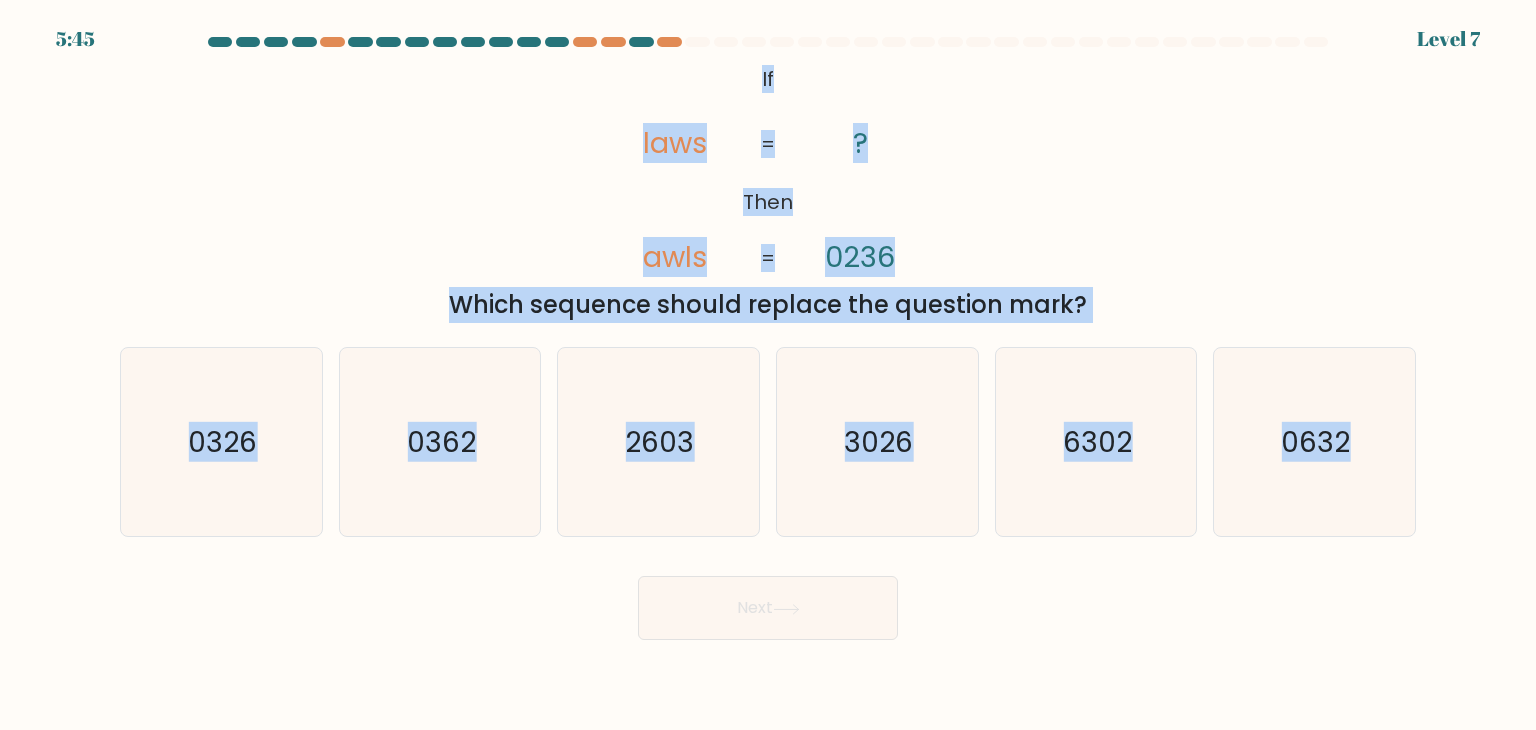 drag, startPoint x: 1470, startPoint y: 458, endPoint x: 666, endPoint y: 53, distance: 900.245 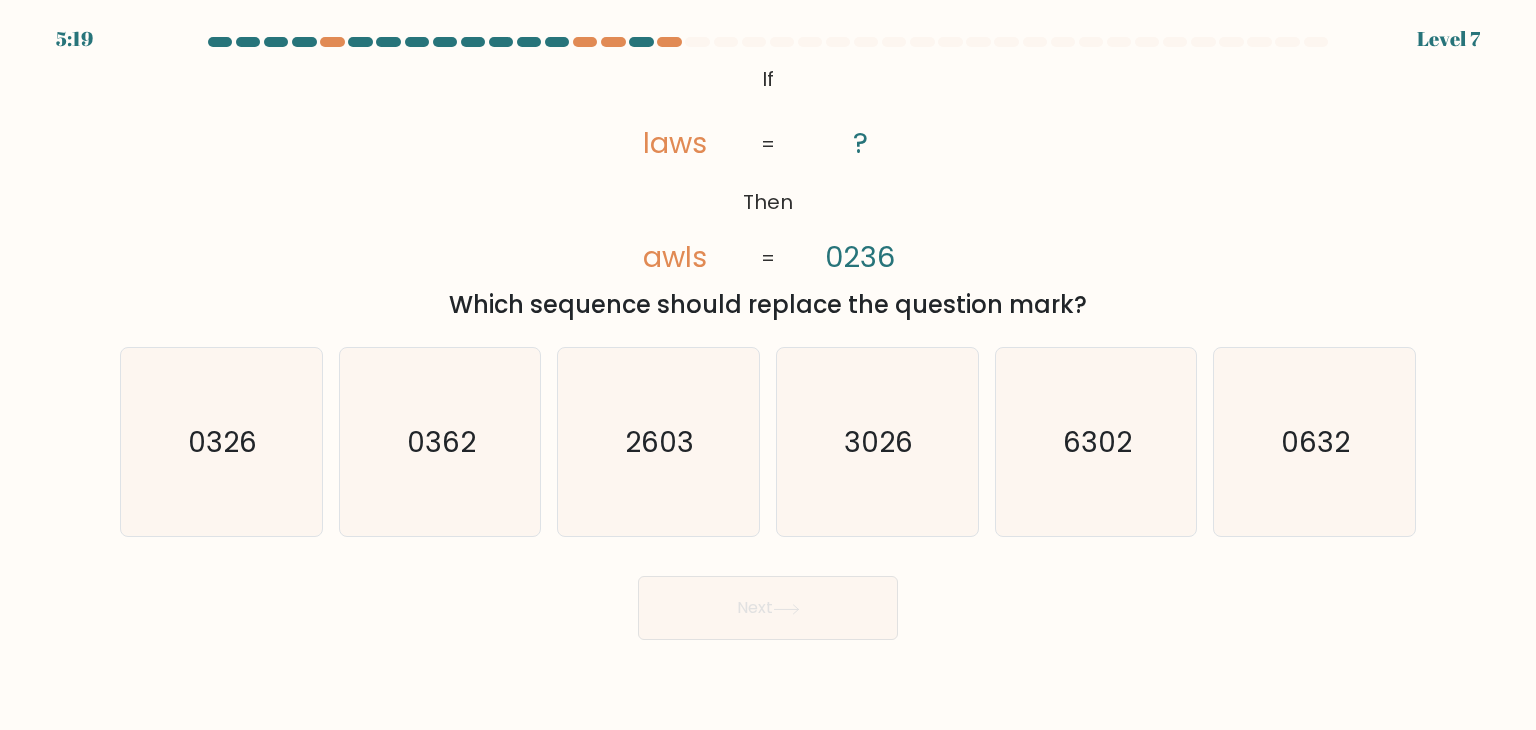 click on "Next" at bounding box center [768, 600] 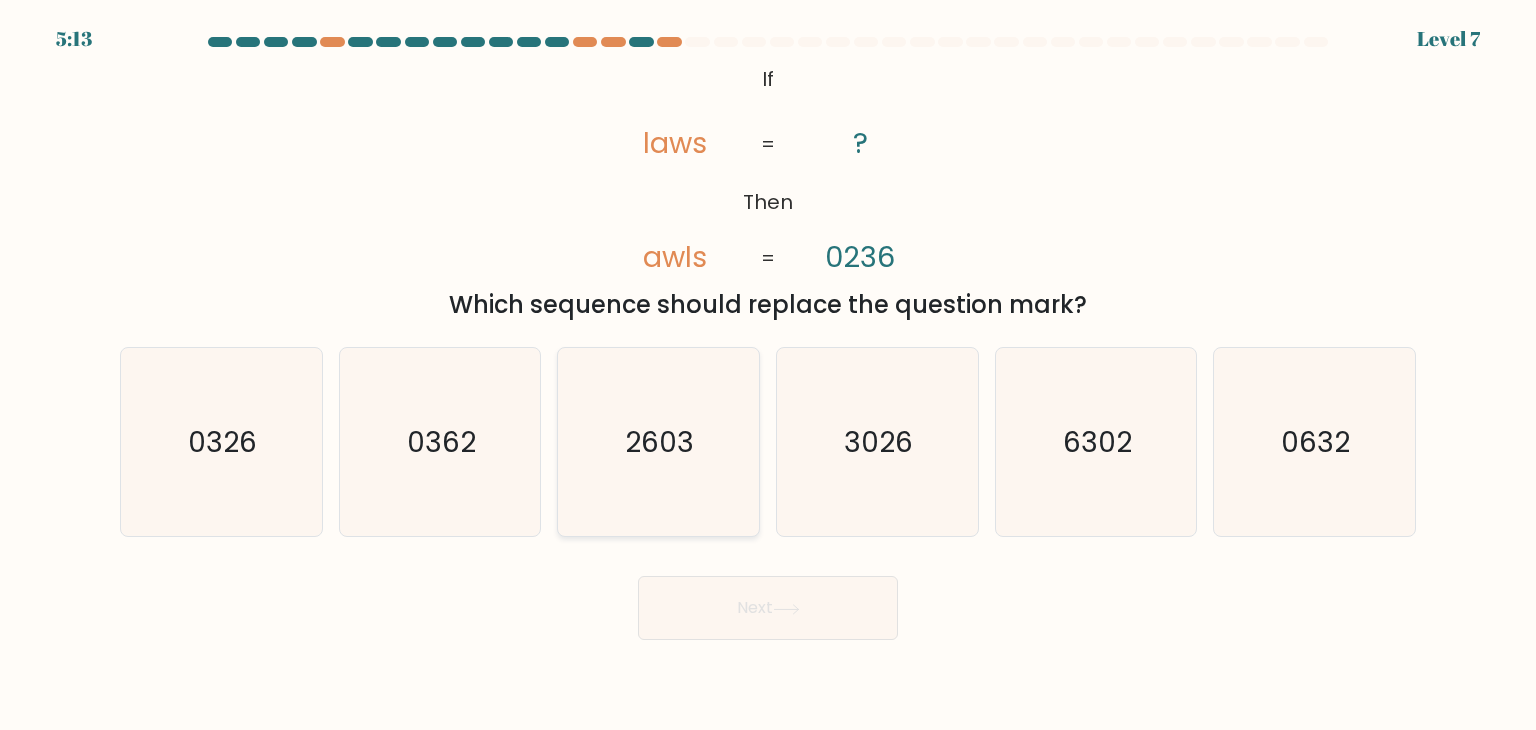 click on "2603" 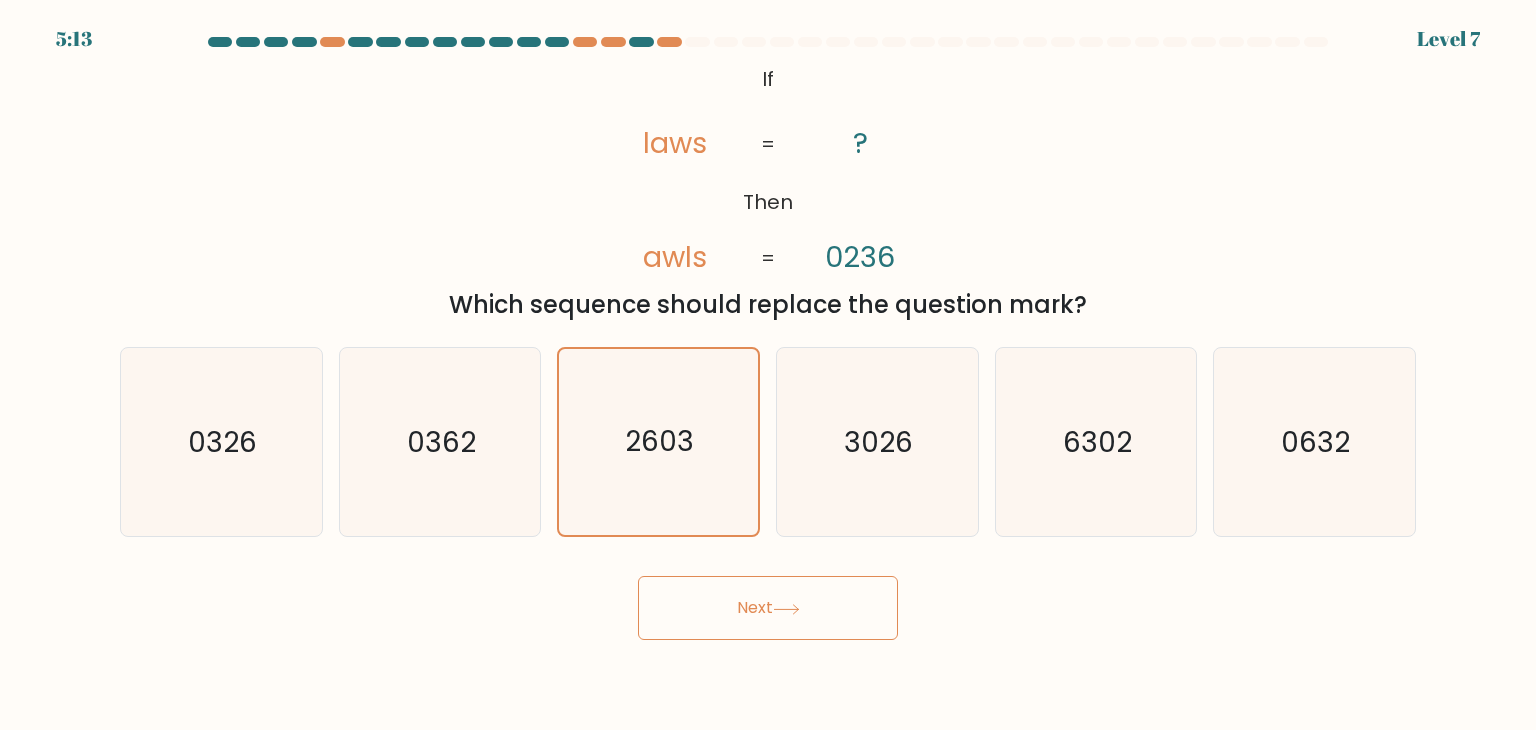 click on "Next" at bounding box center (768, 608) 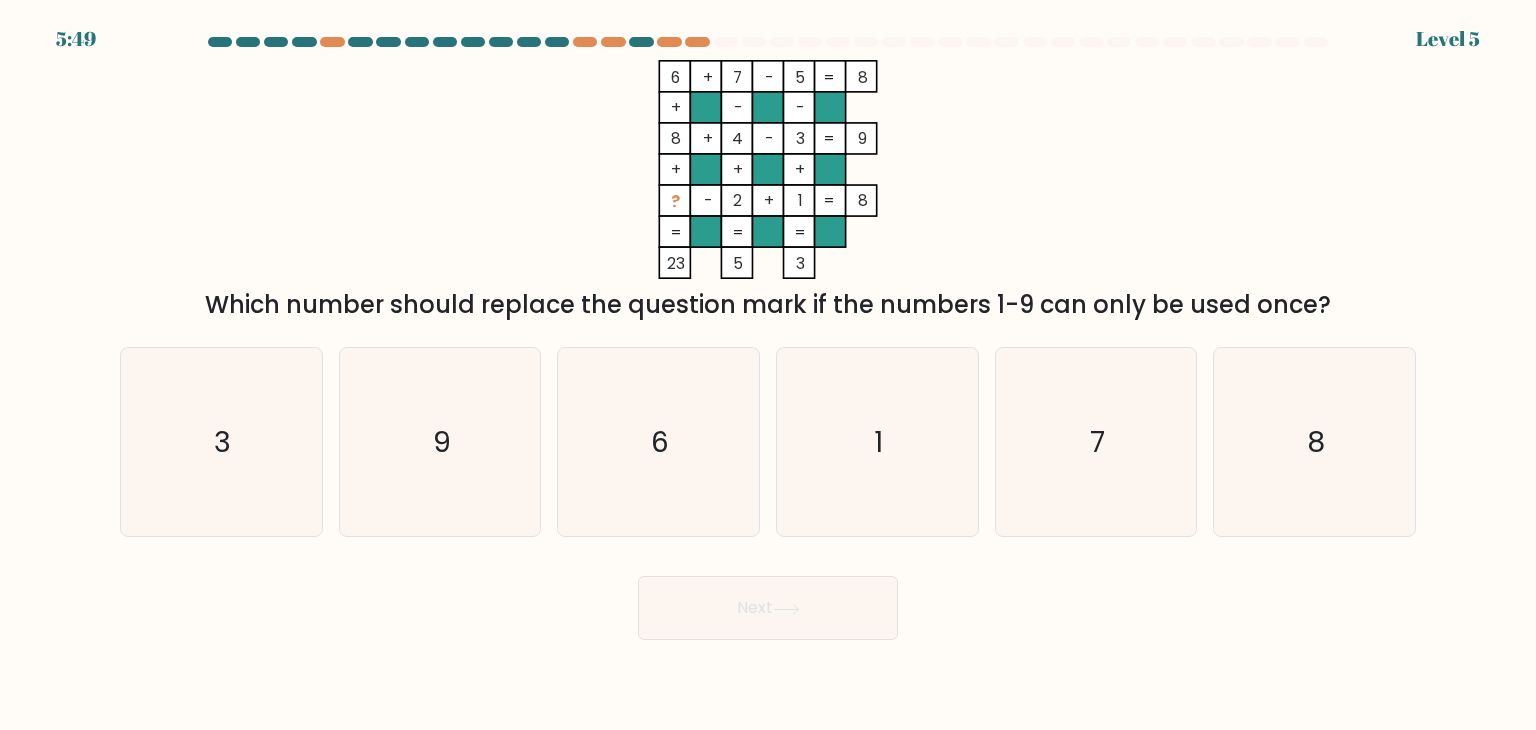 drag, startPoint x: 1392, startPoint y: 311, endPoint x: 189, endPoint y: 310, distance: 1203.0004 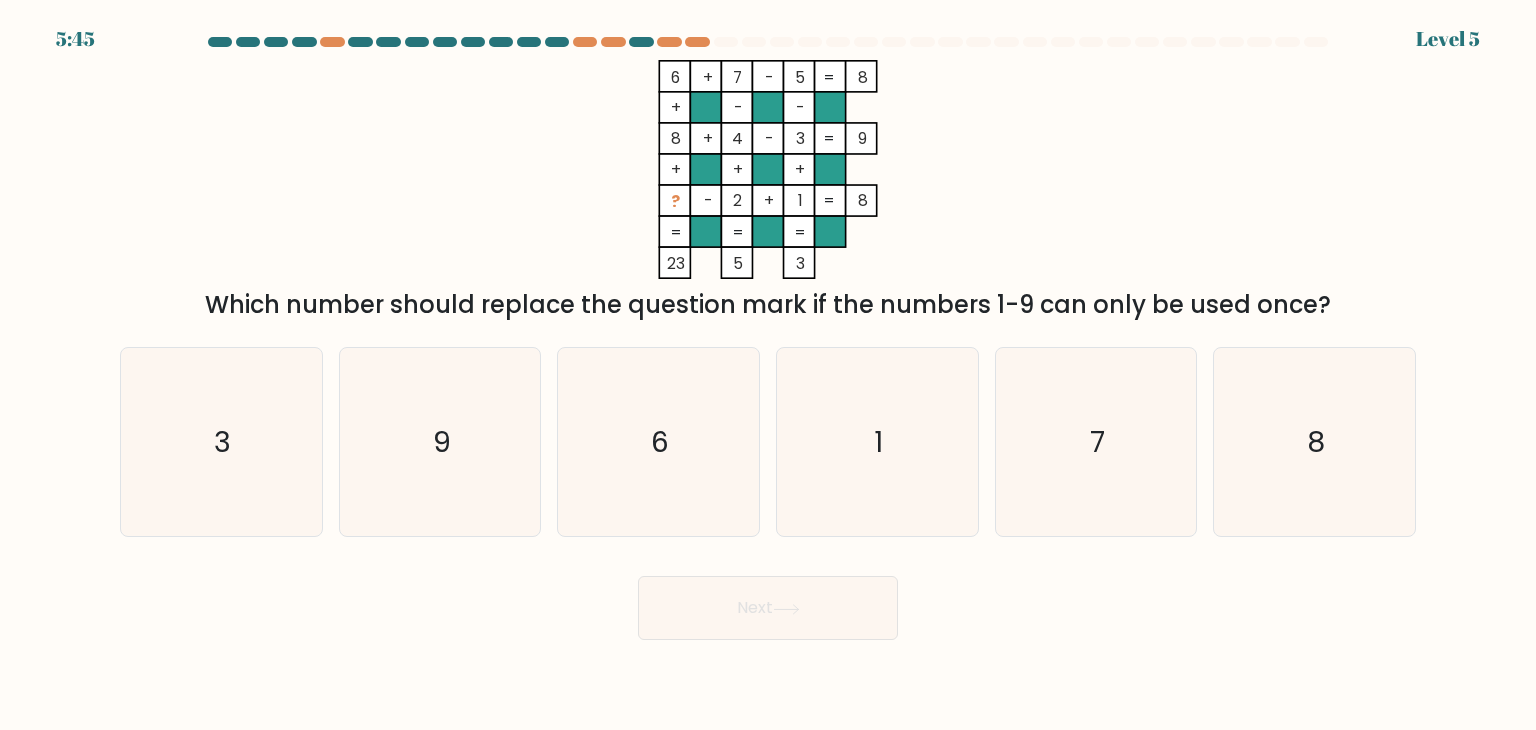 drag, startPoint x: 206, startPoint y: 319, endPoint x: 1336, endPoint y: 301, distance: 1130.1433 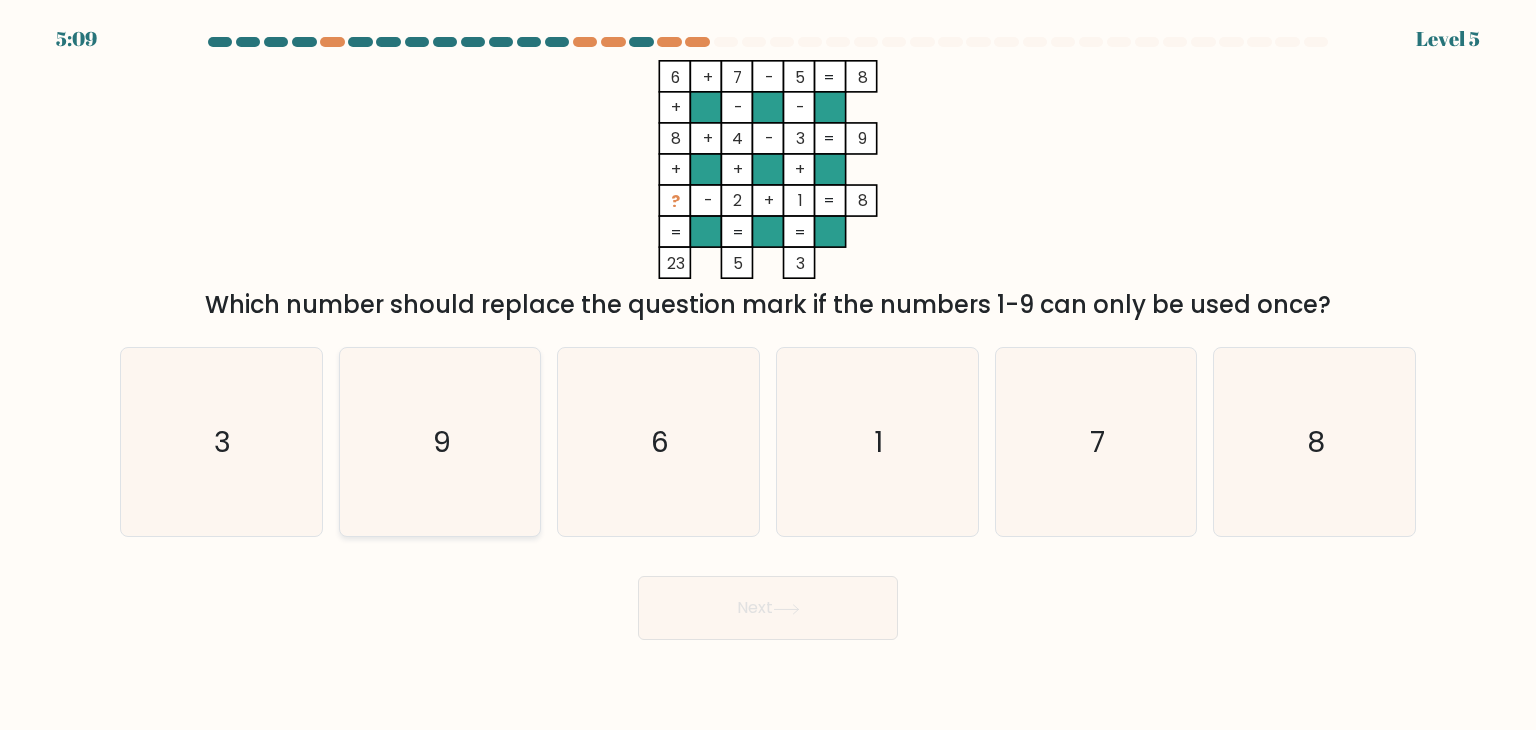 click on "9" 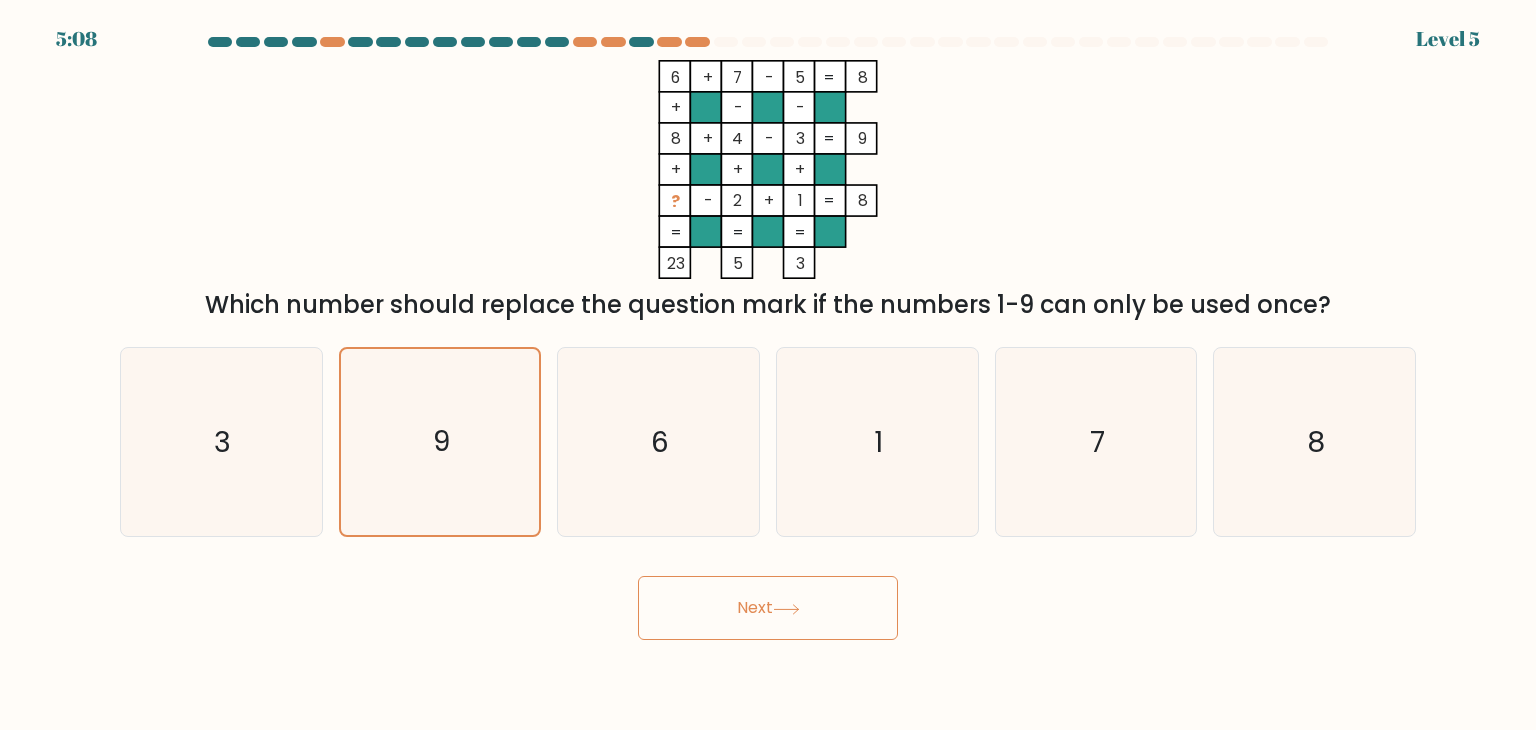 click on "Next" at bounding box center [768, 608] 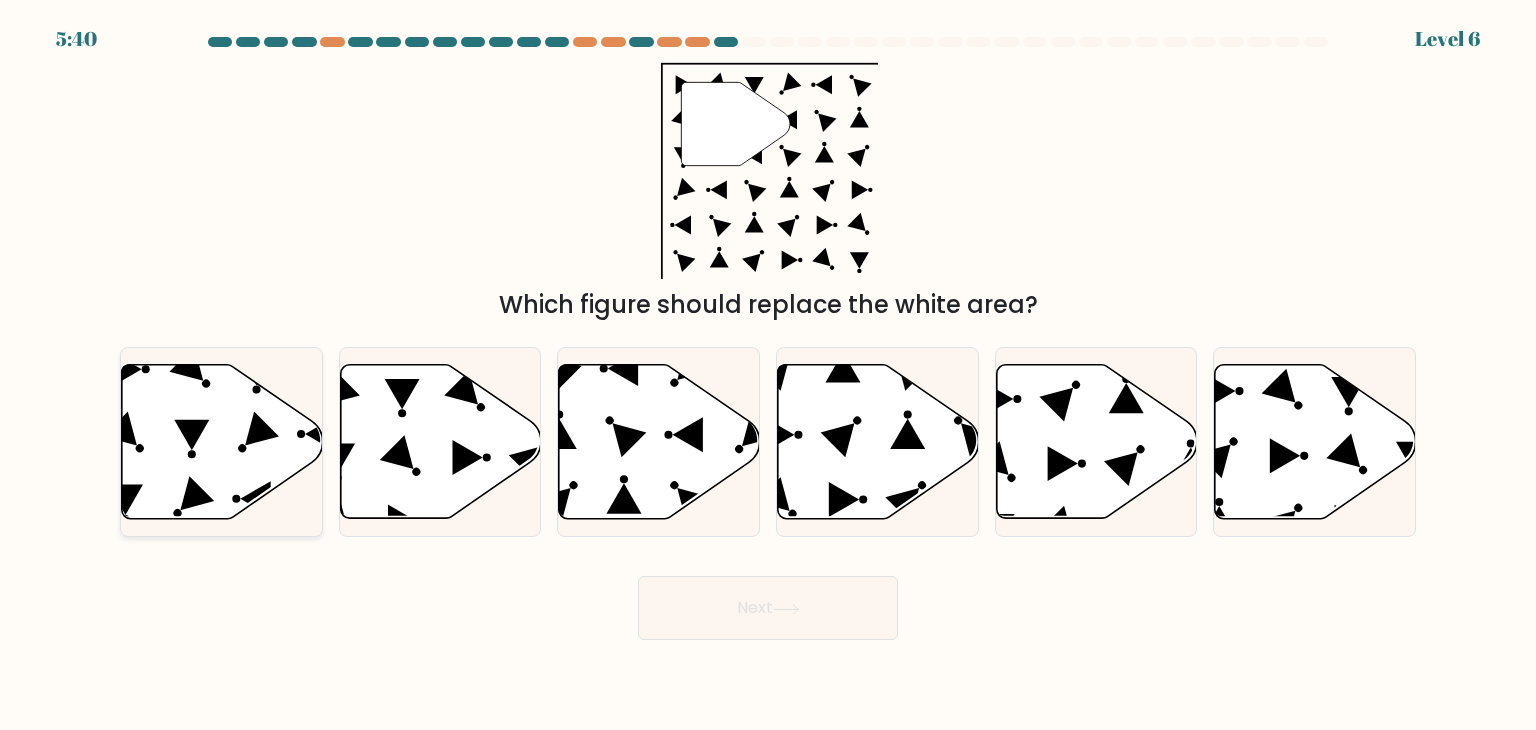 click 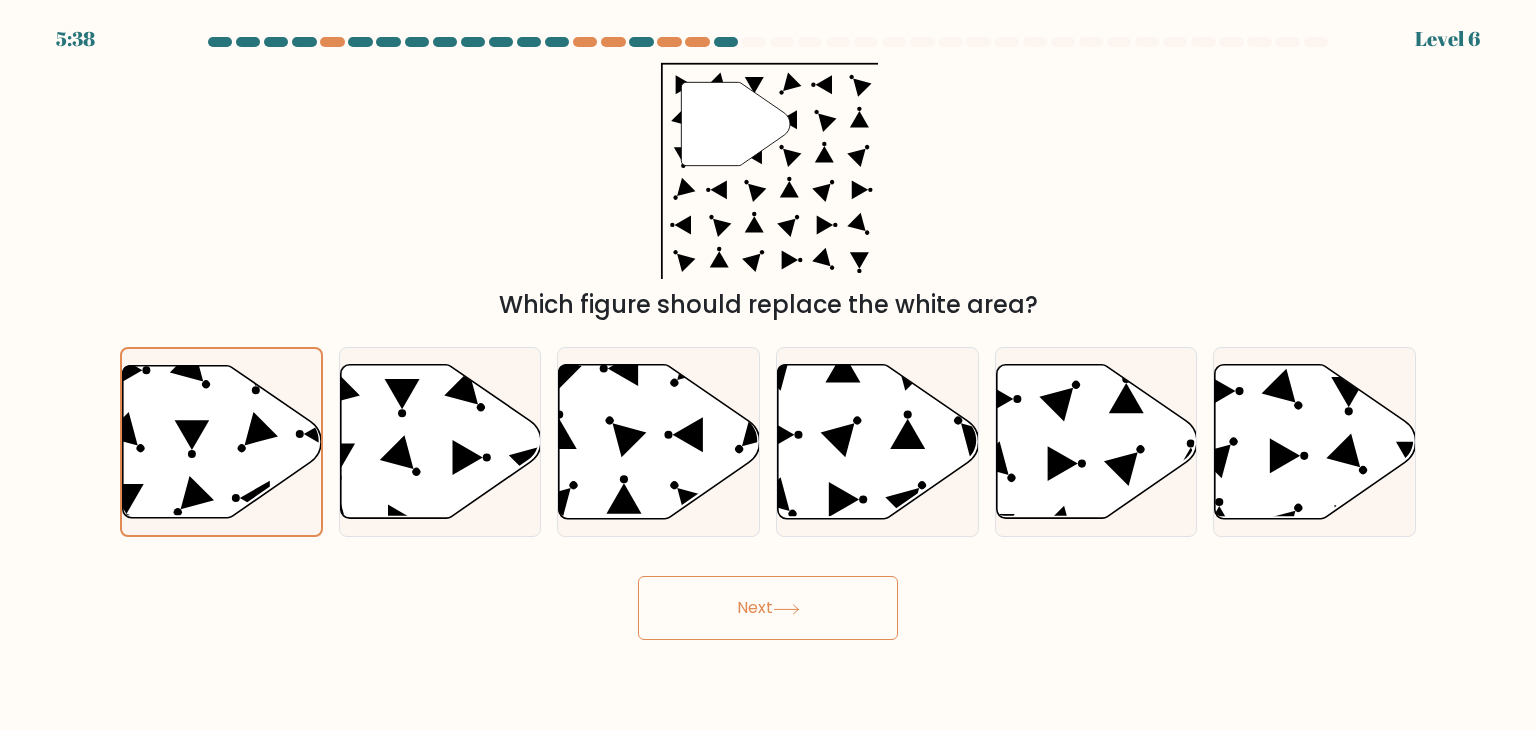 click on "Next" at bounding box center (768, 608) 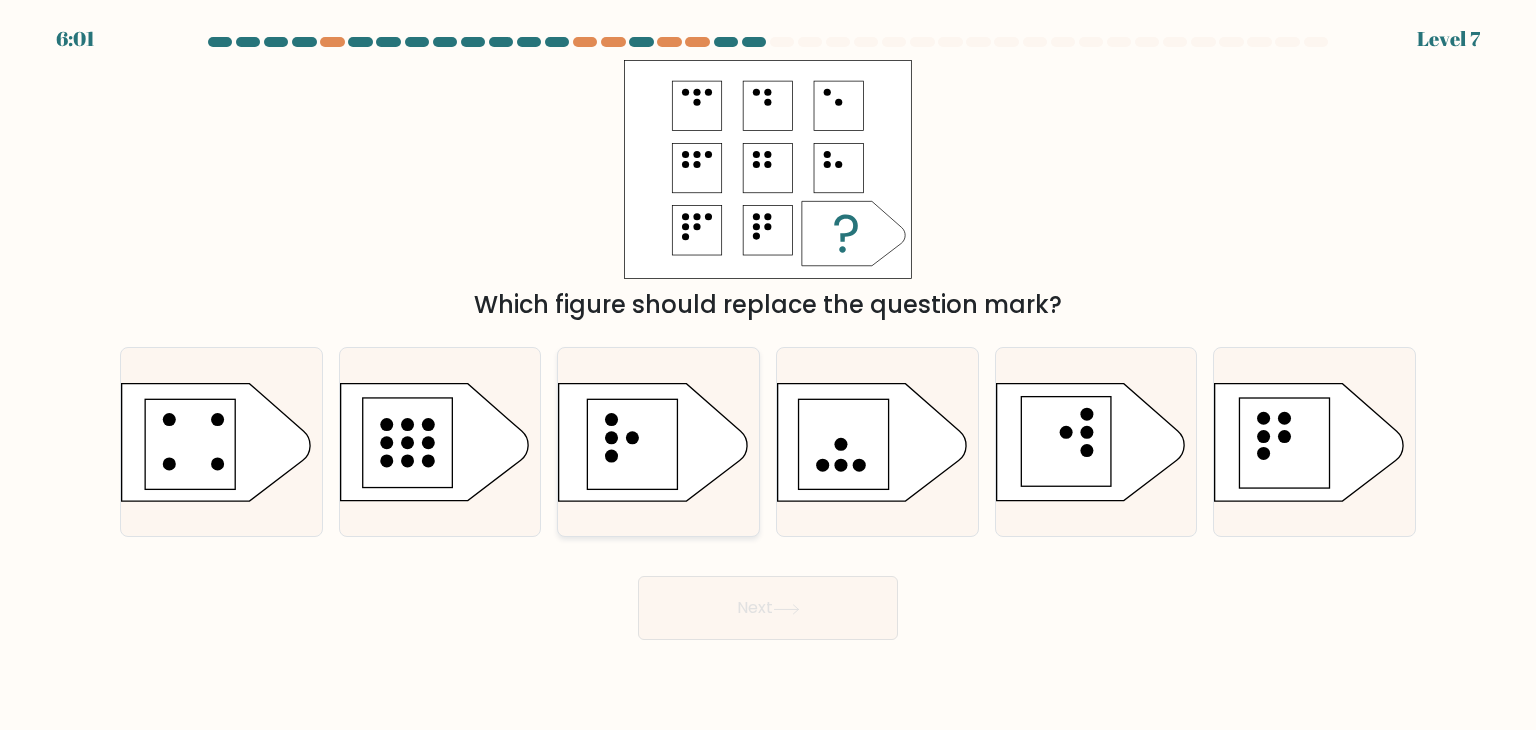 click 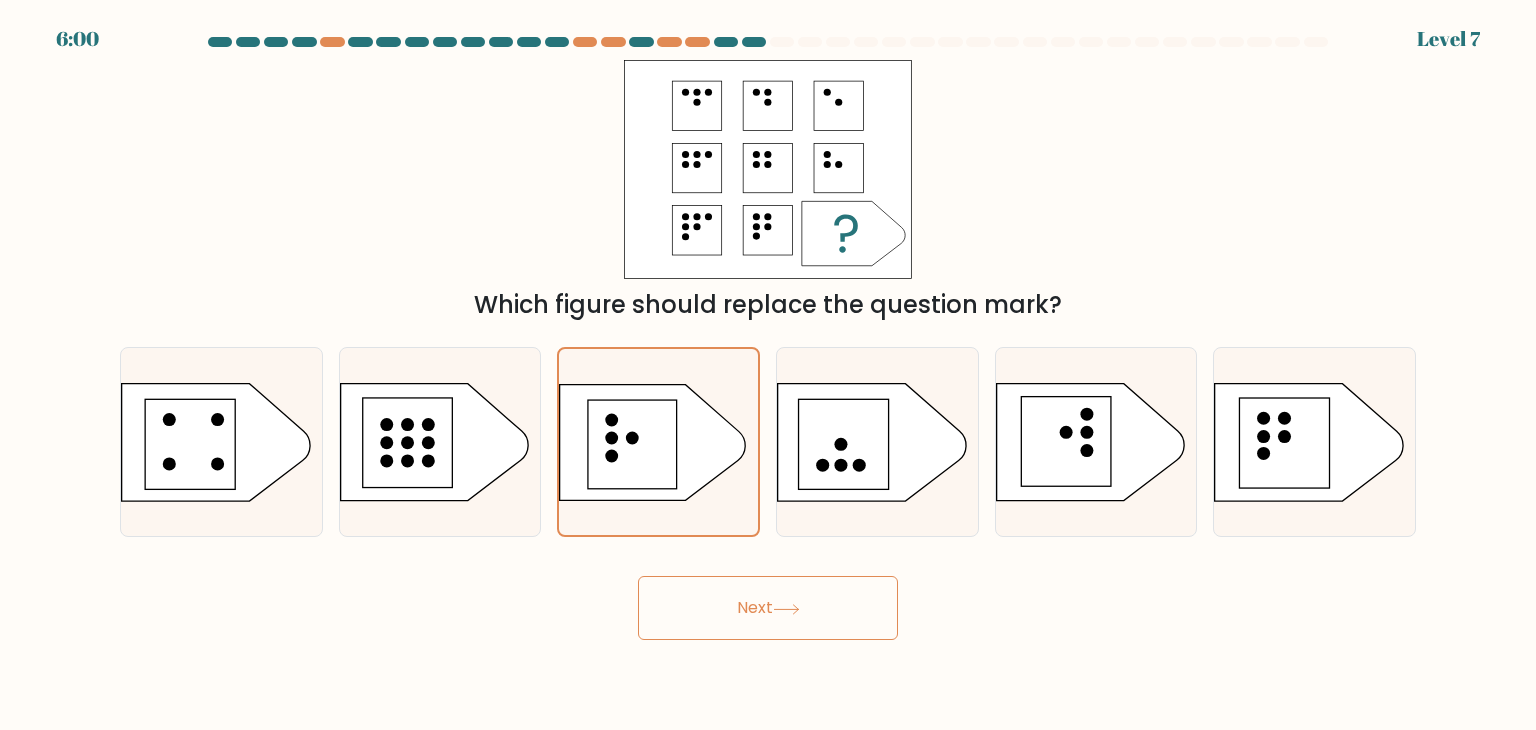 click on "Next" at bounding box center (768, 608) 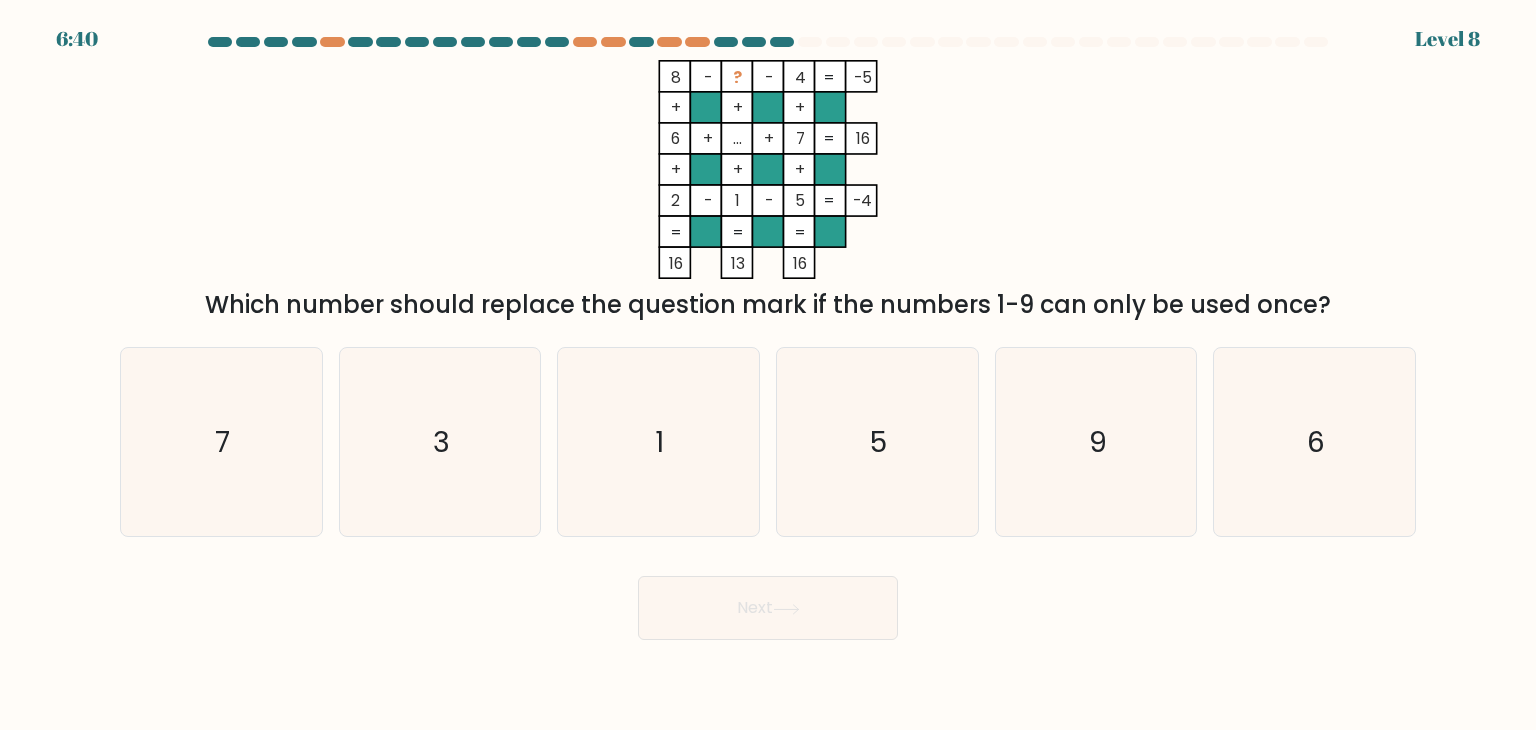 type 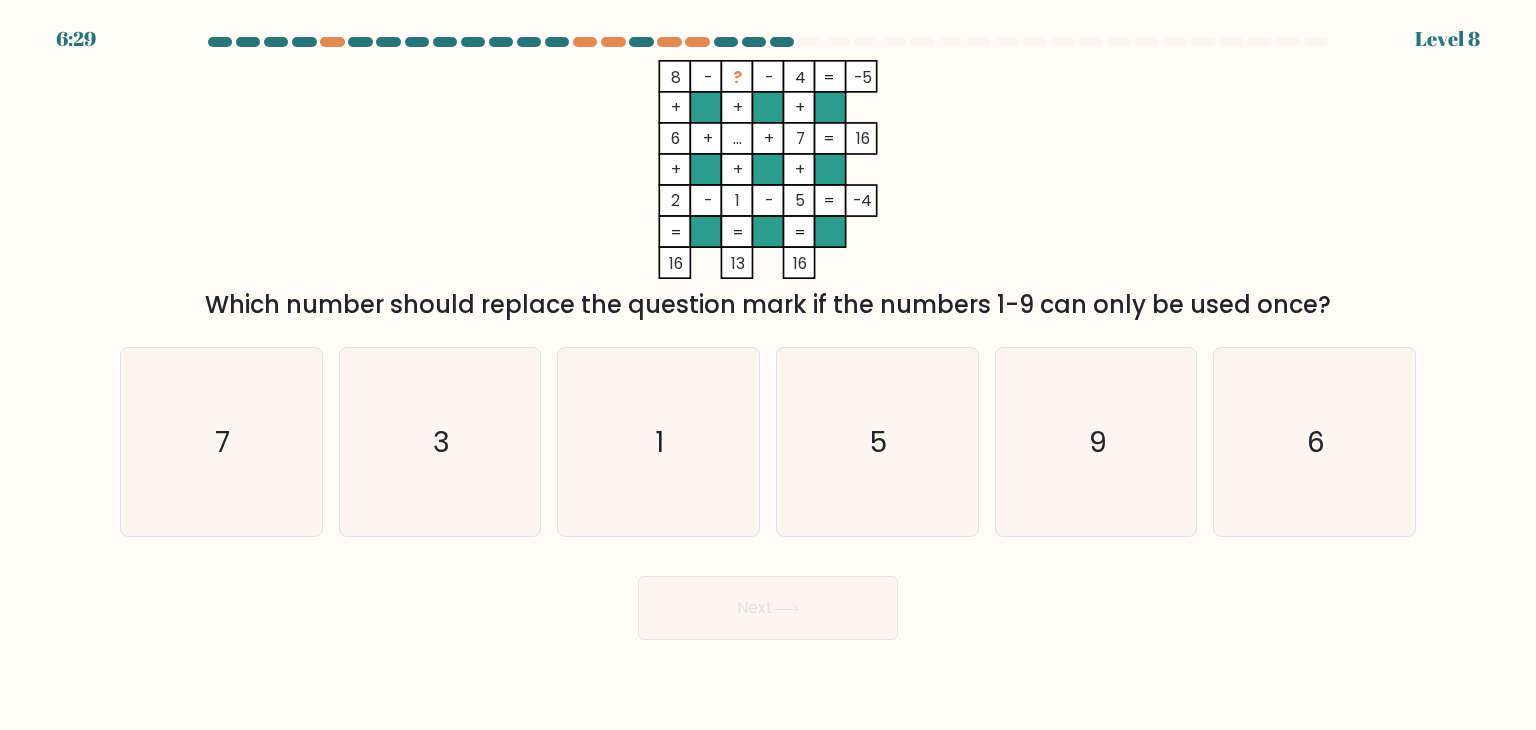 drag, startPoint x: 181, startPoint y: 309, endPoint x: 1369, endPoint y: 307, distance: 1188.0017 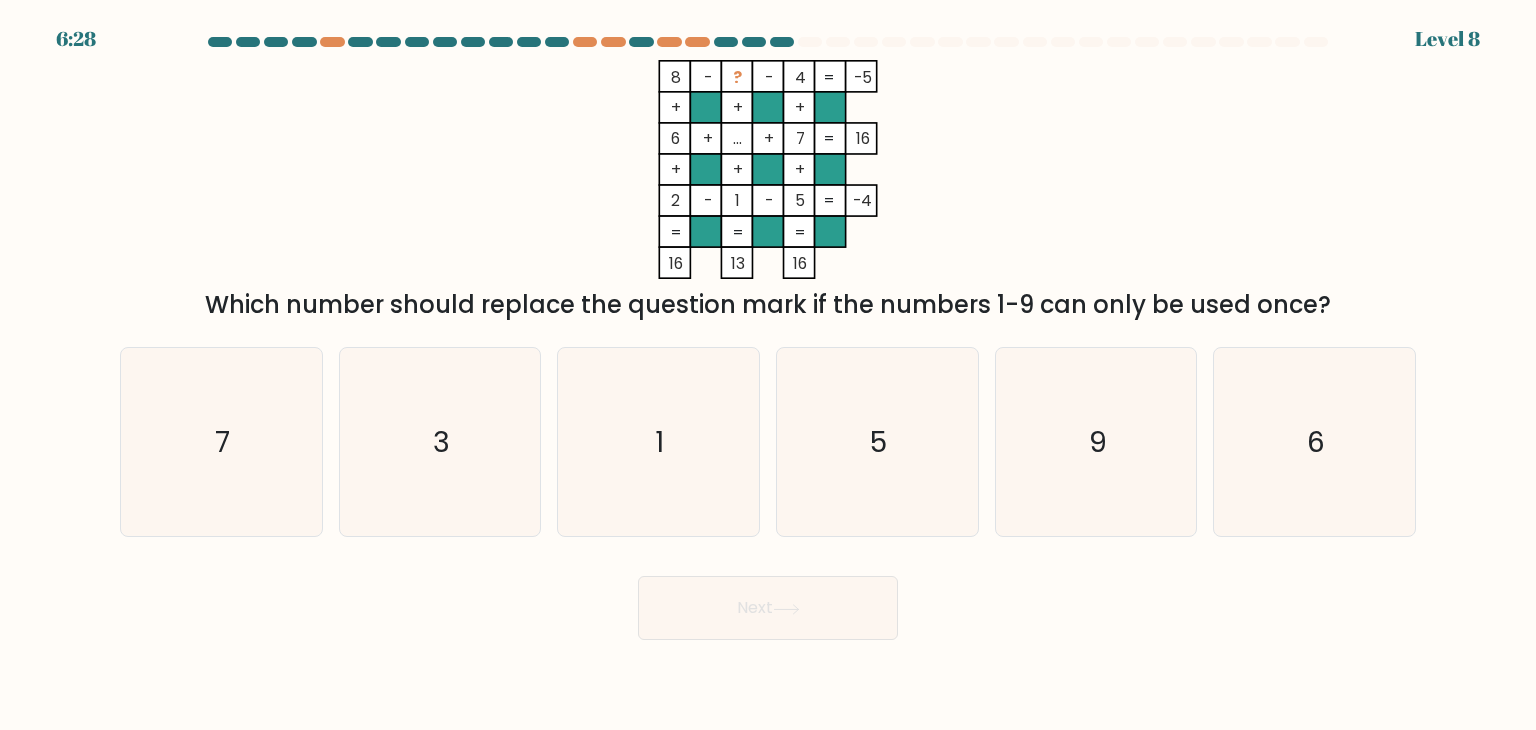 copy on "Which number should replace the question mark if the numbers 1-9 can only be used once?" 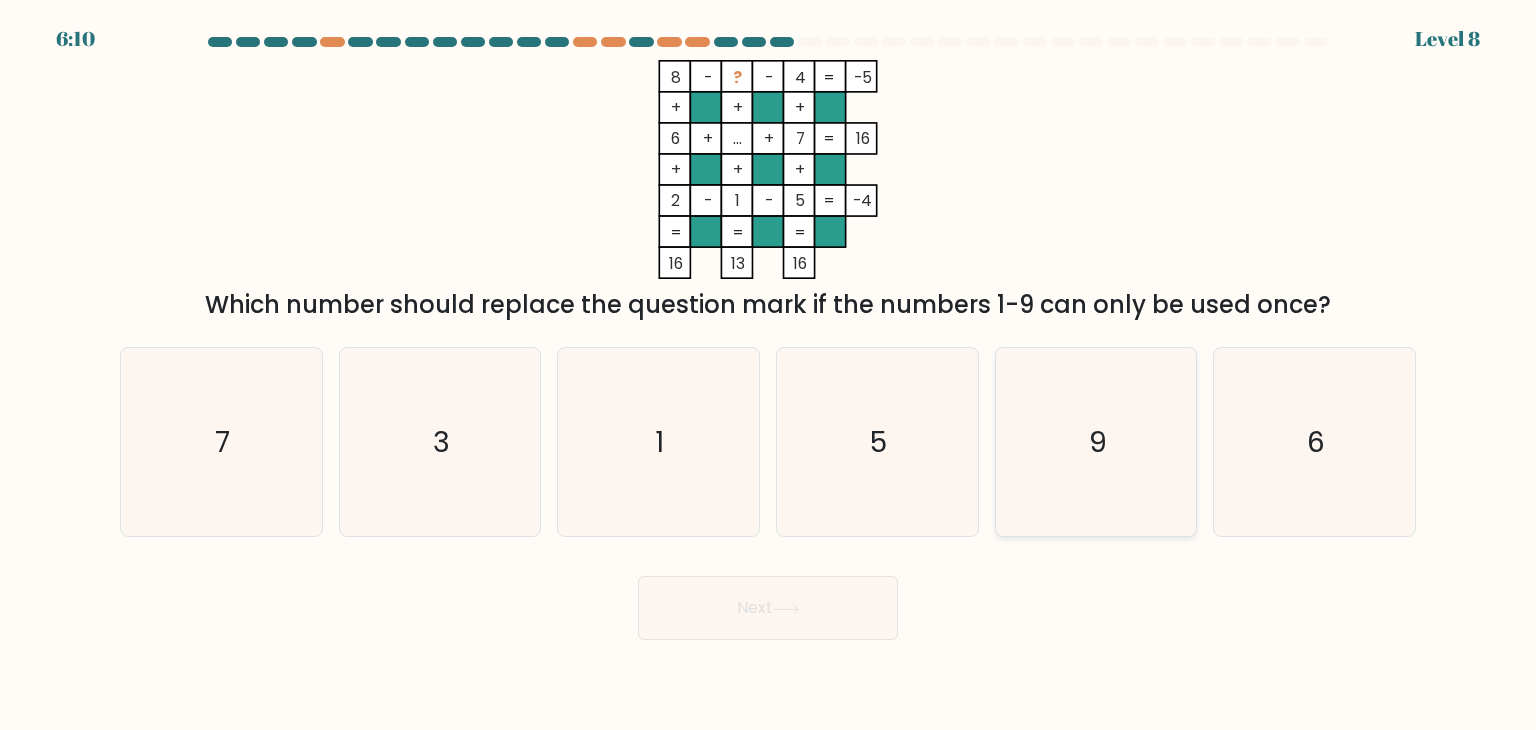 click on "9" 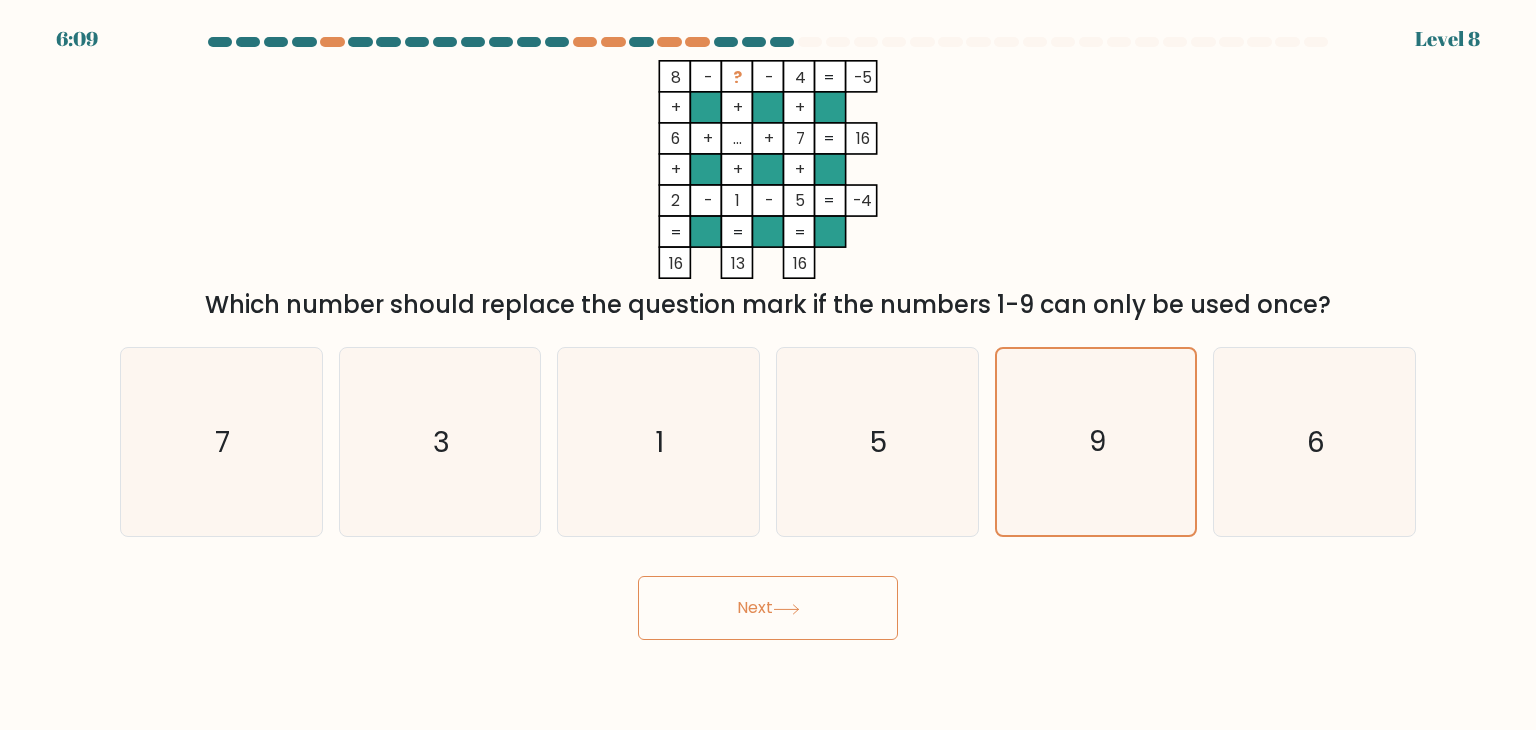 click on "Next" at bounding box center [768, 608] 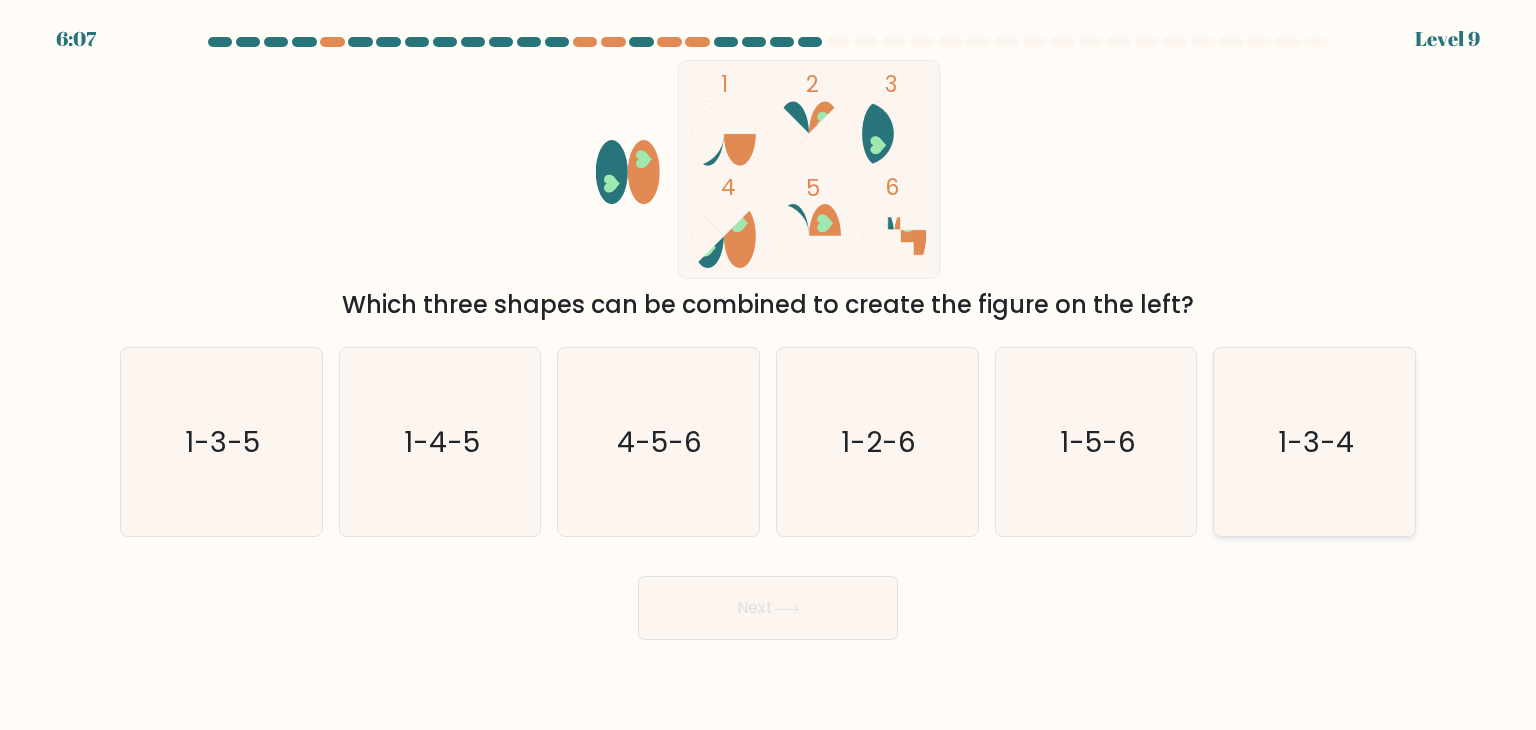 click on "1-3-4" 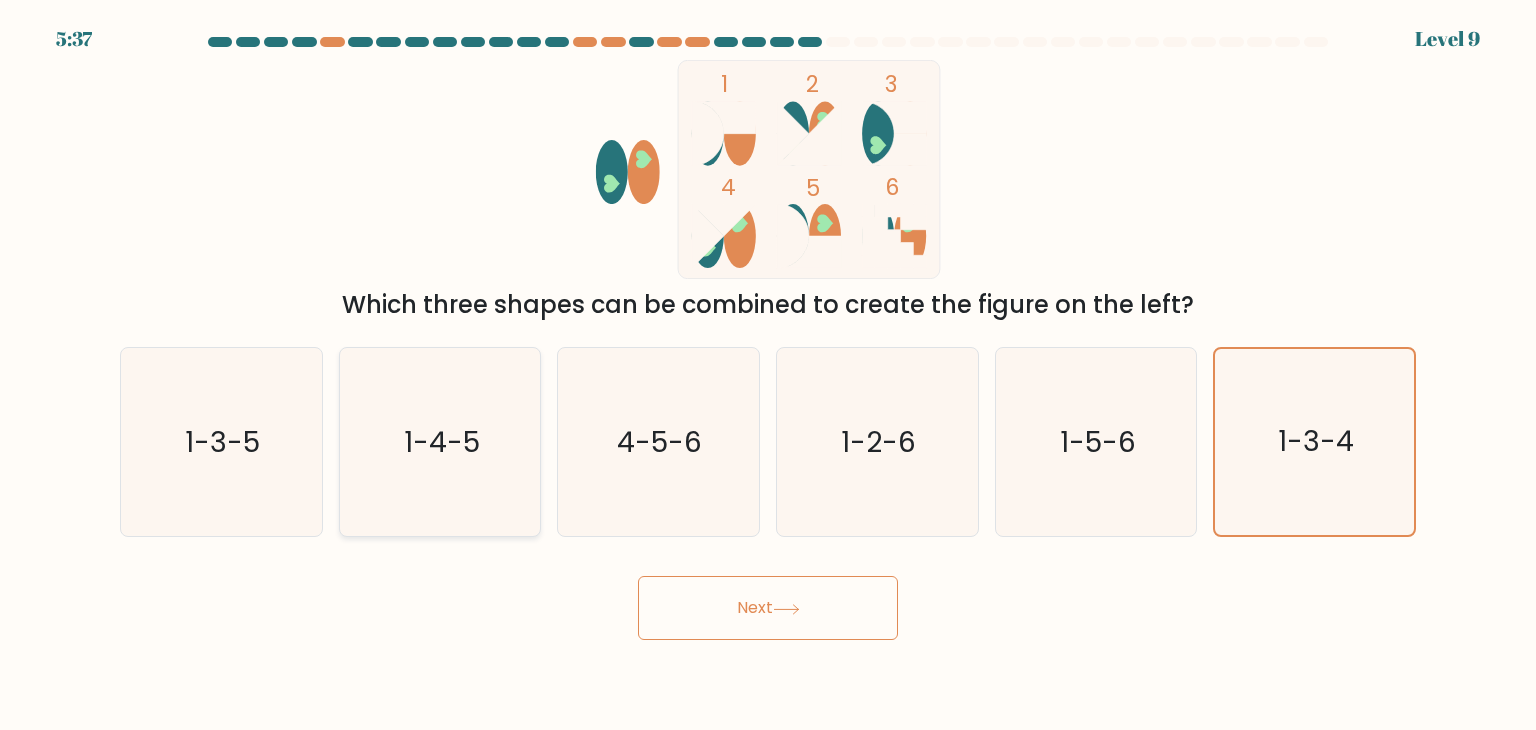 drag, startPoint x: 467, startPoint y: 443, endPoint x: 439, endPoint y: 440, distance: 28.160255 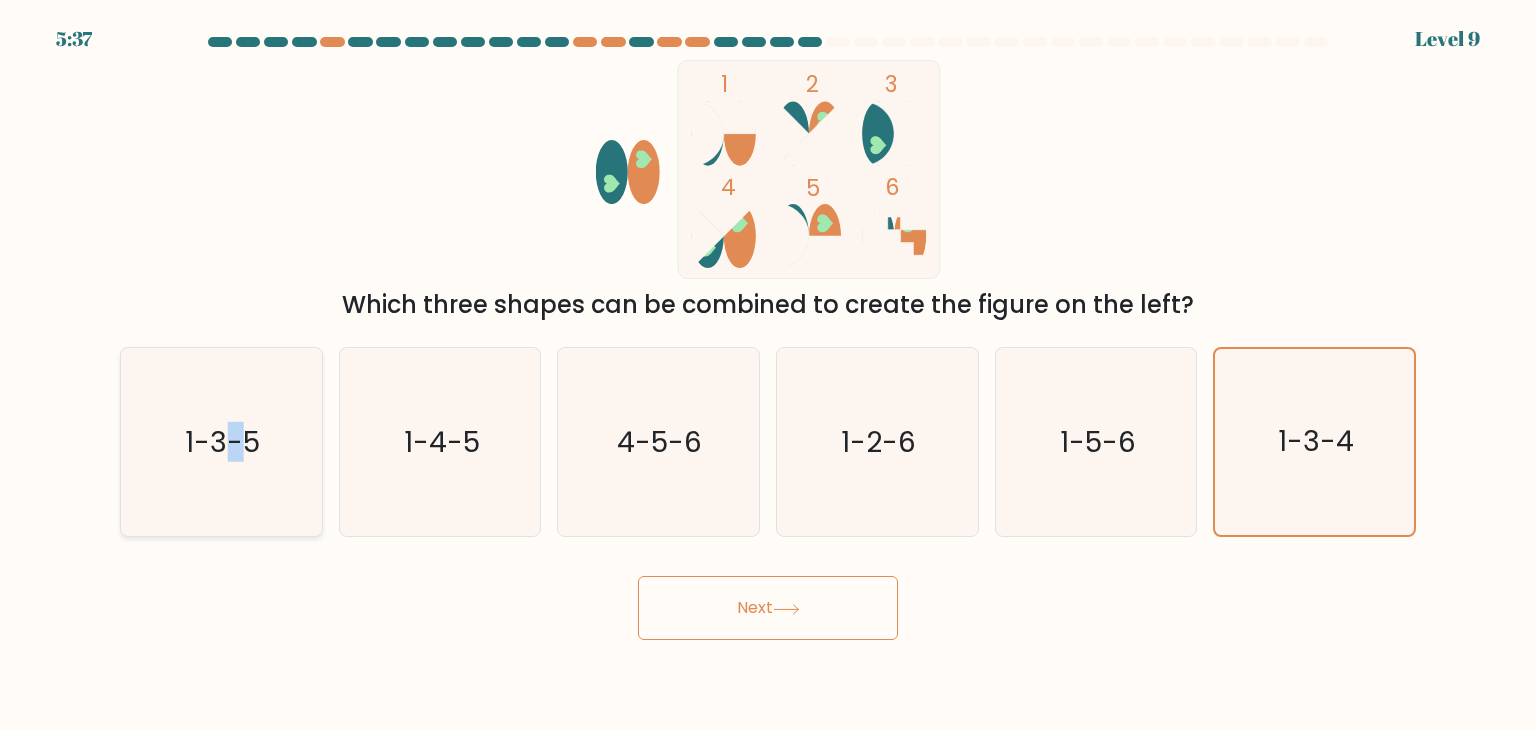 click on "1-3-5" 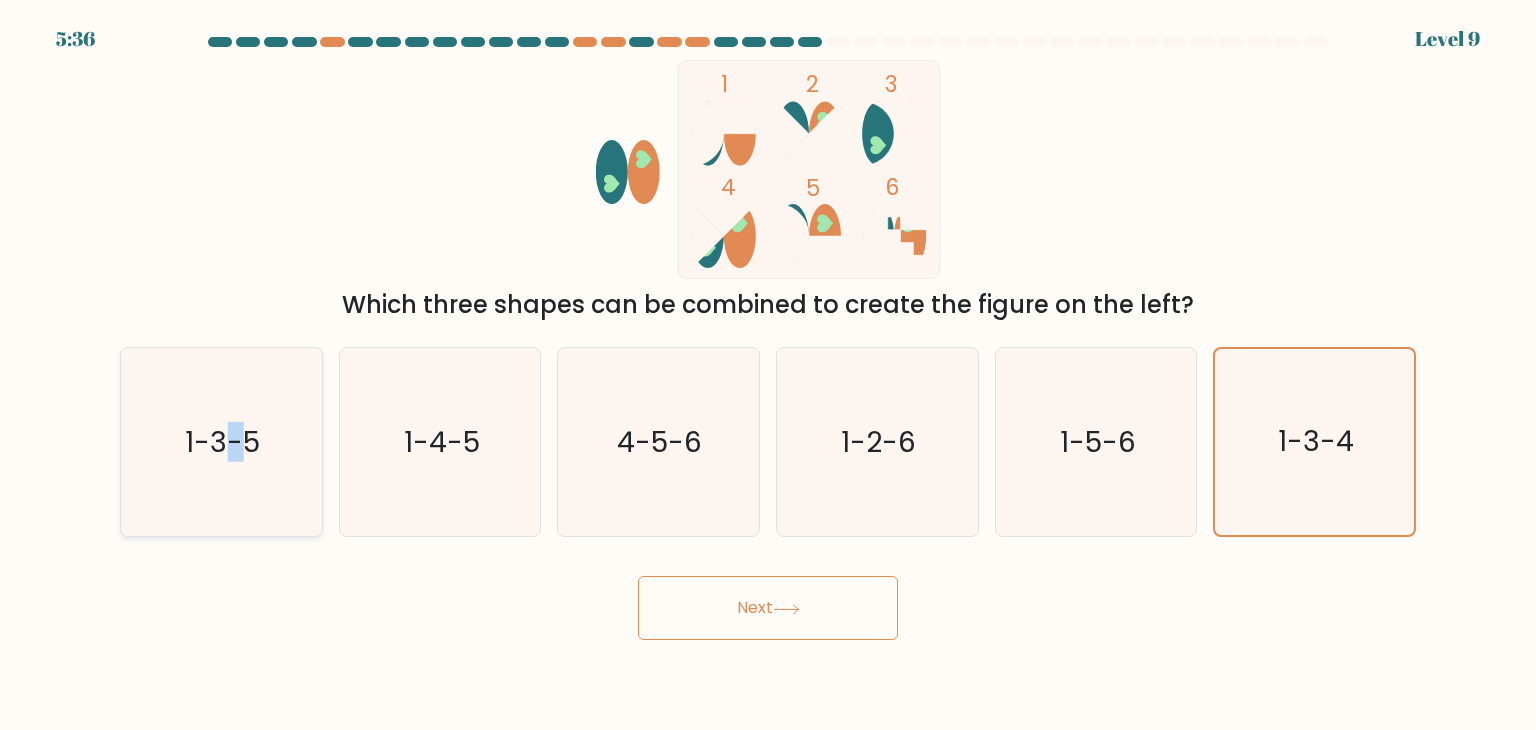 click on "1-3-5" 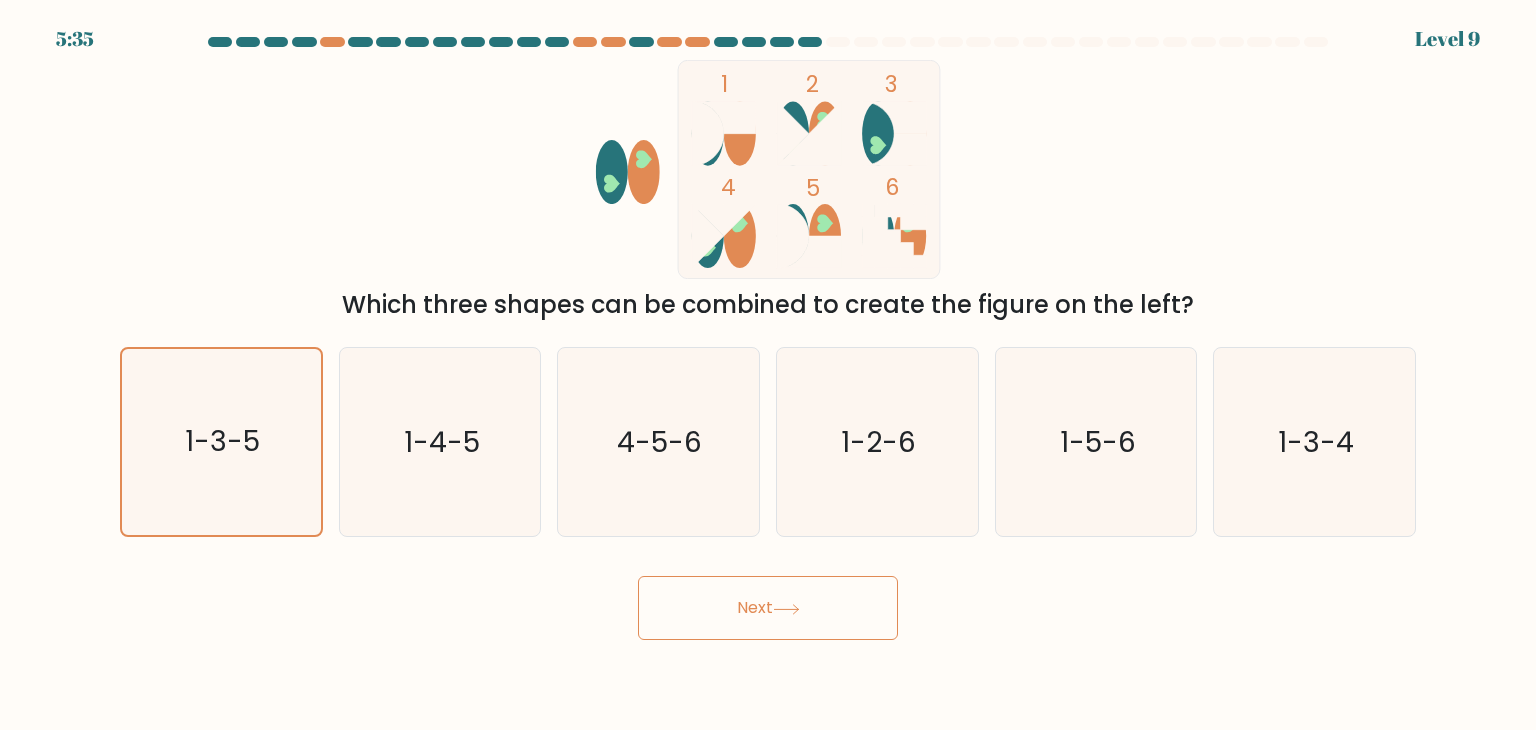 click on "Next" at bounding box center (768, 608) 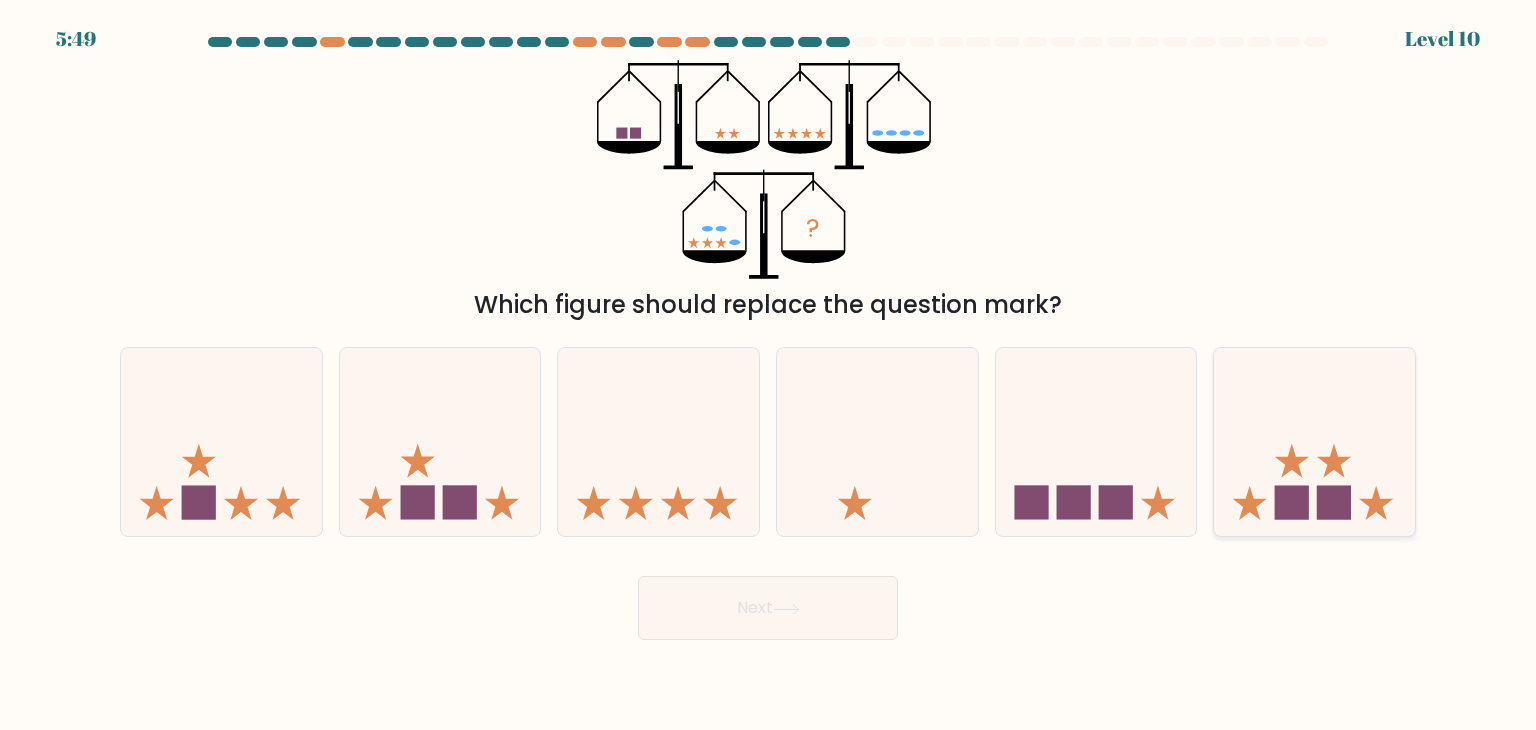 click 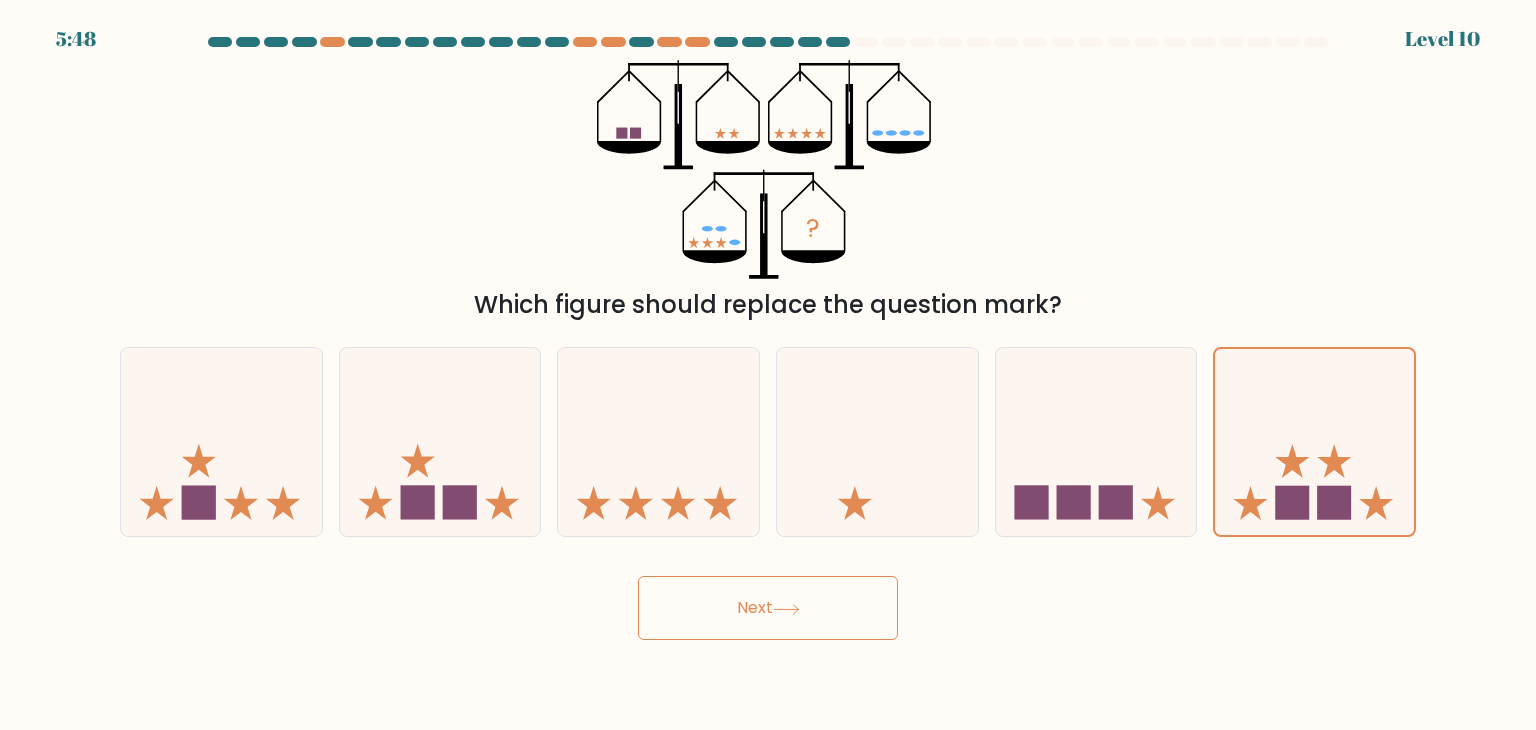 click on "Next" at bounding box center (768, 608) 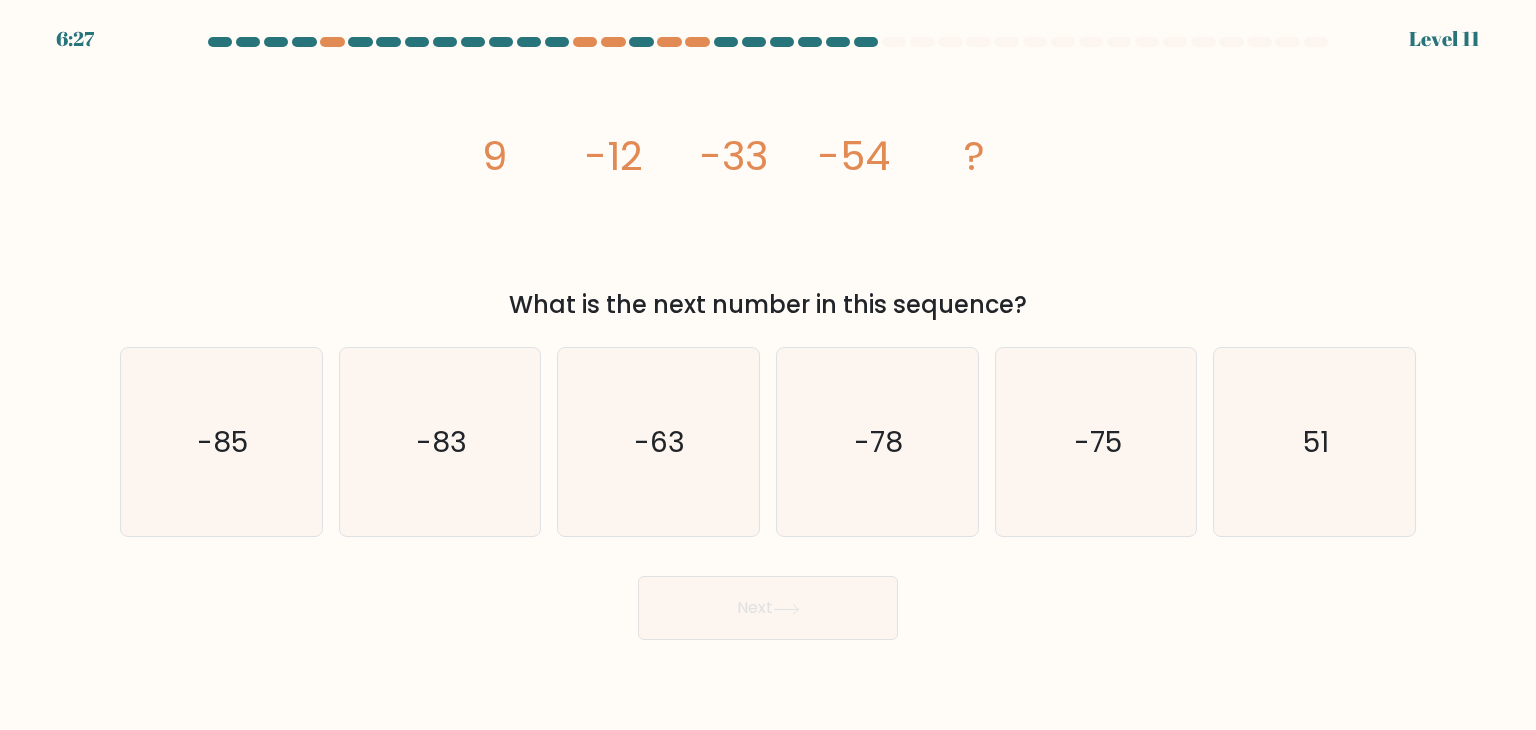 drag, startPoint x: 1049, startPoint y: 316, endPoint x: 429, endPoint y: 148, distance: 642.35815 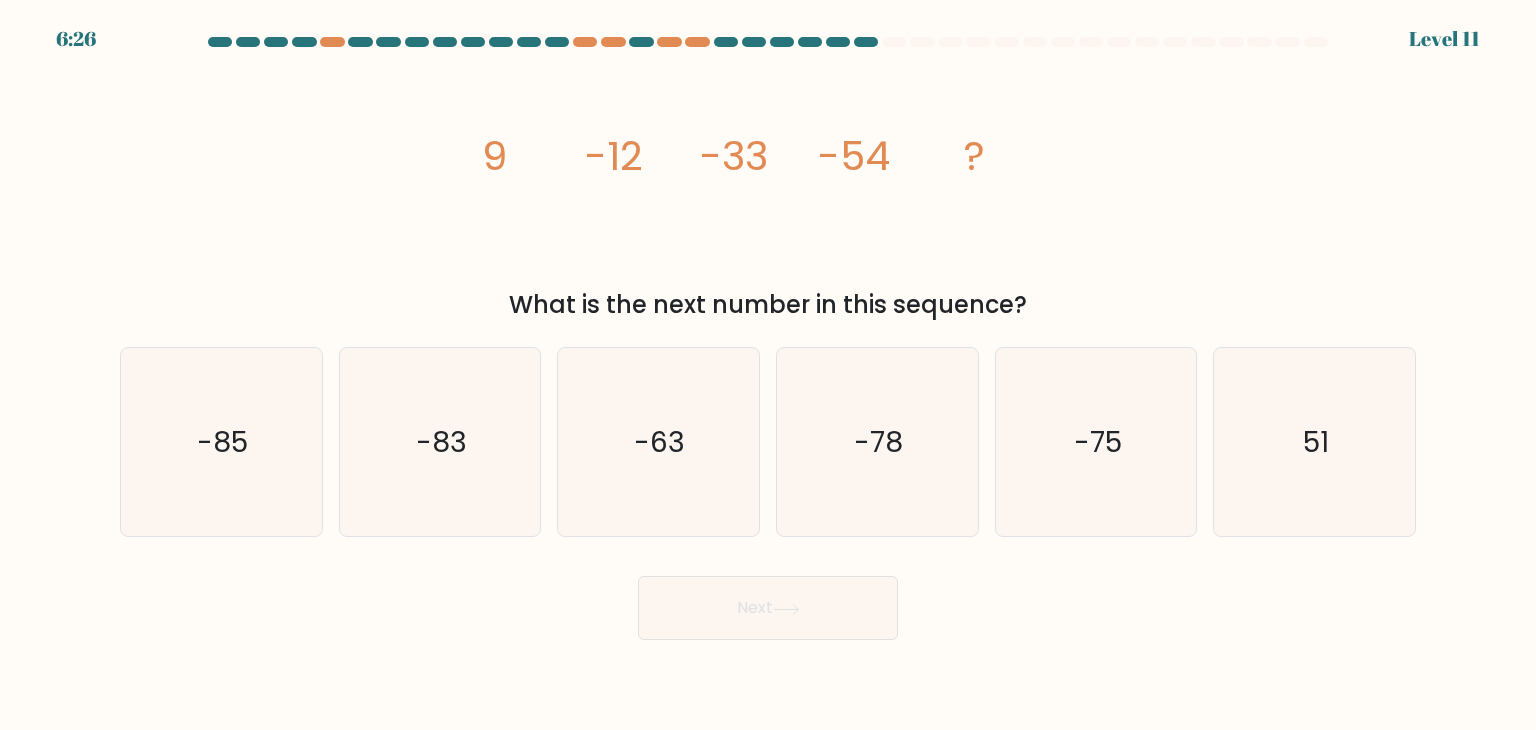 copy on "9
-12
-33
-54
?
What is the next number in this sequence?" 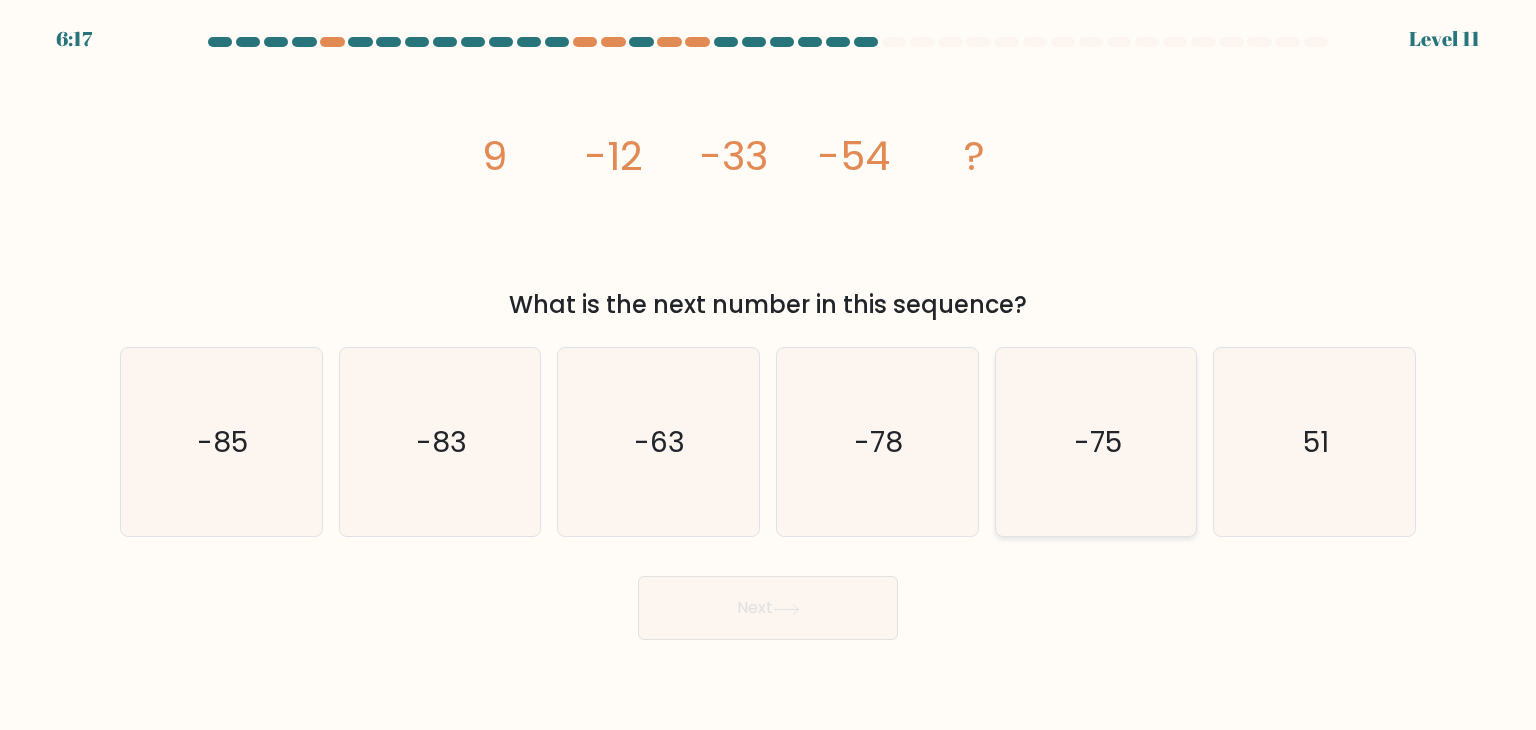 click on "-75" 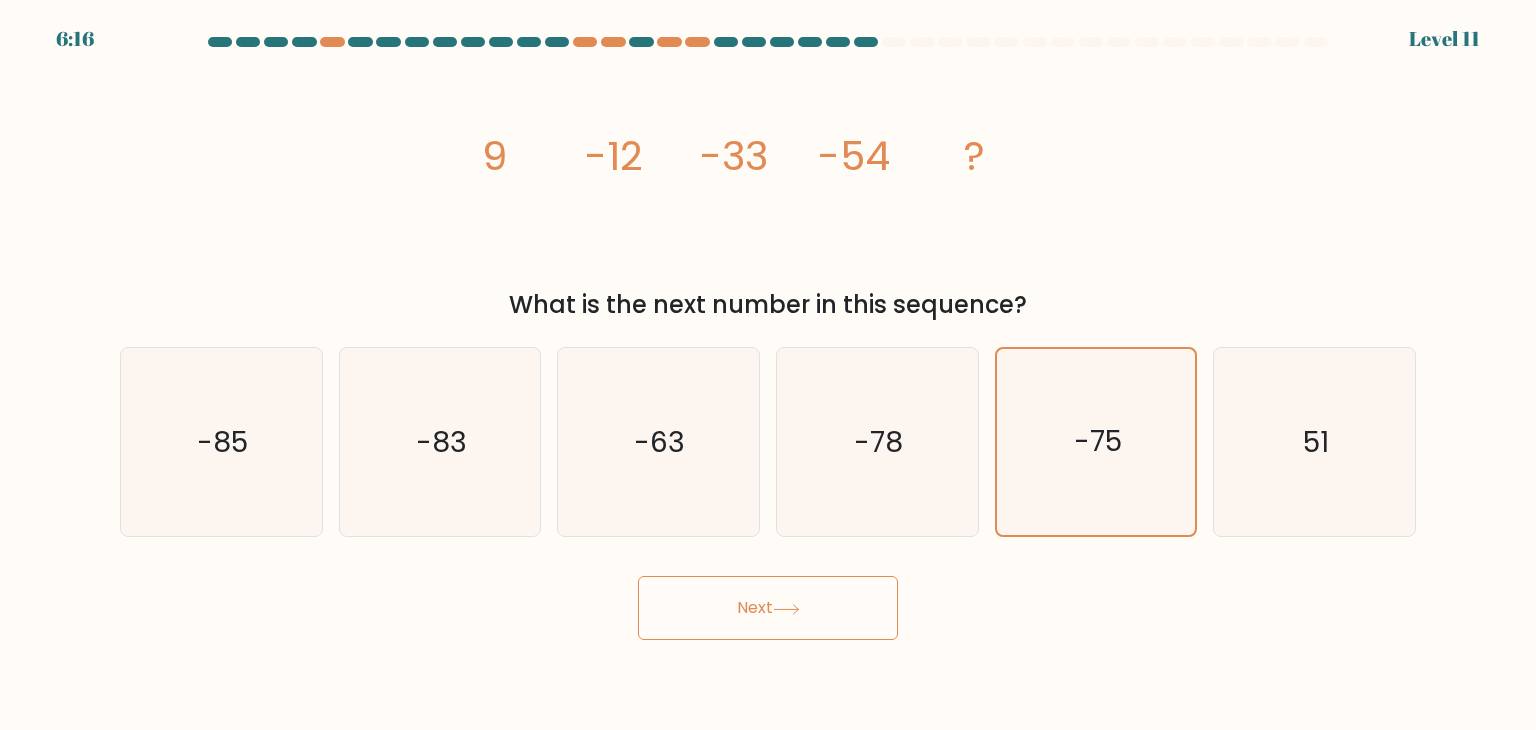 click on "Next" at bounding box center [768, 608] 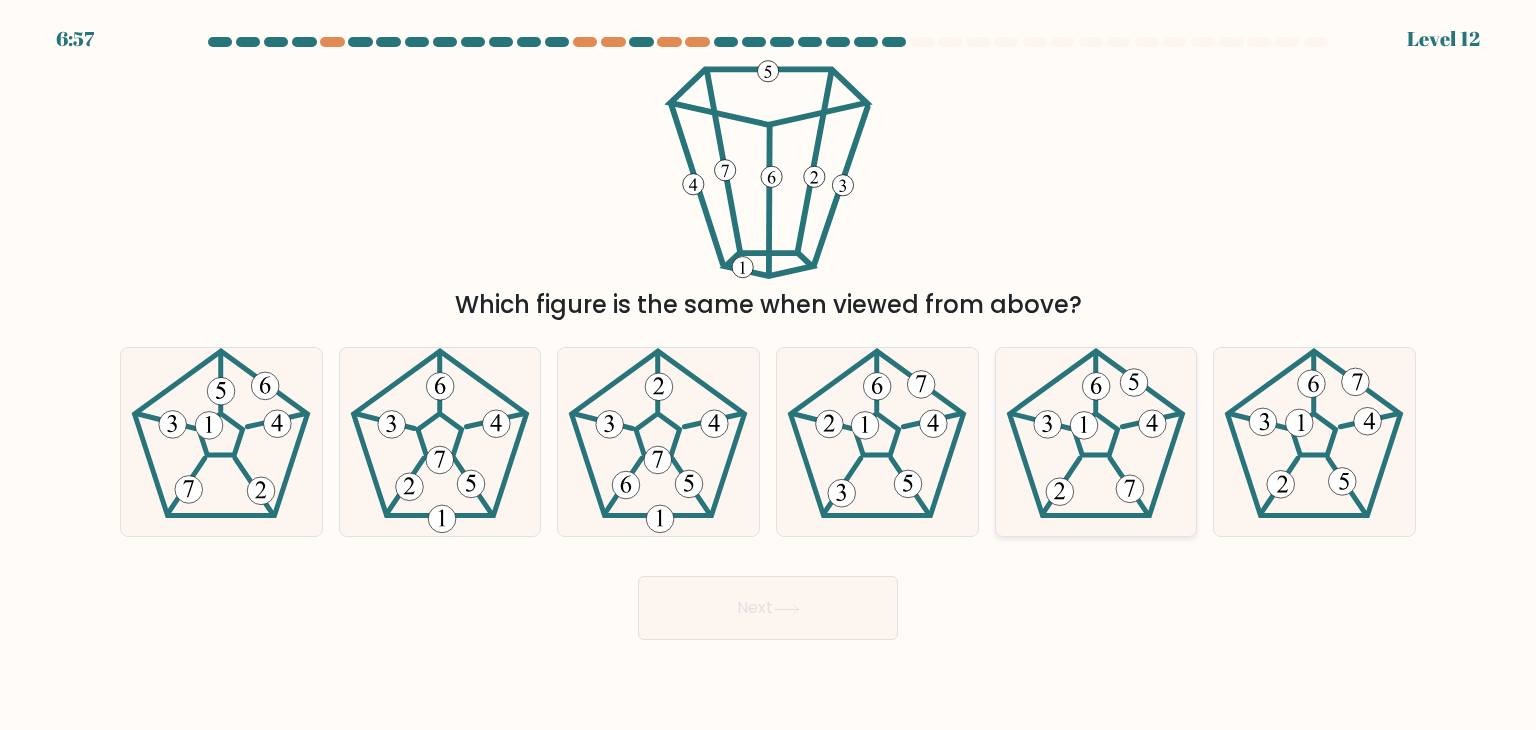 click 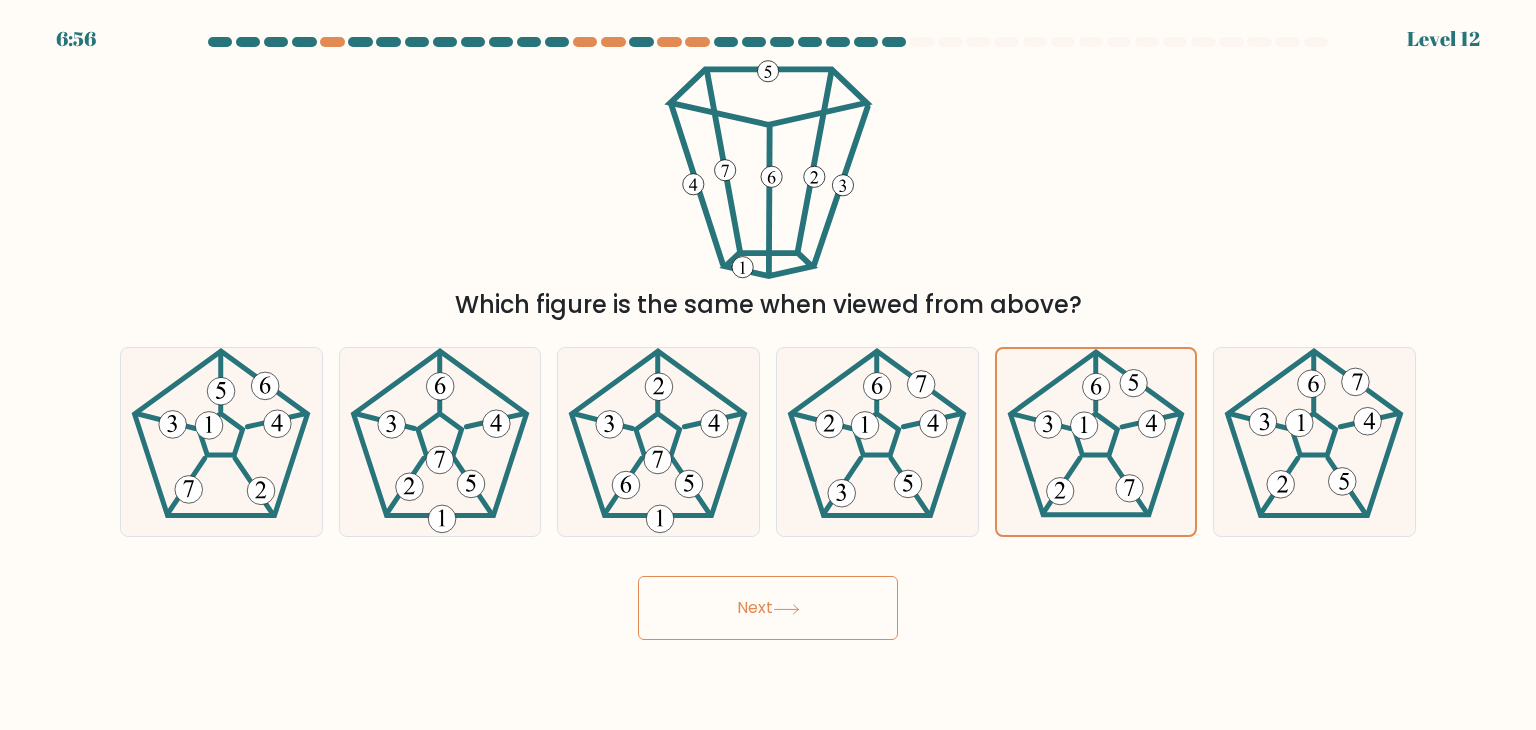 click on "Next" at bounding box center (768, 608) 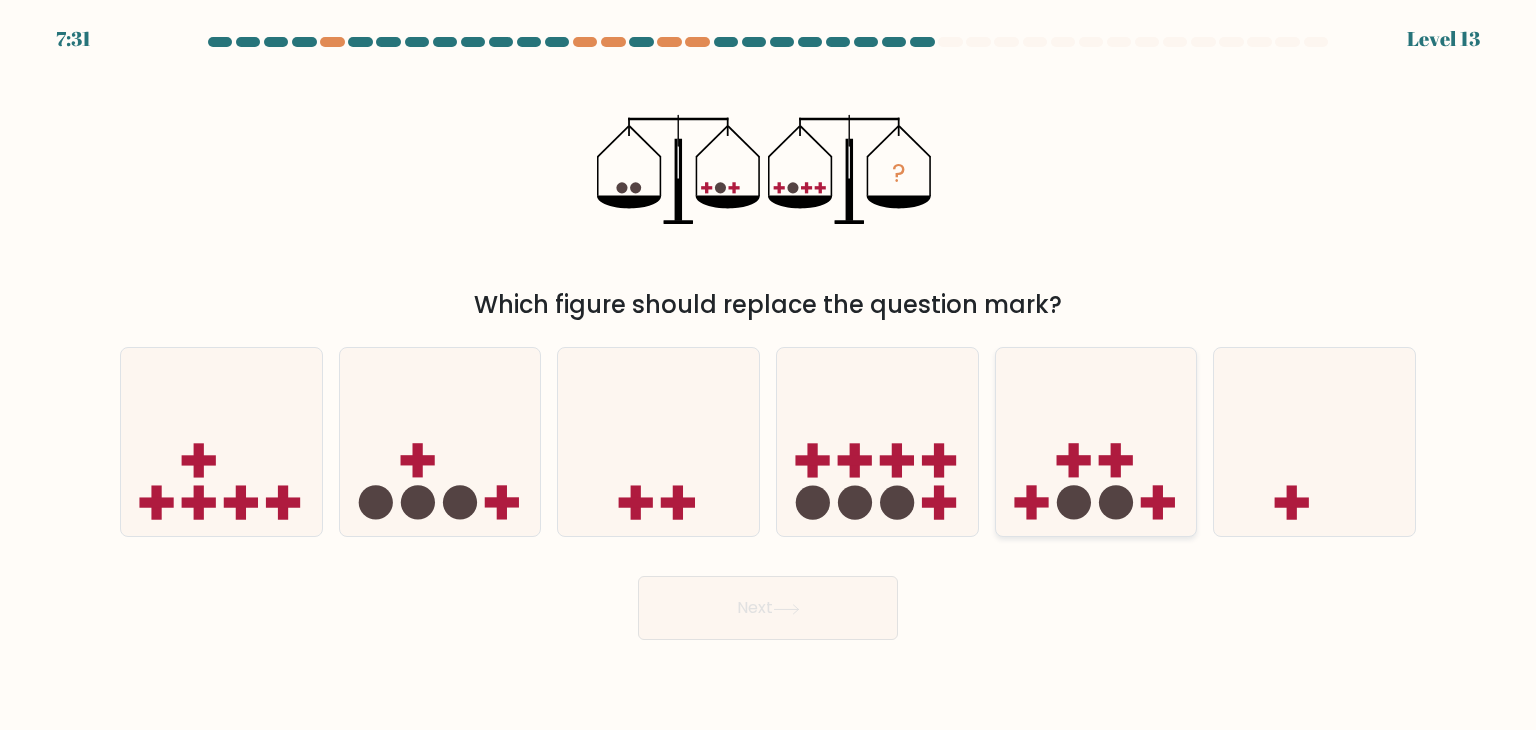 drag, startPoint x: 1097, startPoint y: 485, endPoint x: 1086, endPoint y: 486, distance: 11.045361 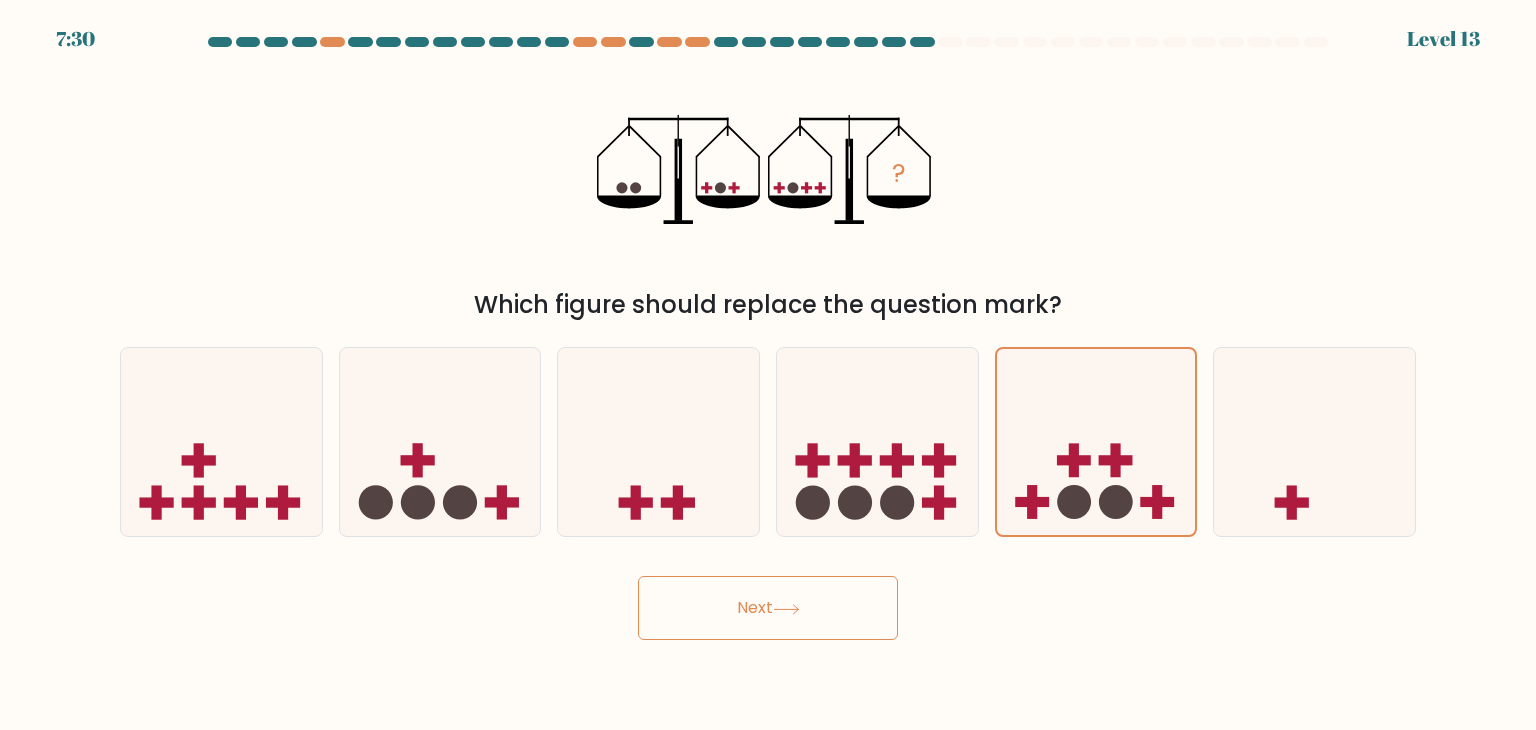 click on "Next" at bounding box center [768, 608] 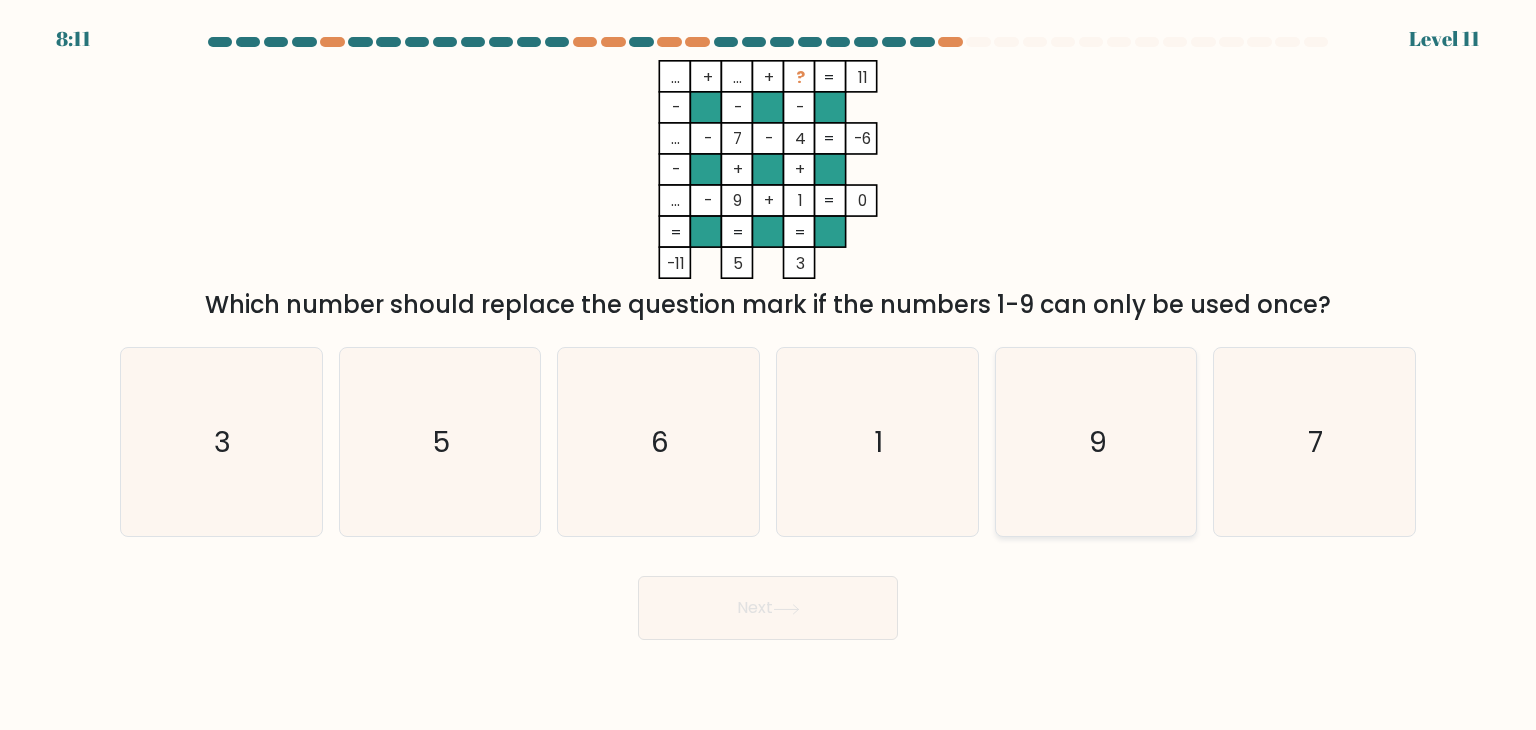 click on "9" 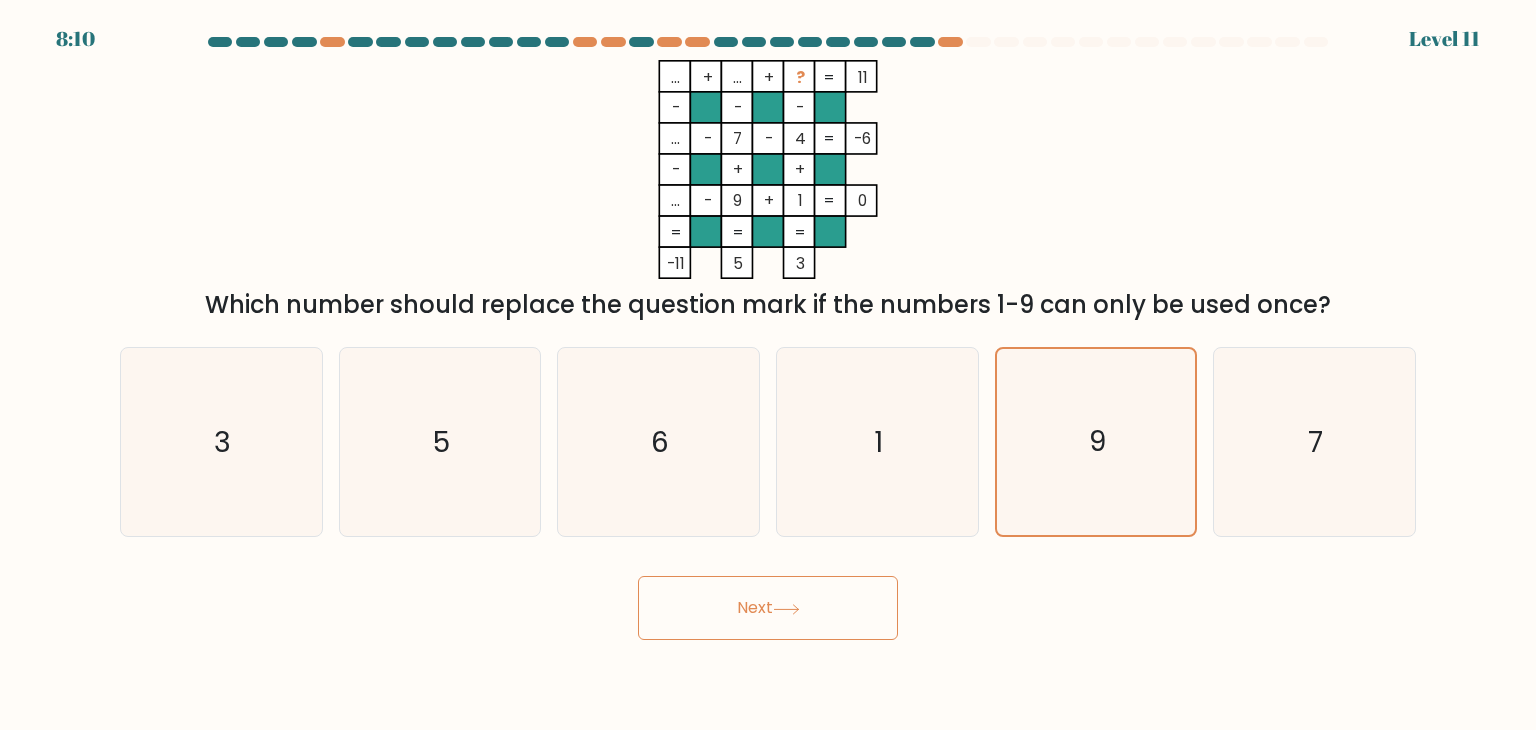 click on "Next" at bounding box center (768, 608) 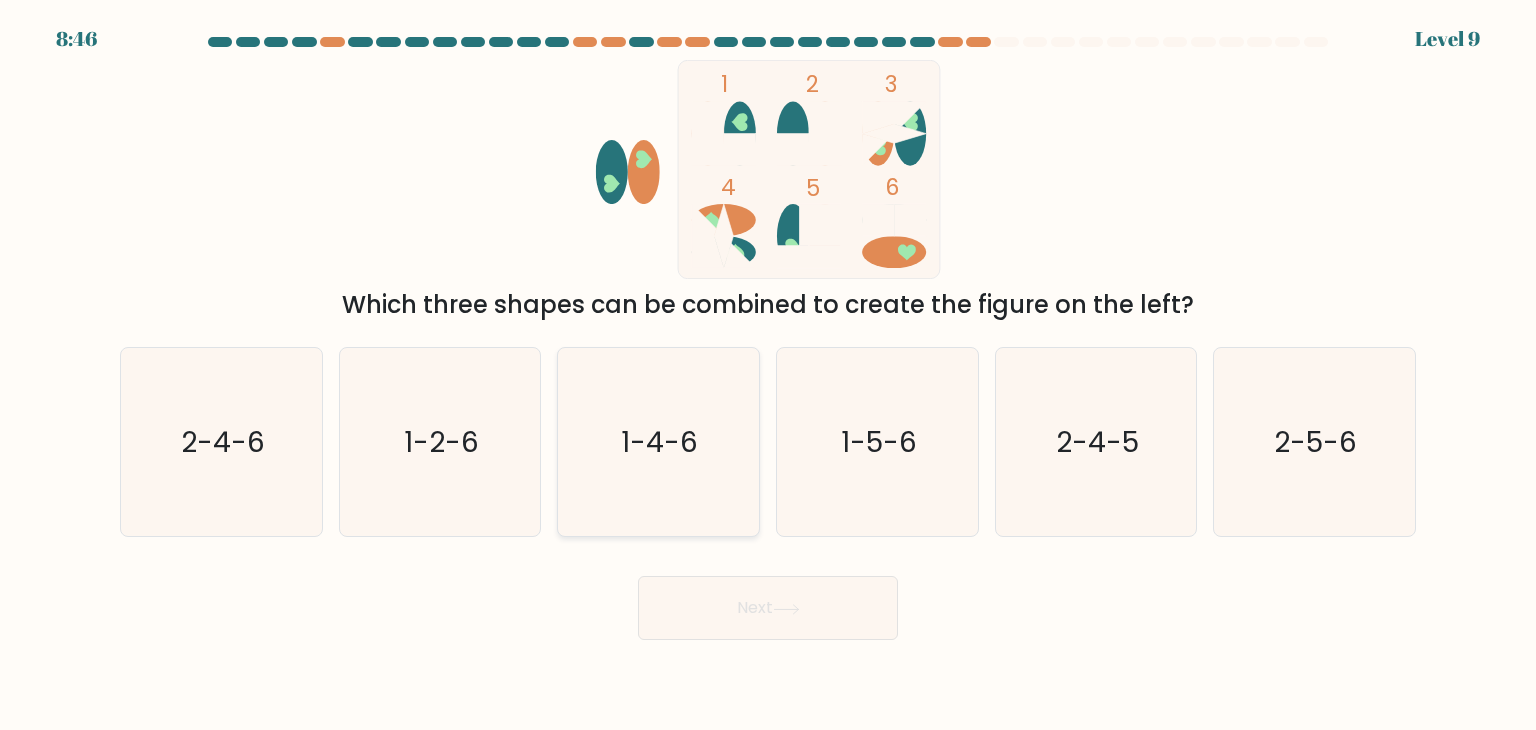click on "1-4-6" 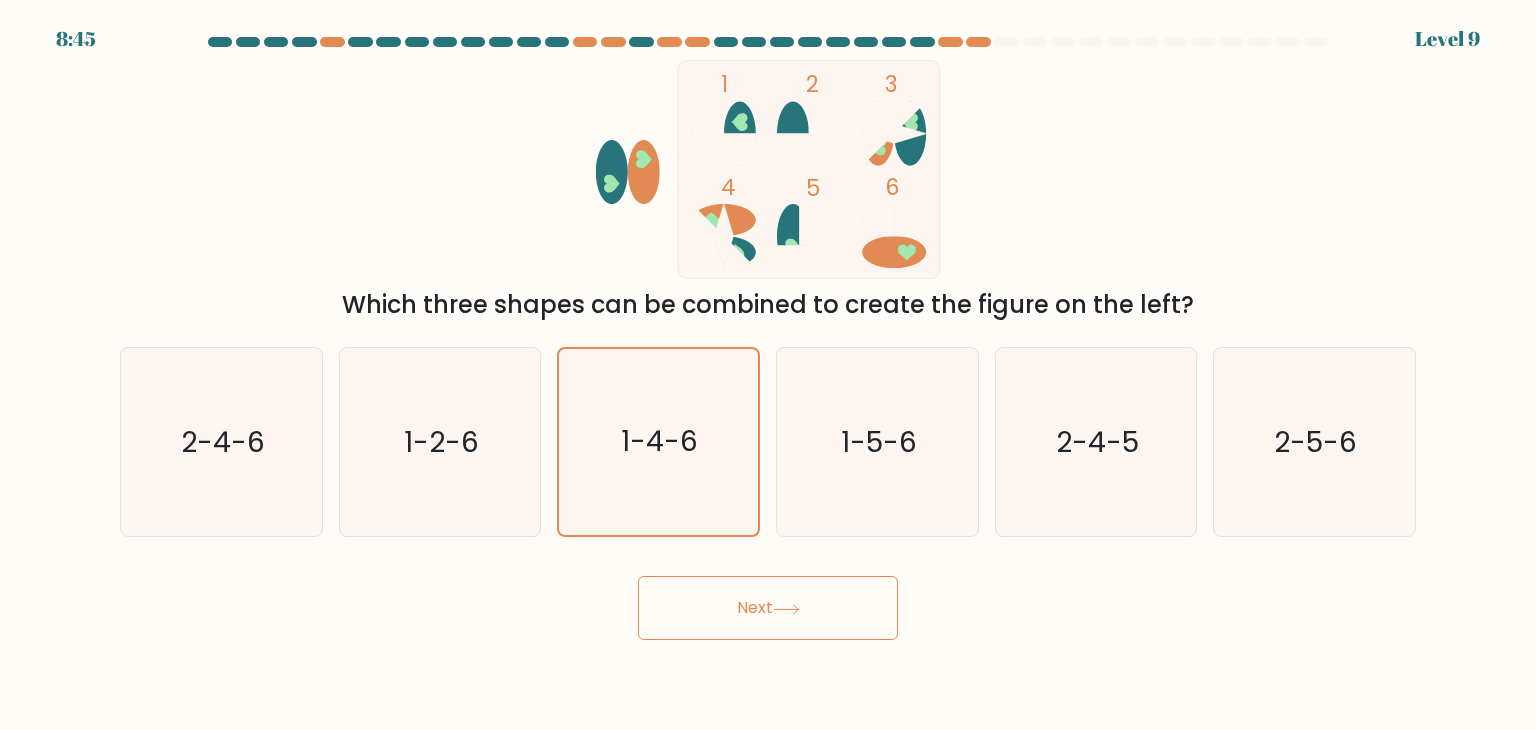 click on "Next" at bounding box center (768, 608) 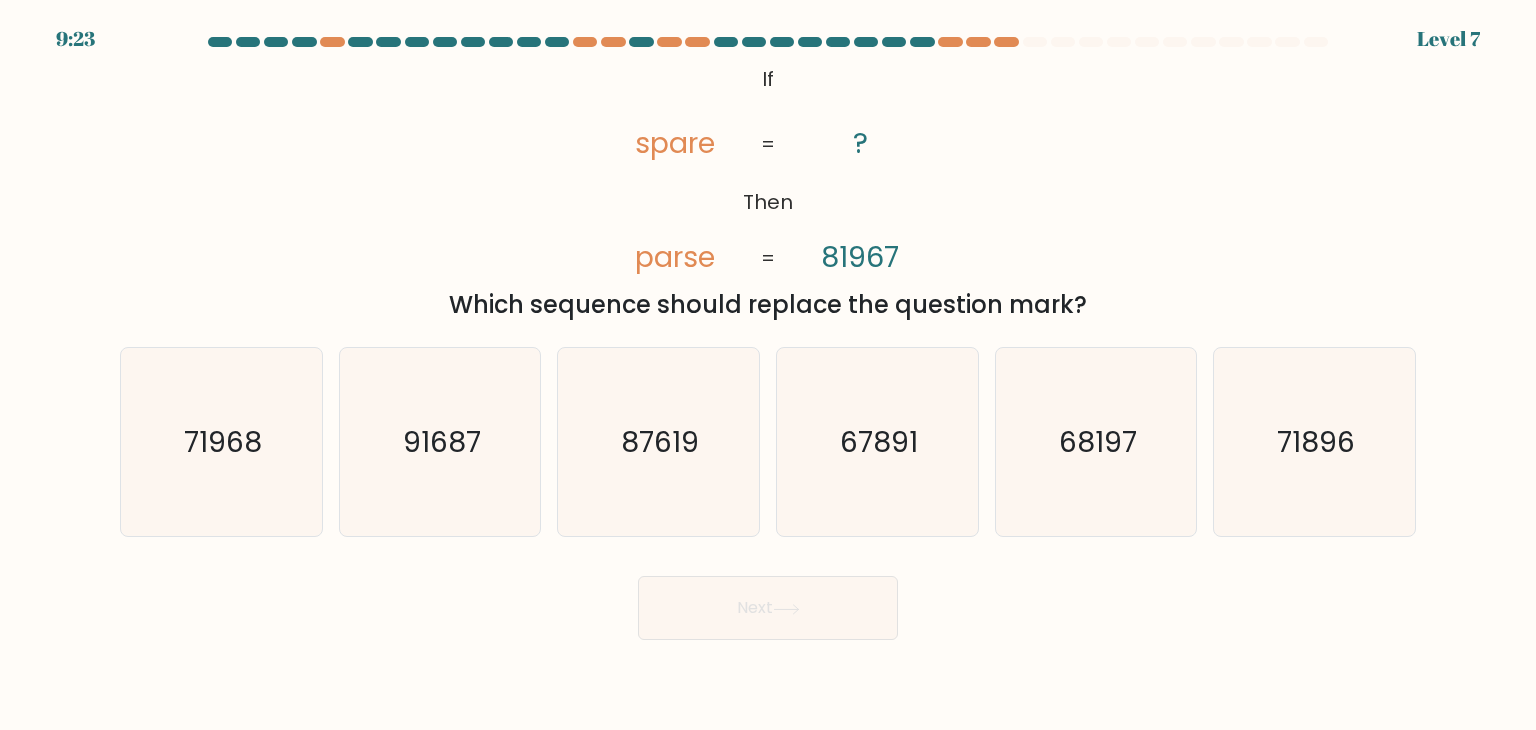 drag, startPoint x: 1120, startPoint y: 314, endPoint x: 728, endPoint y: 74, distance: 459.63464 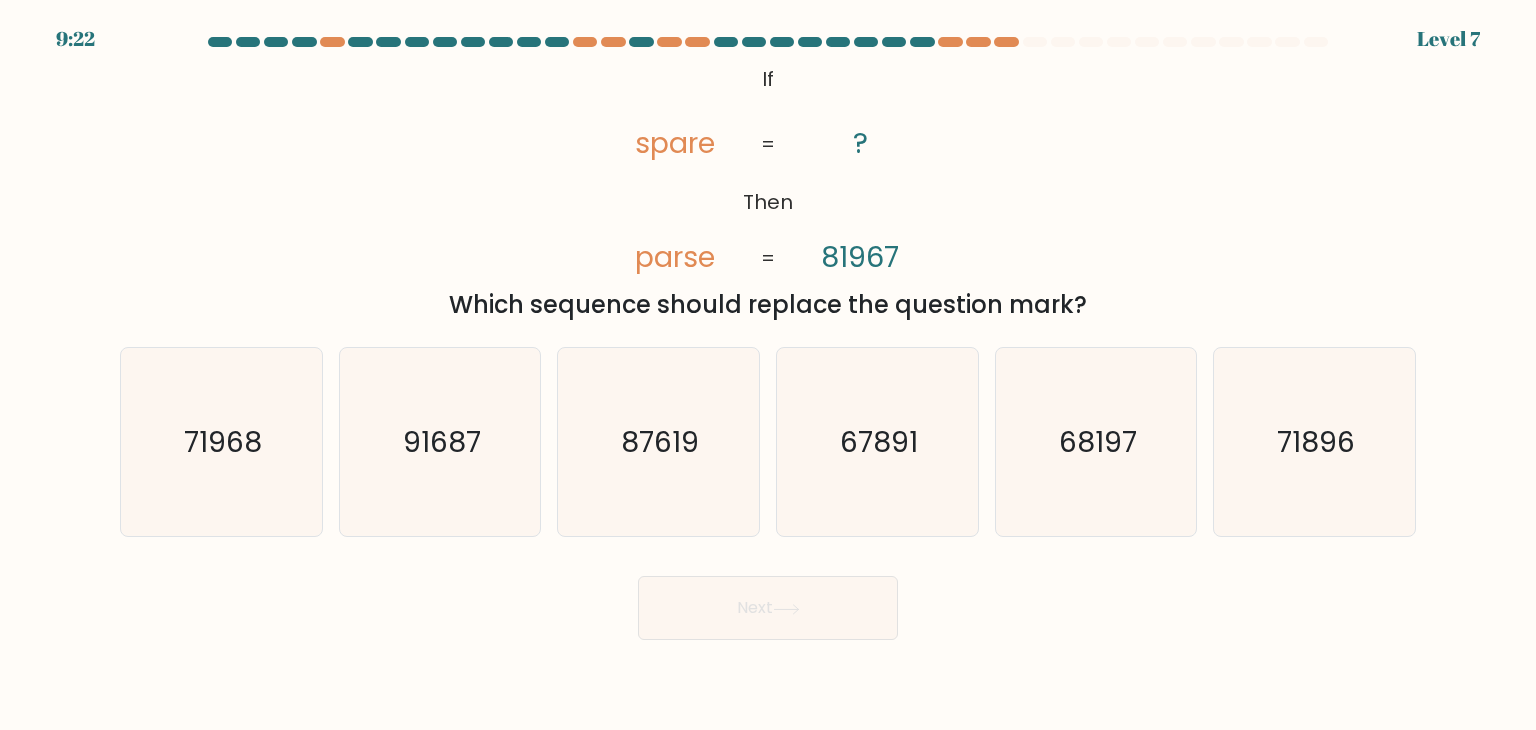 copy on "If       Then       spare       parse       ?       81967       =       =
Which sequence should replace the question mark?" 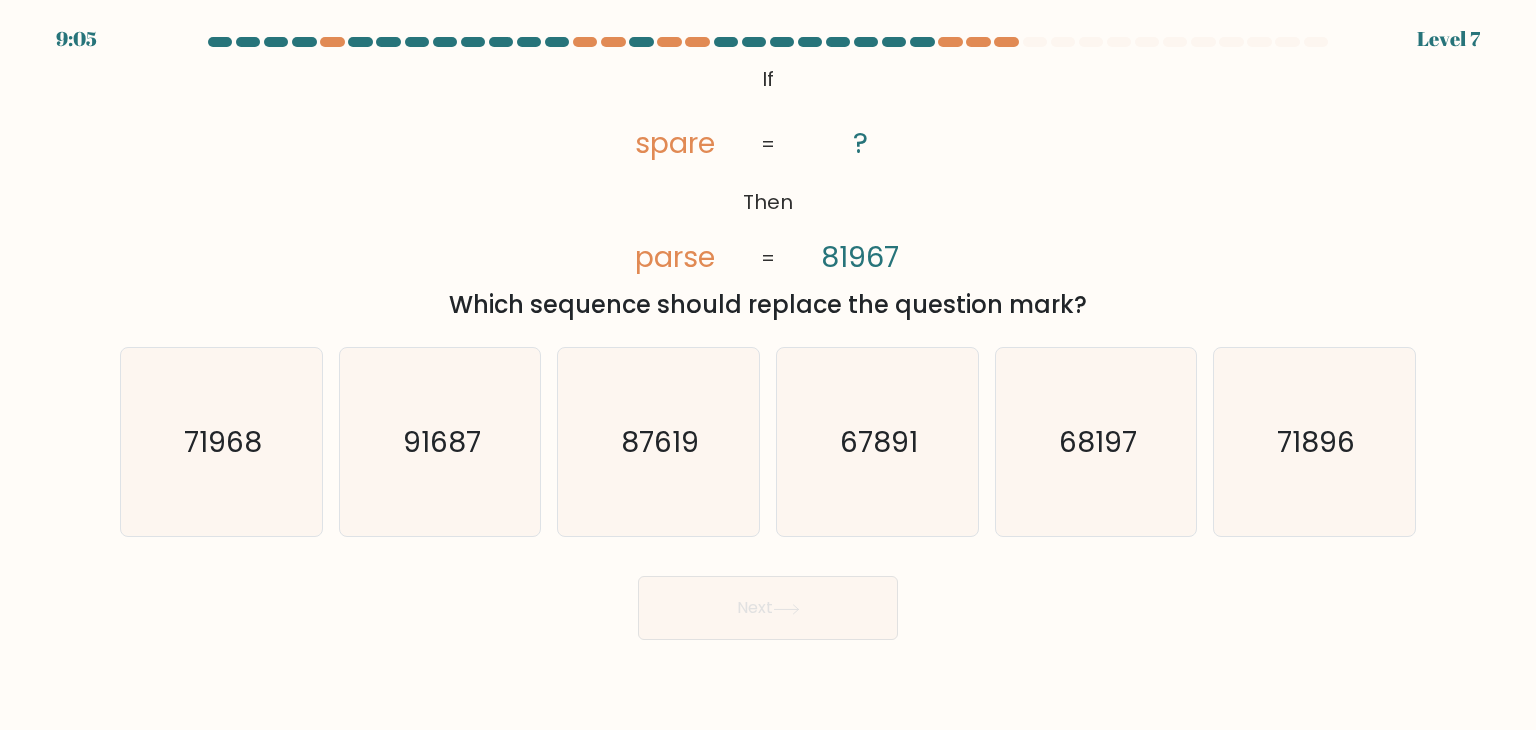 click on "If ?" at bounding box center [768, 338] 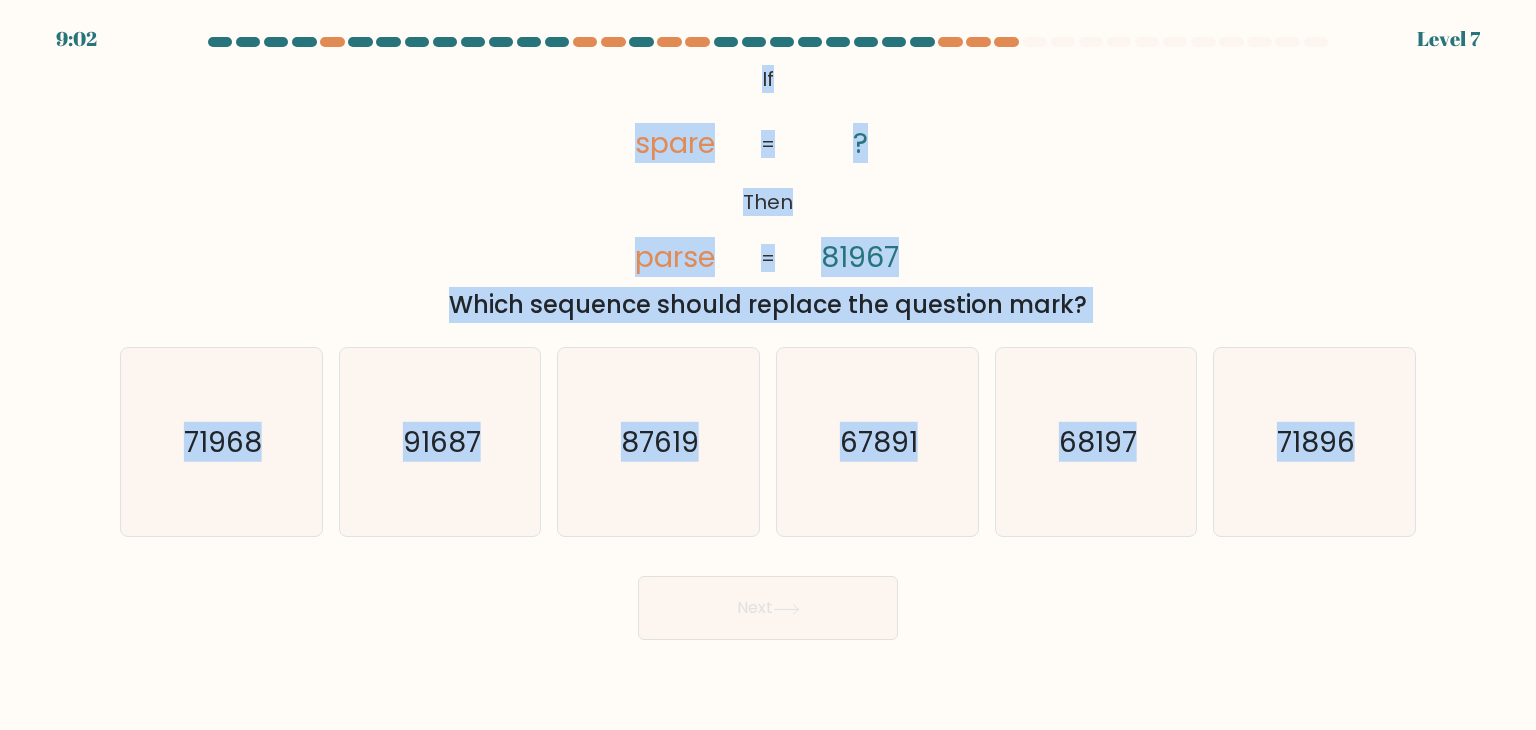 drag, startPoint x: 1444, startPoint y: 428, endPoint x: 736, endPoint y: 52, distance: 801.6483 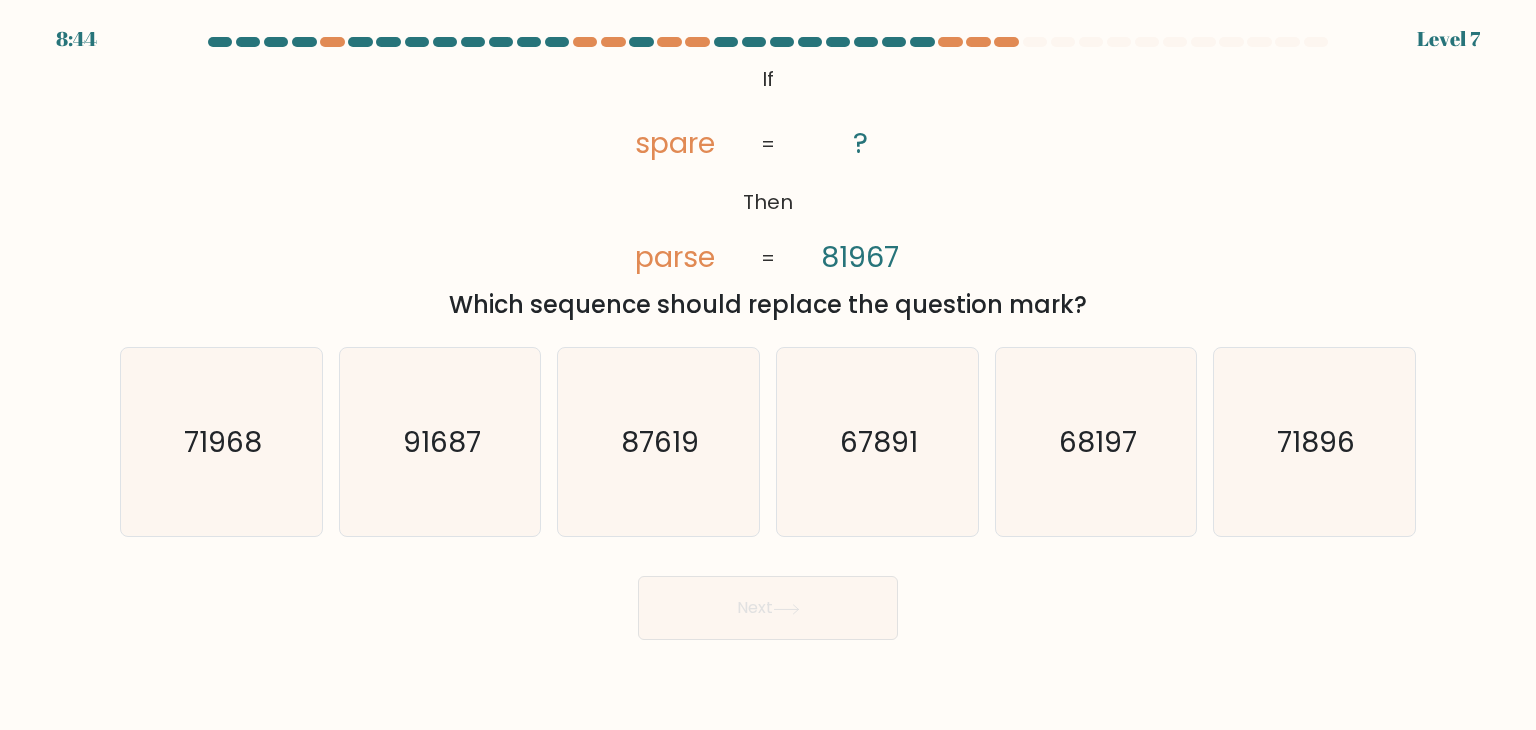 click on "If ?" at bounding box center (768, 338) 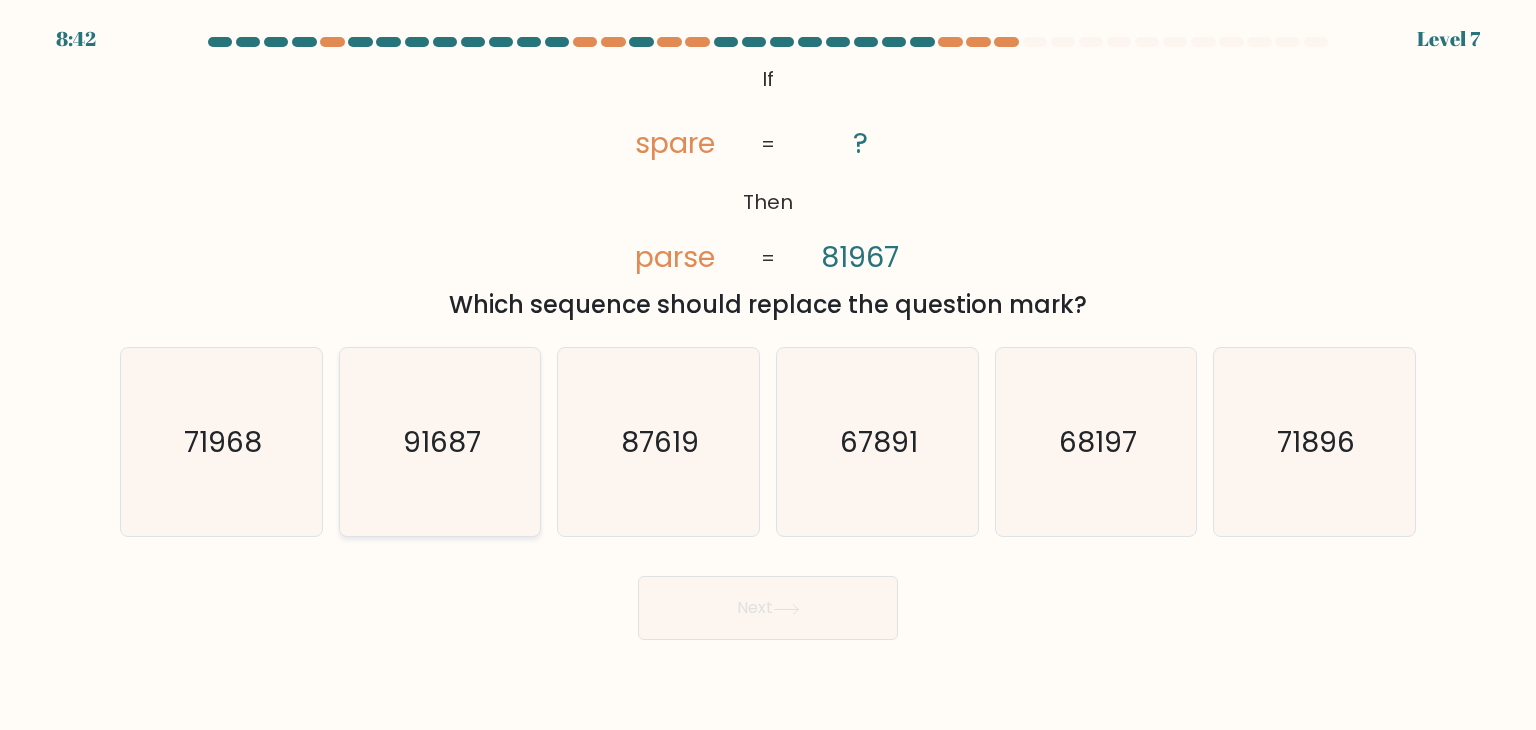click on "91687" 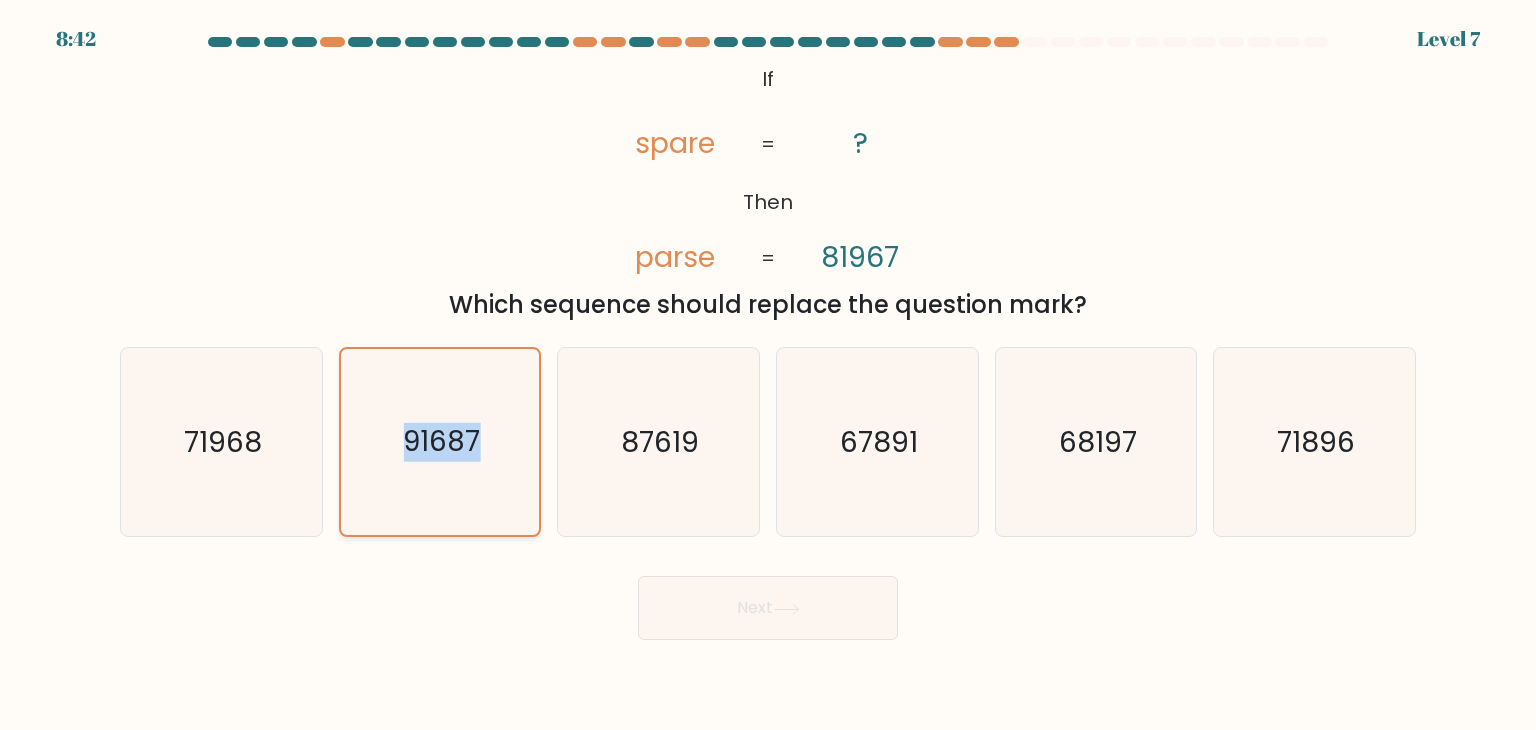 click on "91687" 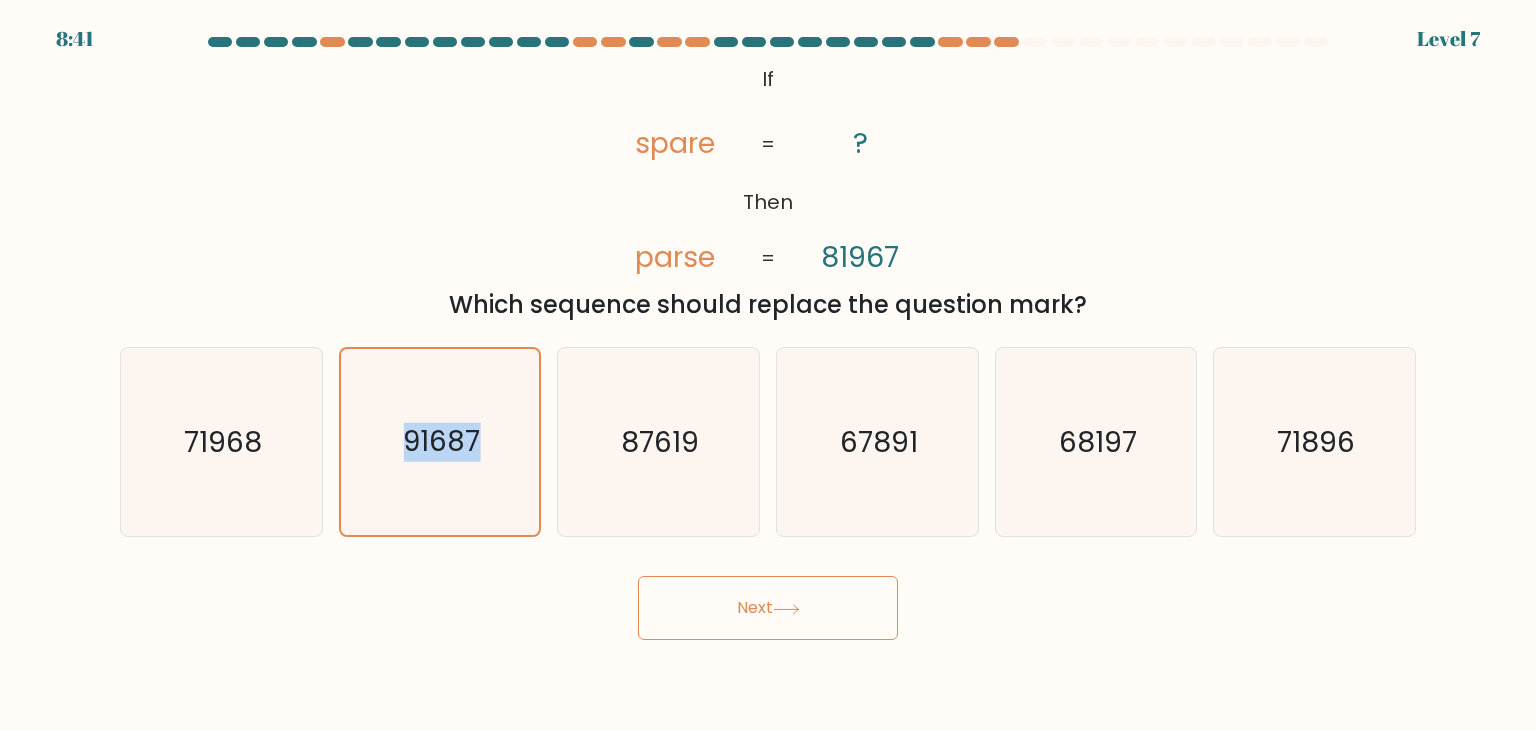 click on "Next" at bounding box center [768, 608] 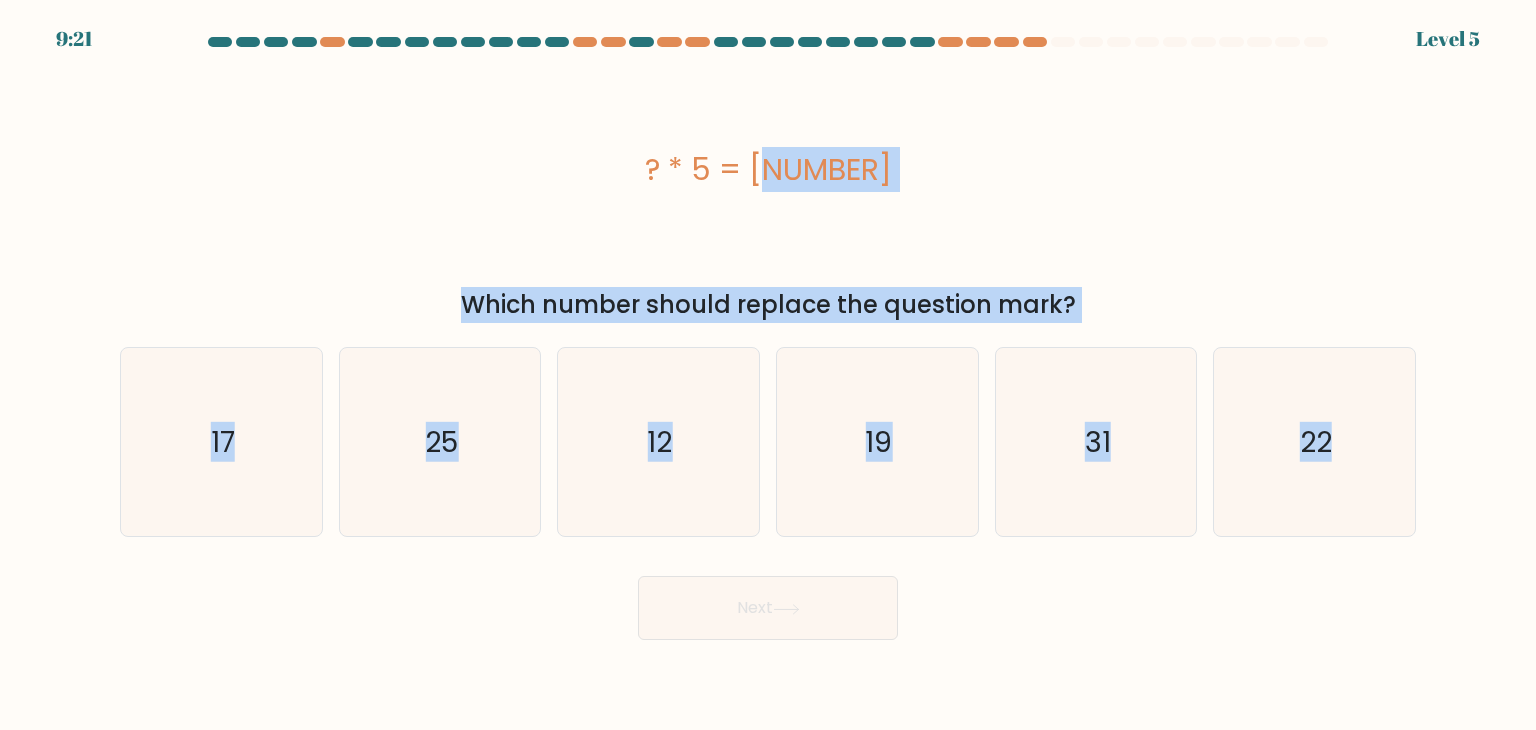 drag, startPoint x: 1512, startPoint y: 443, endPoint x: 590, endPoint y: 193, distance: 955.2926 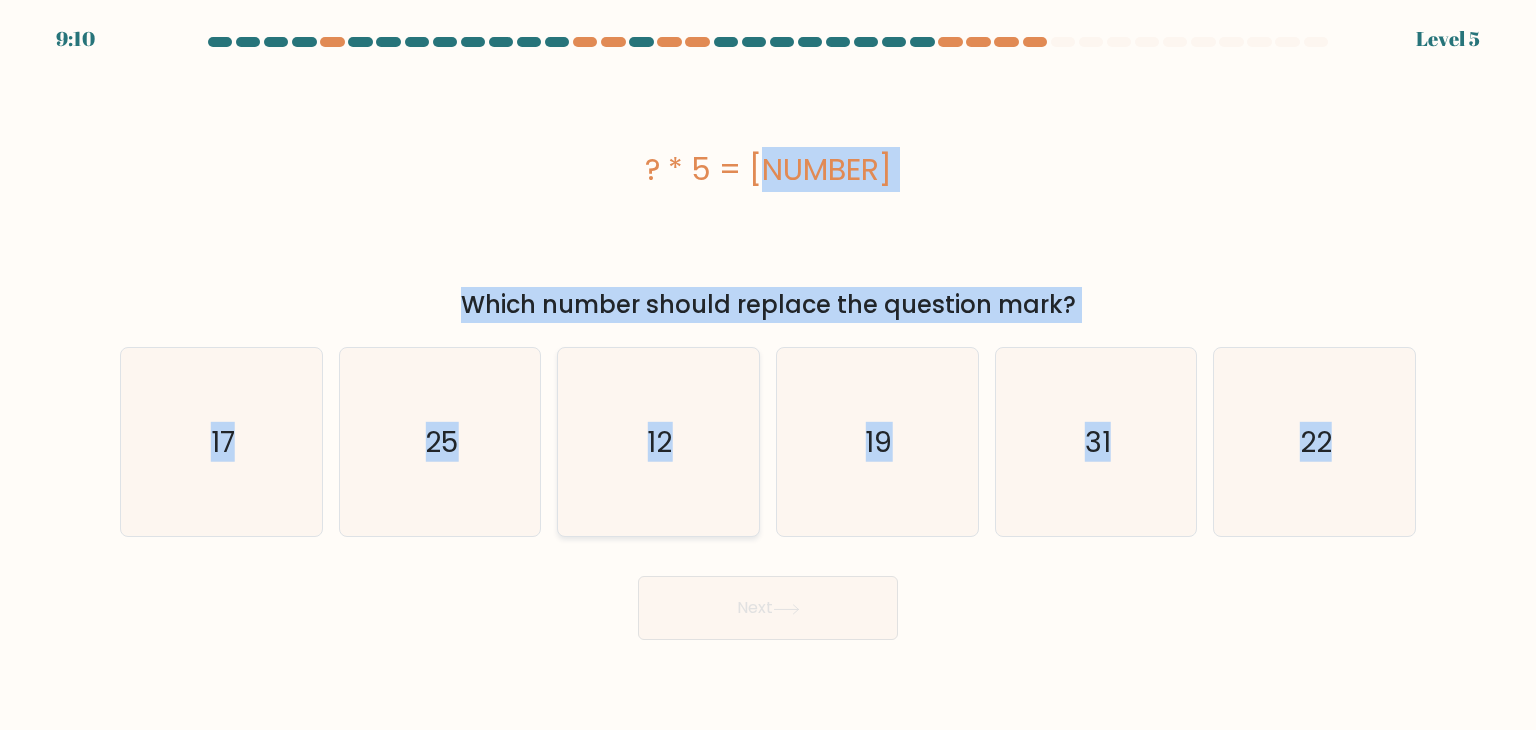 click on "12" 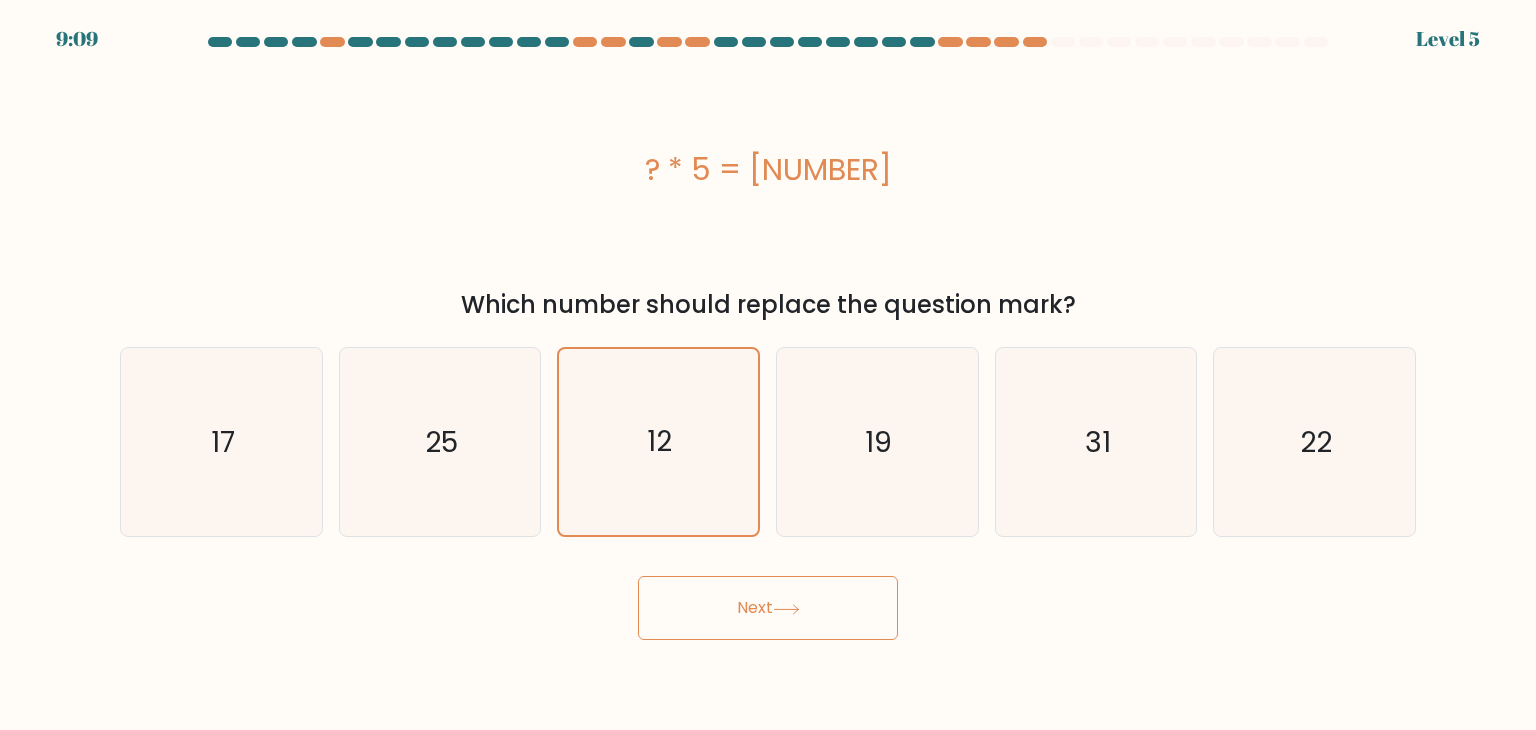 click on "Next" at bounding box center [768, 608] 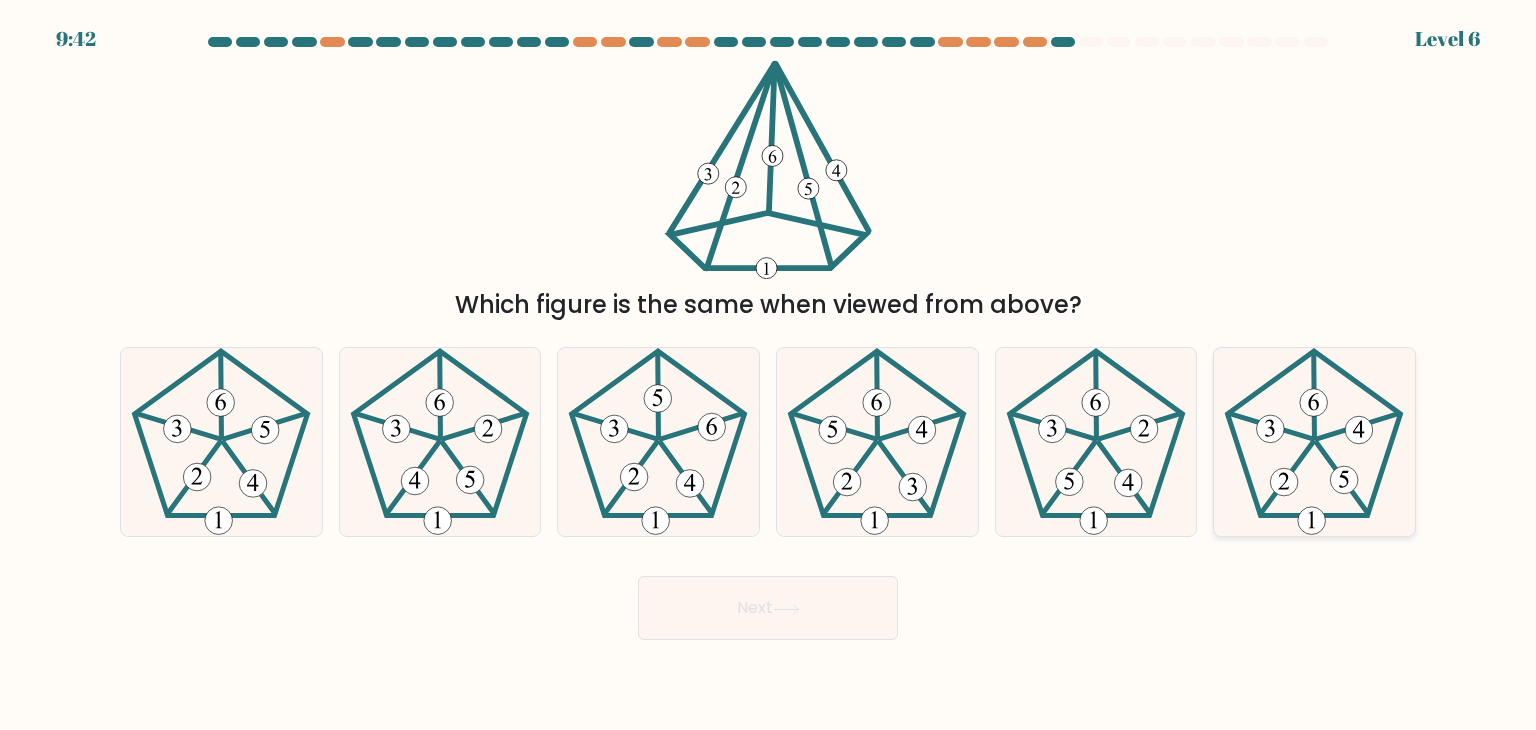 click 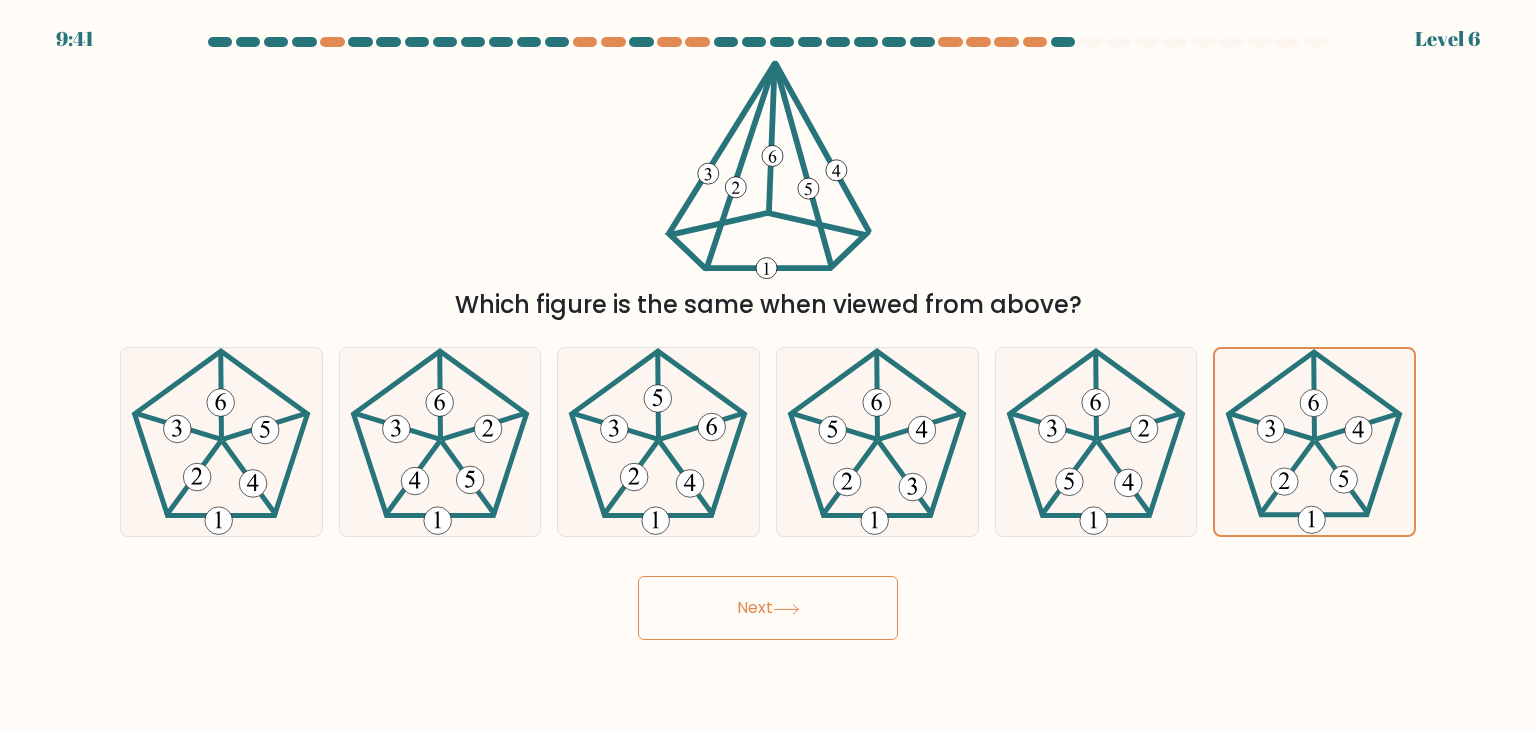 click on "Next" at bounding box center [768, 608] 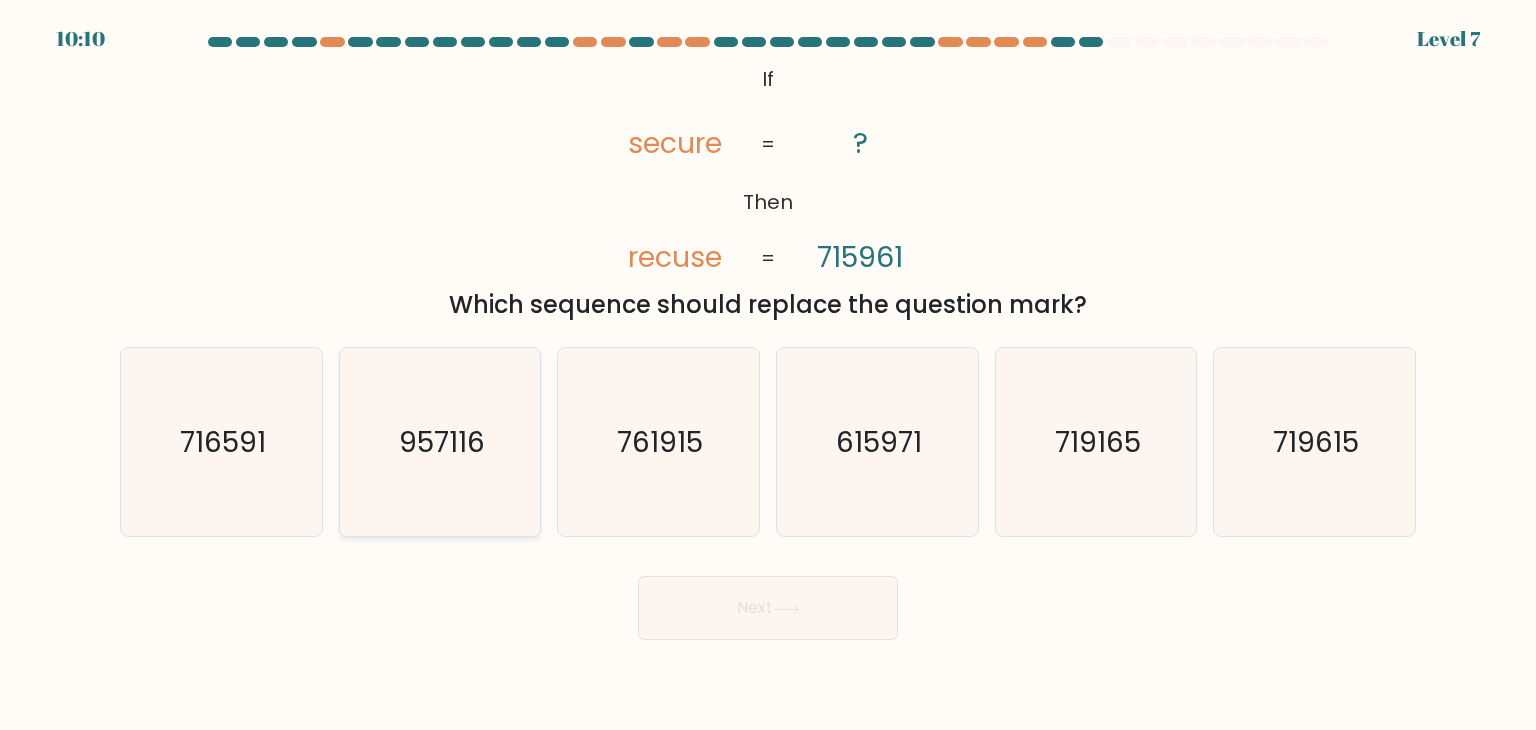 click on "957116" 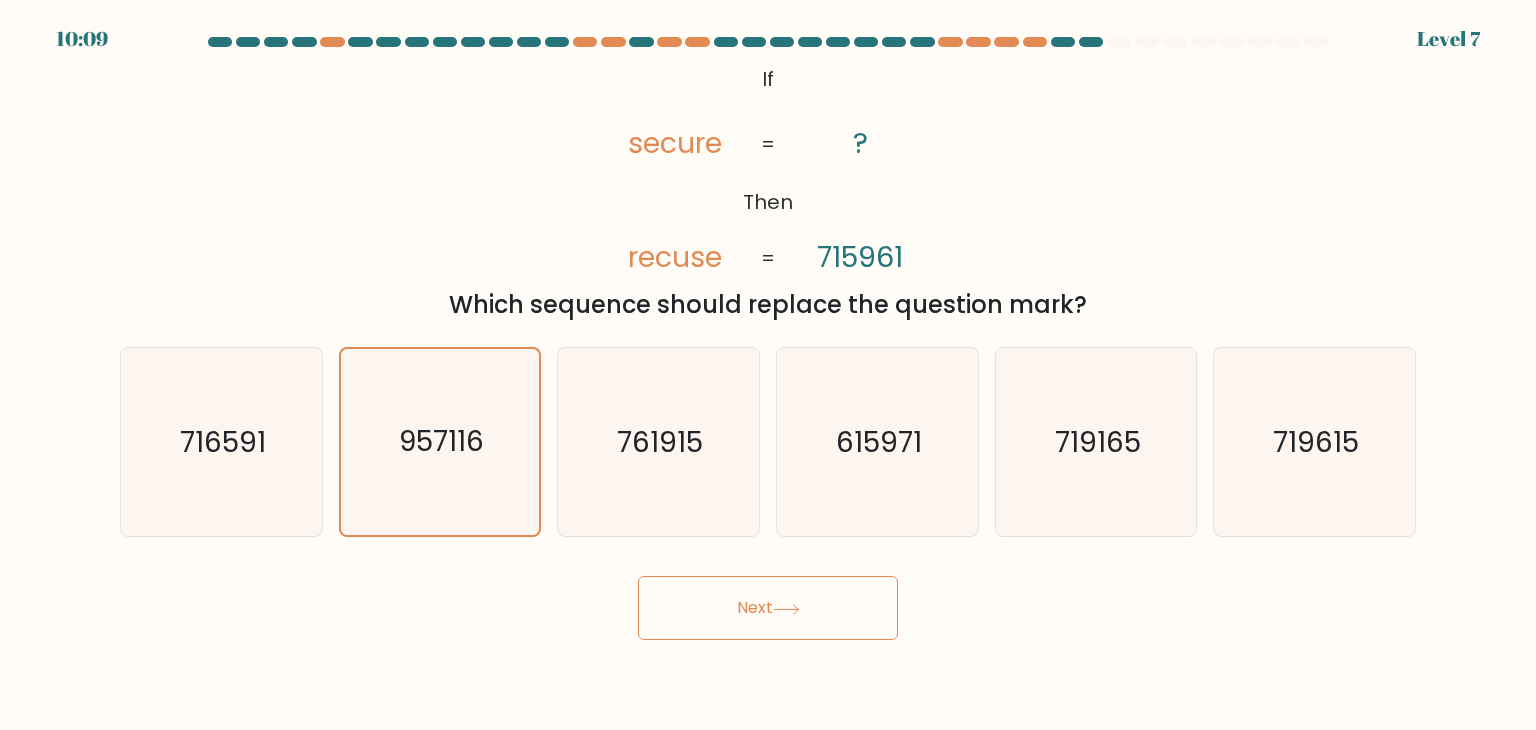 click on "Next" at bounding box center [768, 608] 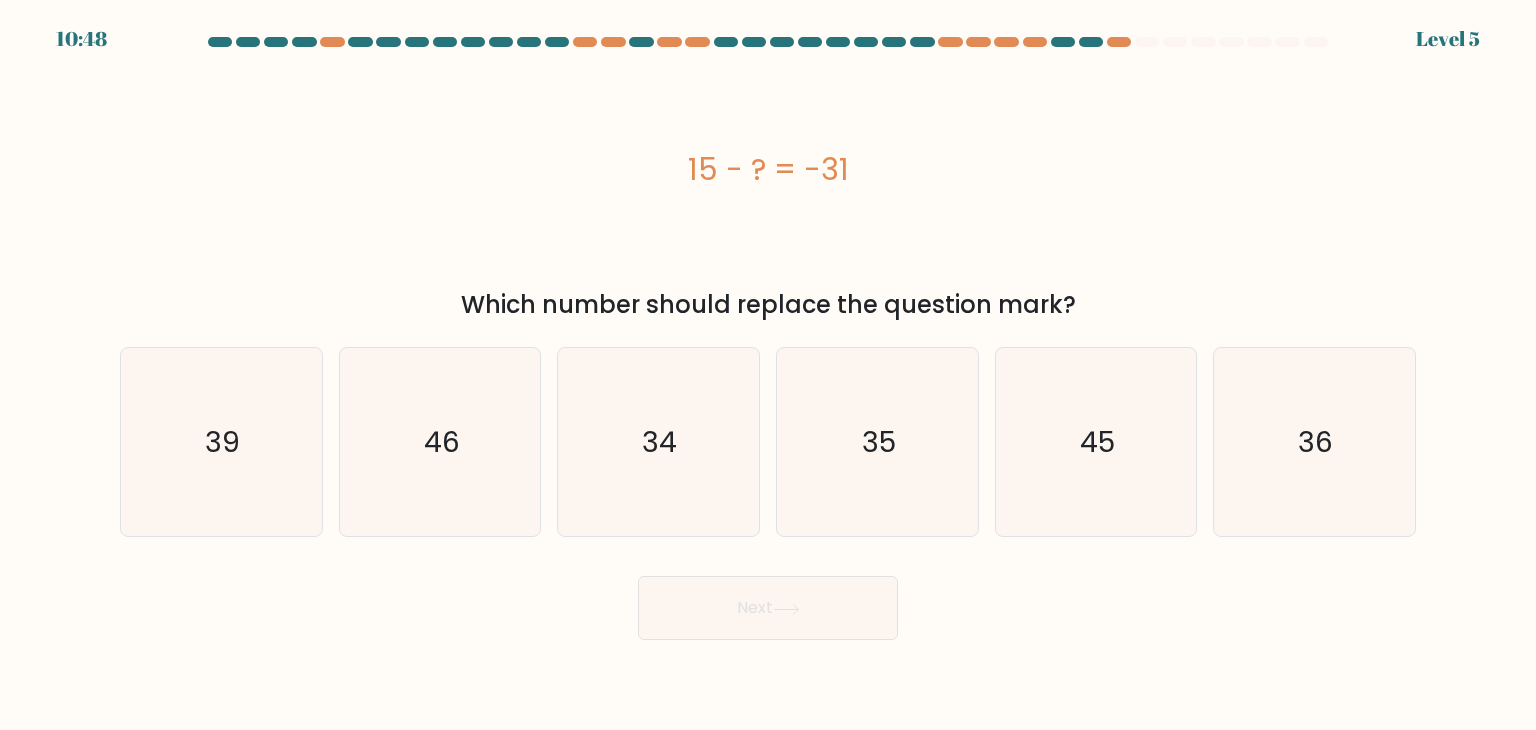 drag, startPoint x: 884, startPoint y: 187, endPoint x: 621, endPoint y: 151, distance: 265.45245 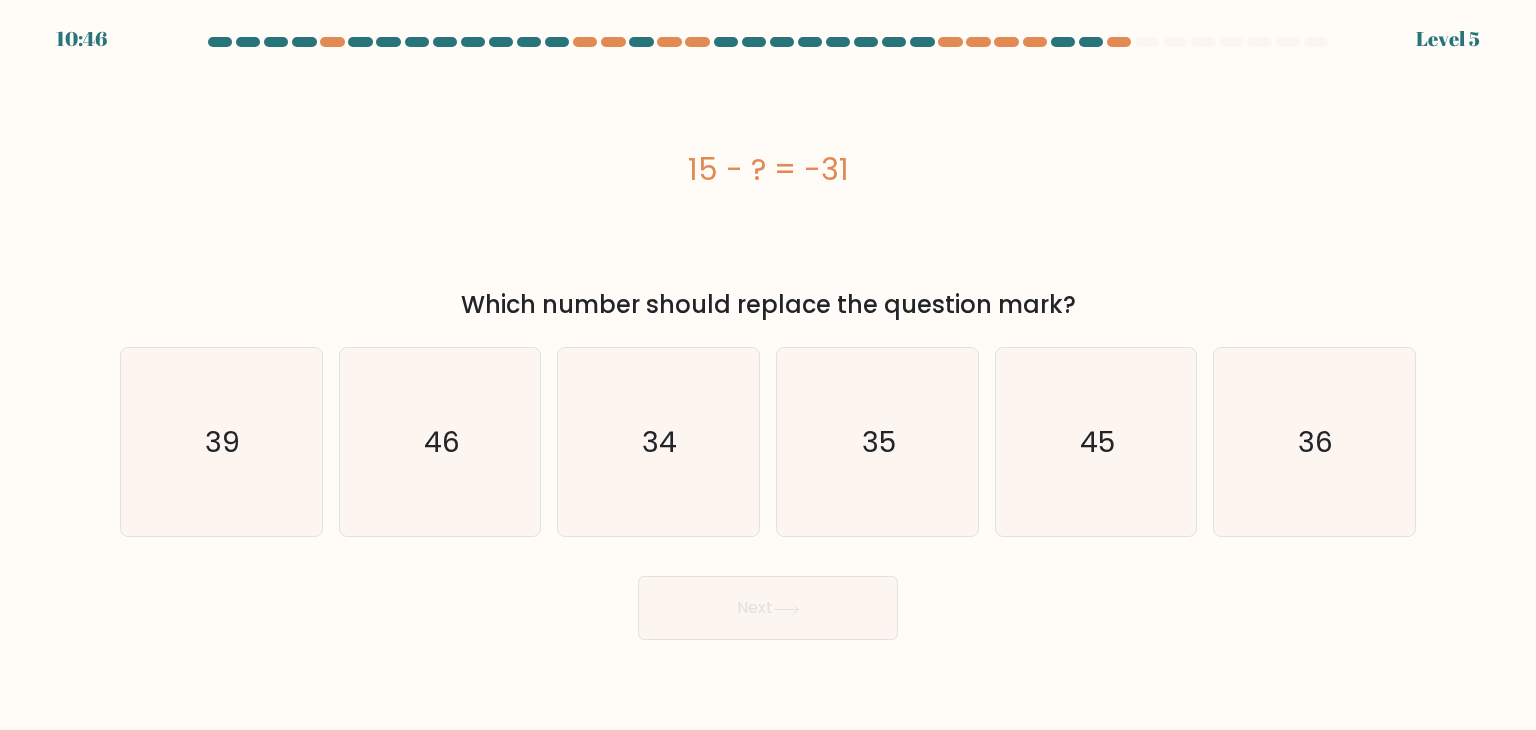 click on "a." at bounding box center (768, 338) 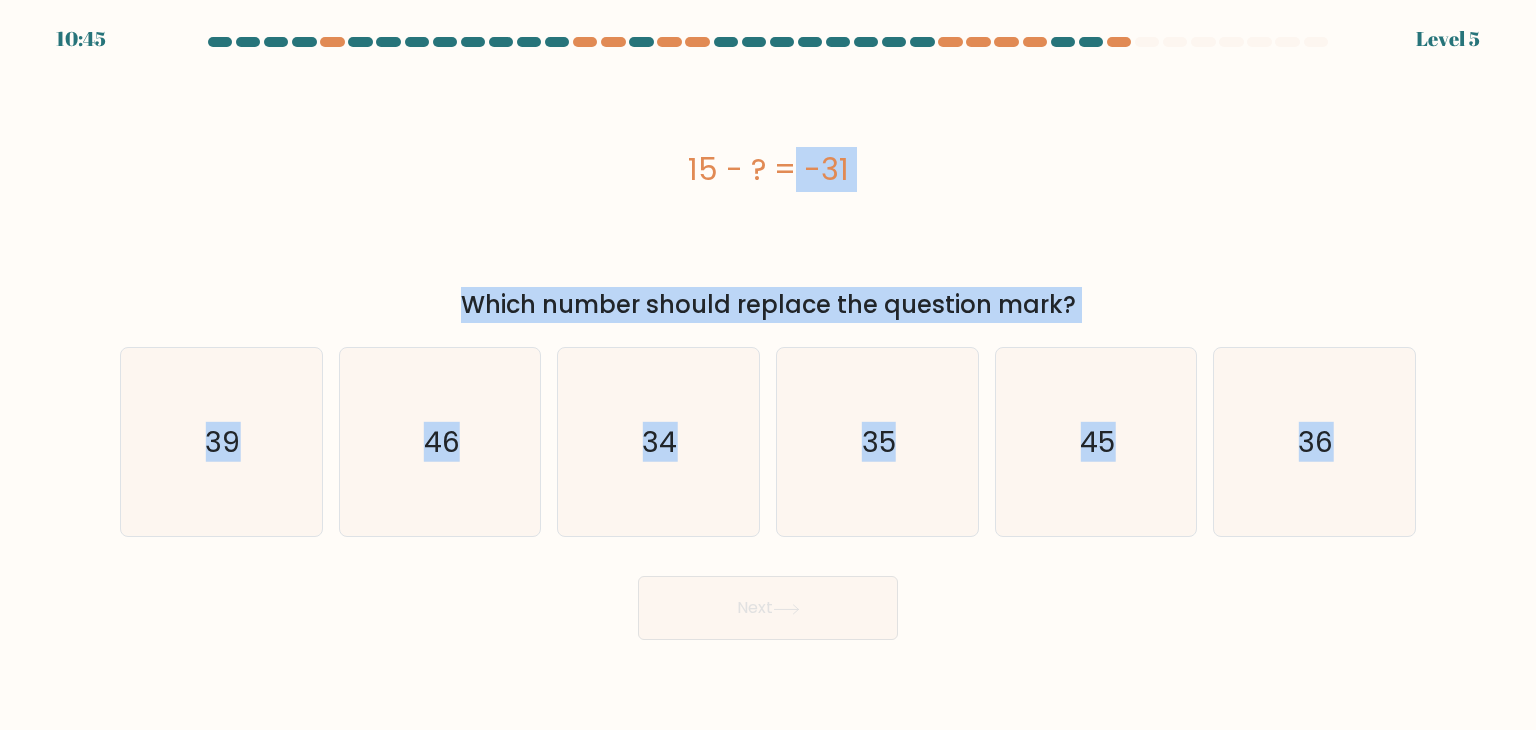 drag, startPoint x: 1486, startPoint y: 443, endPoint x: 624, endPoint y: 167, distance: 905.1077 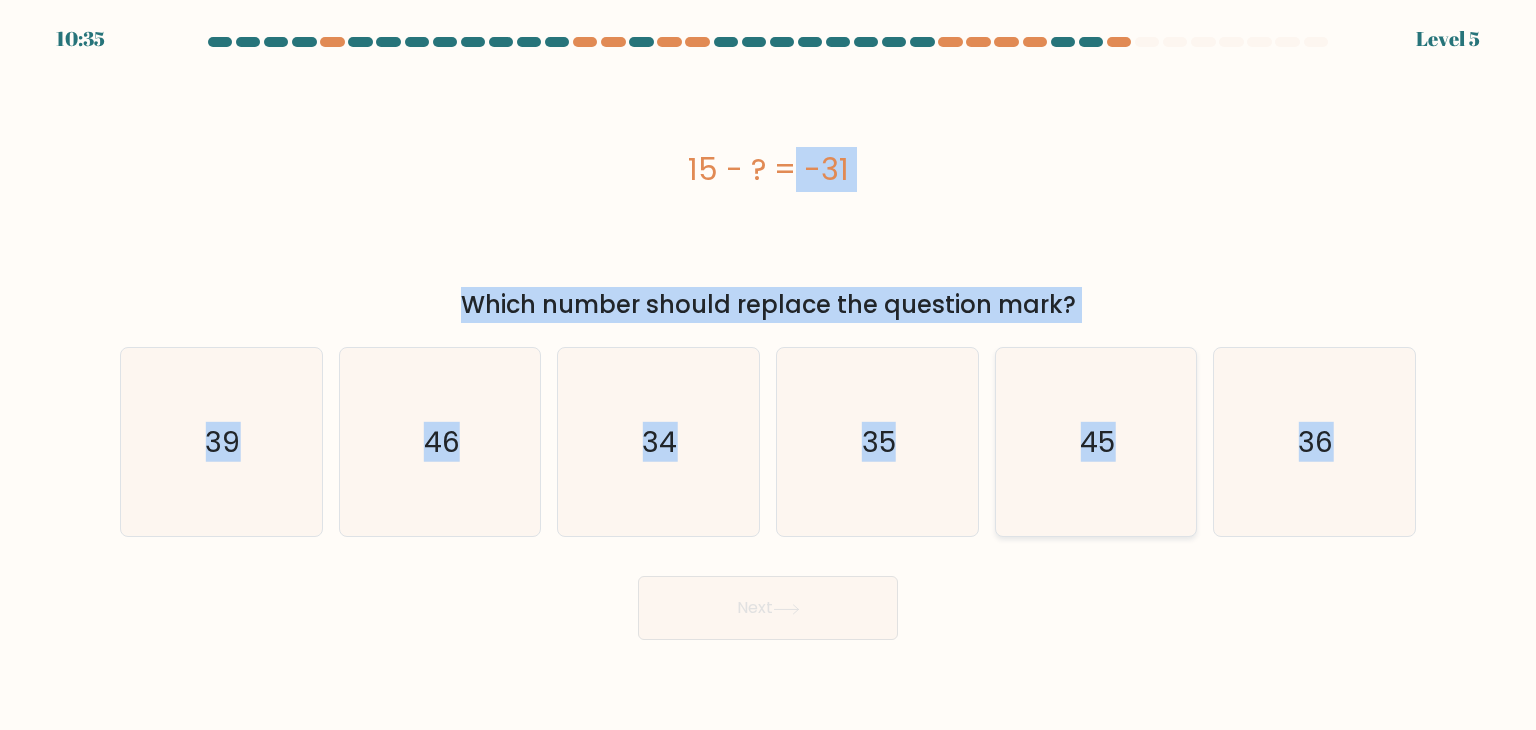 click on "45" 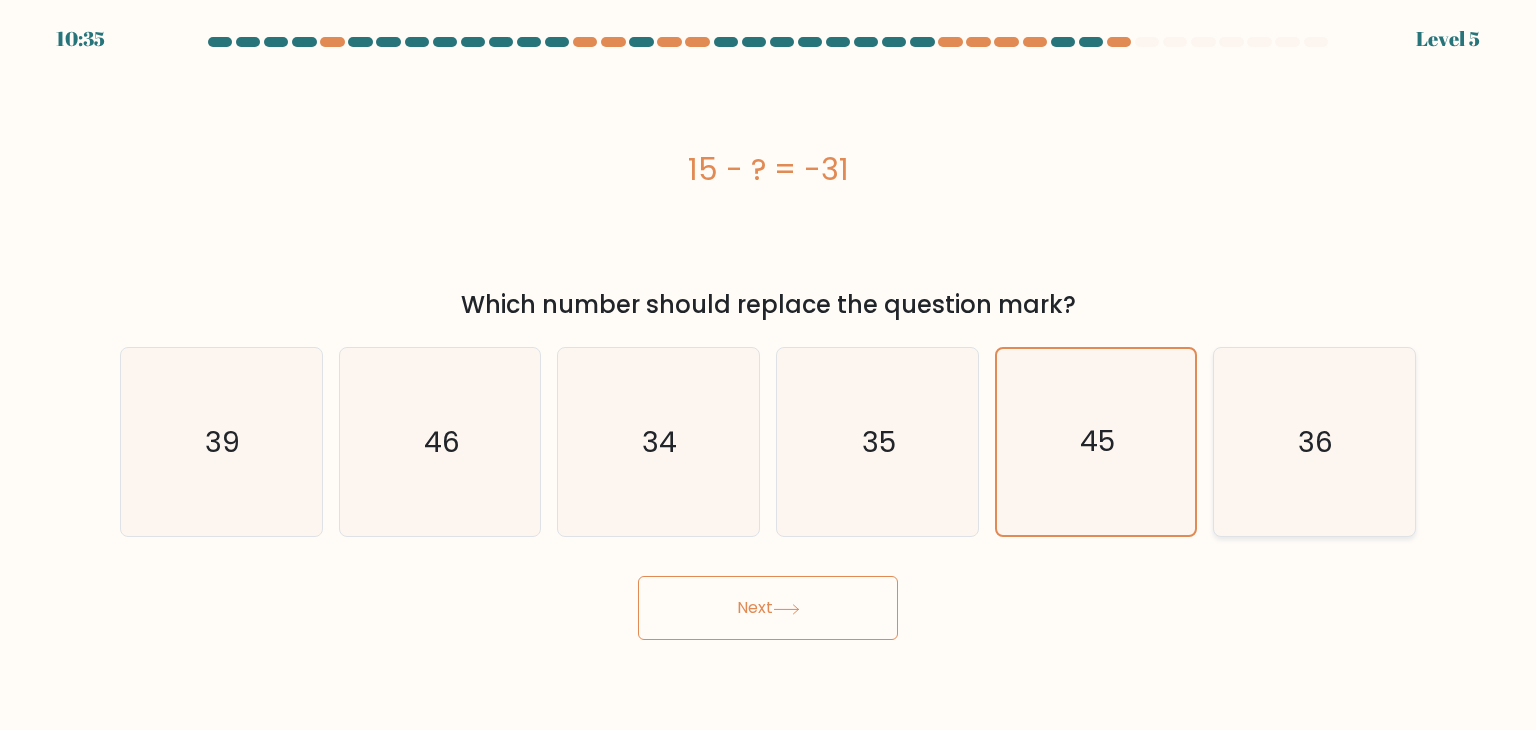 click on "36" 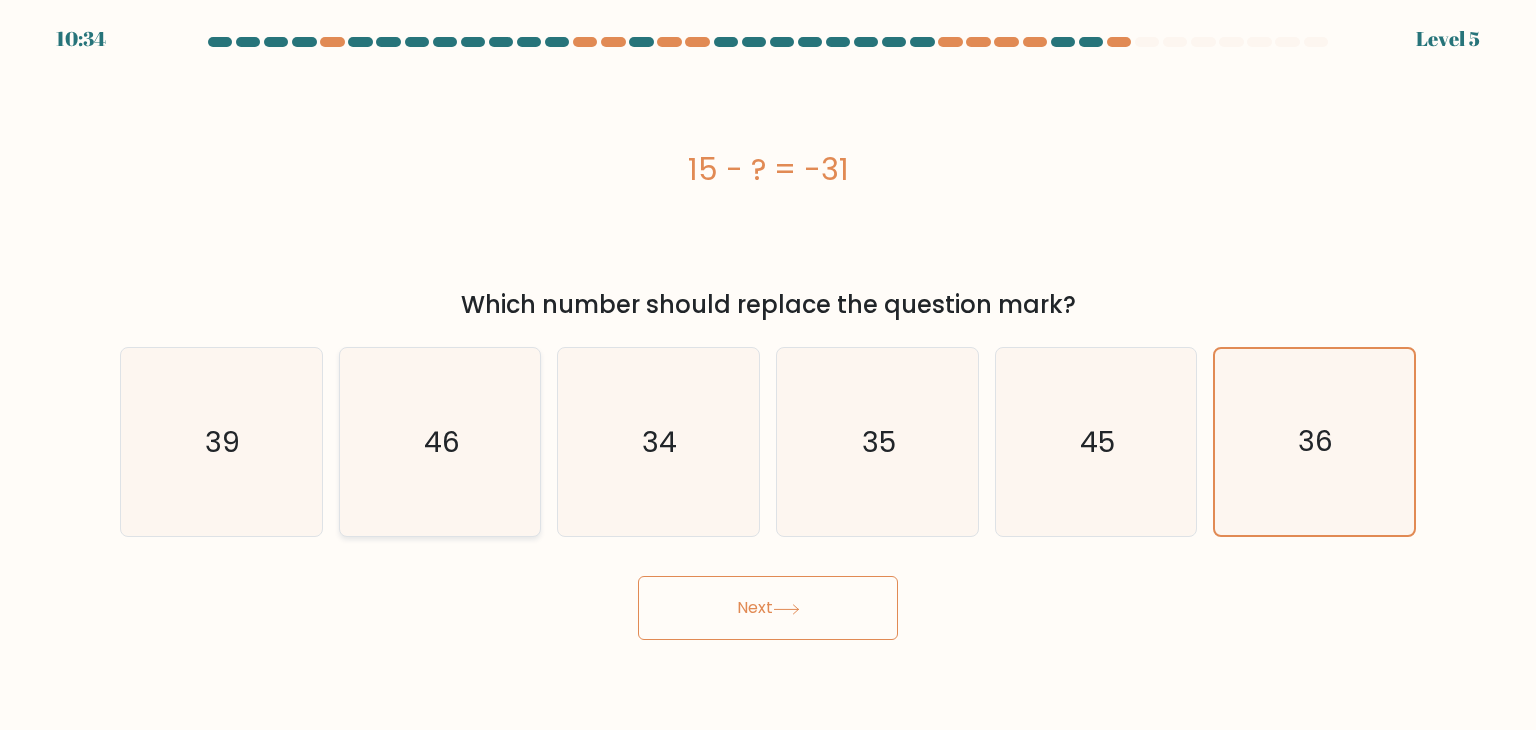 click on "46" 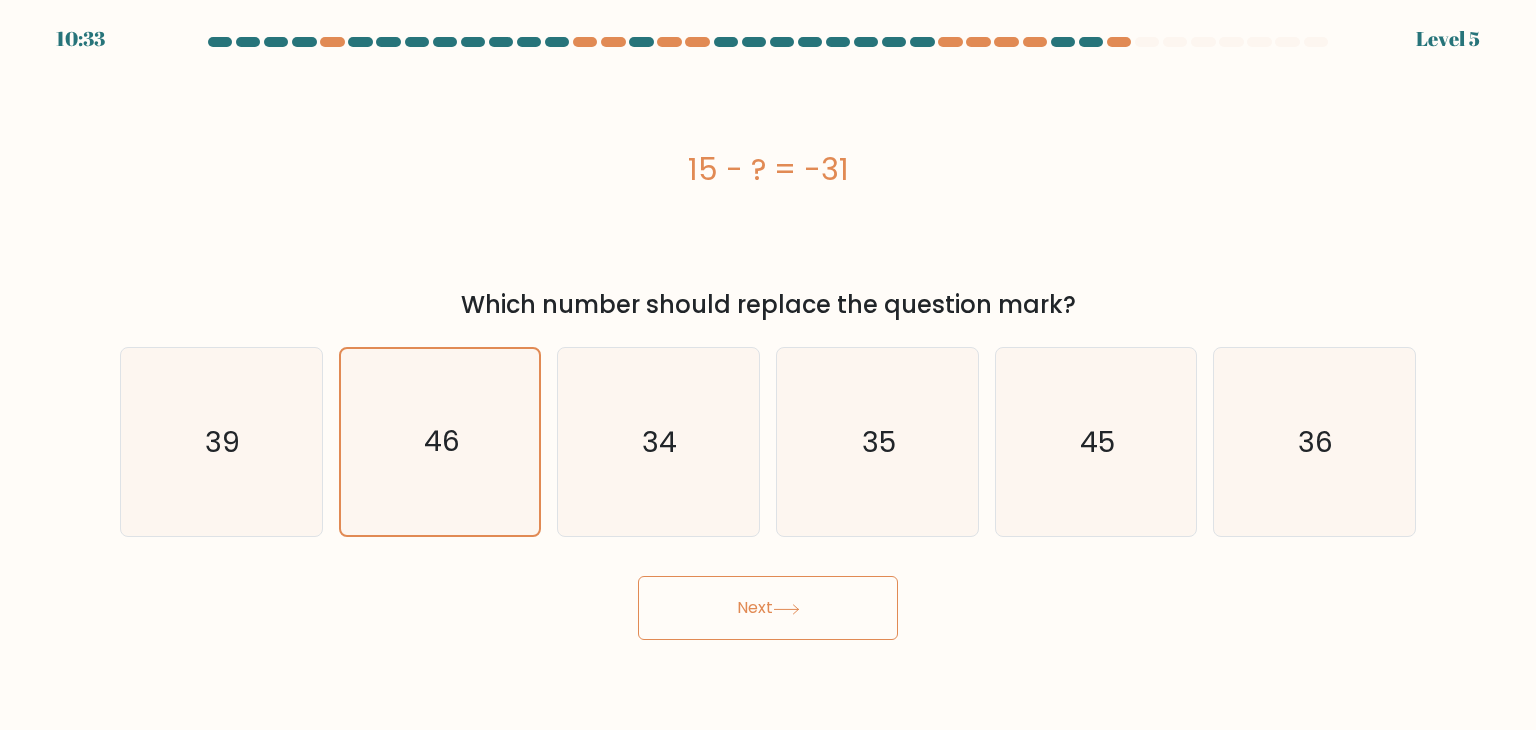 click on "Next" at bounding box center [768, 608] 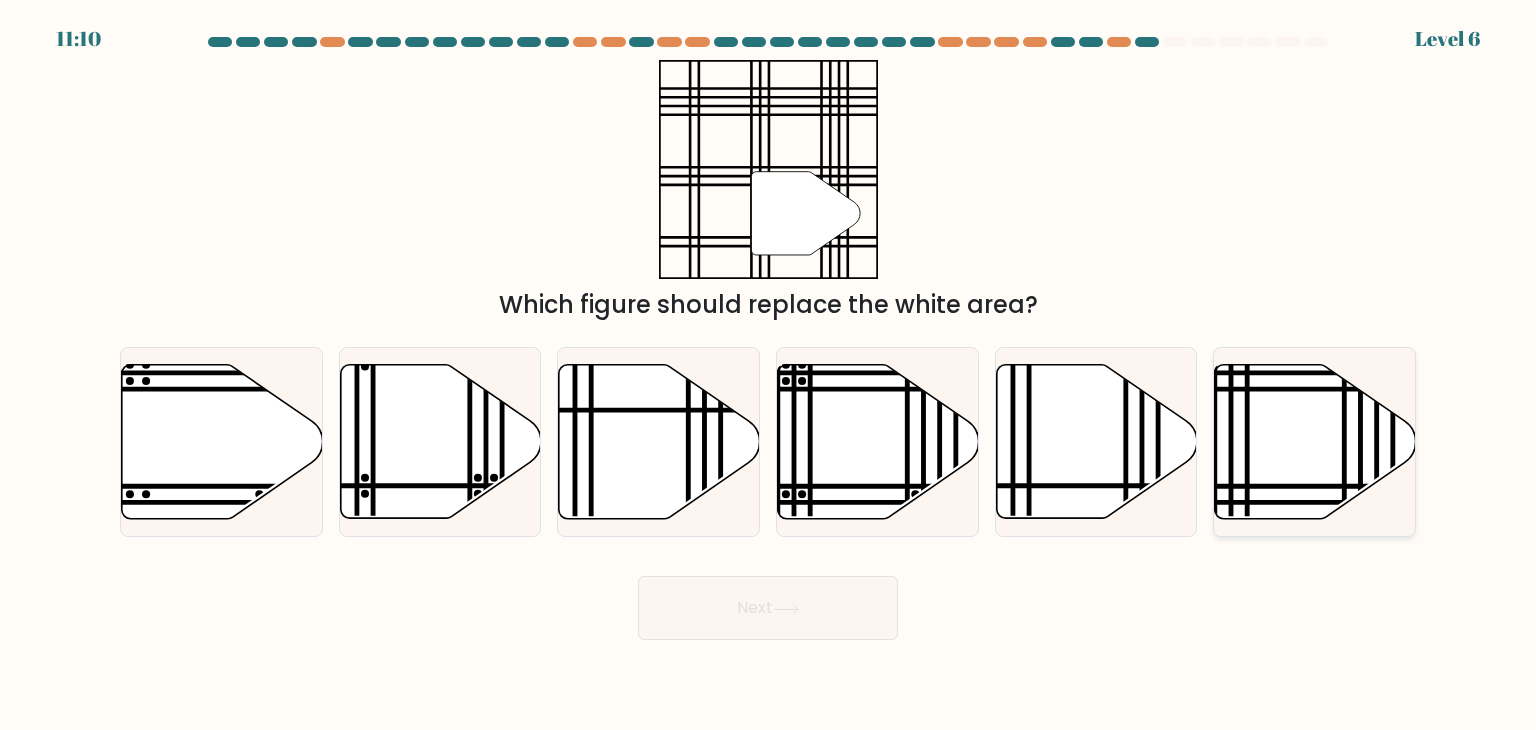 click 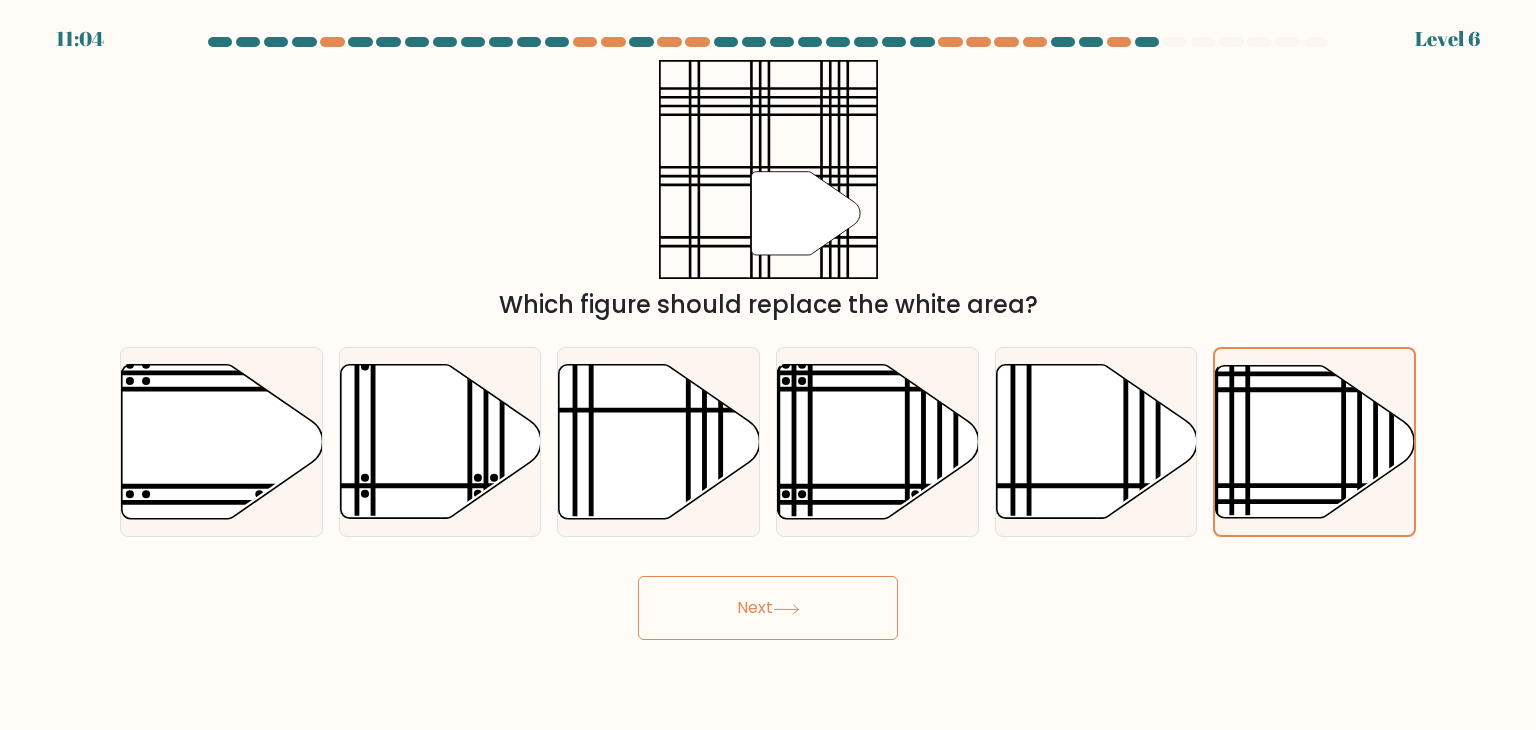 click at bounding box center (768, 338) 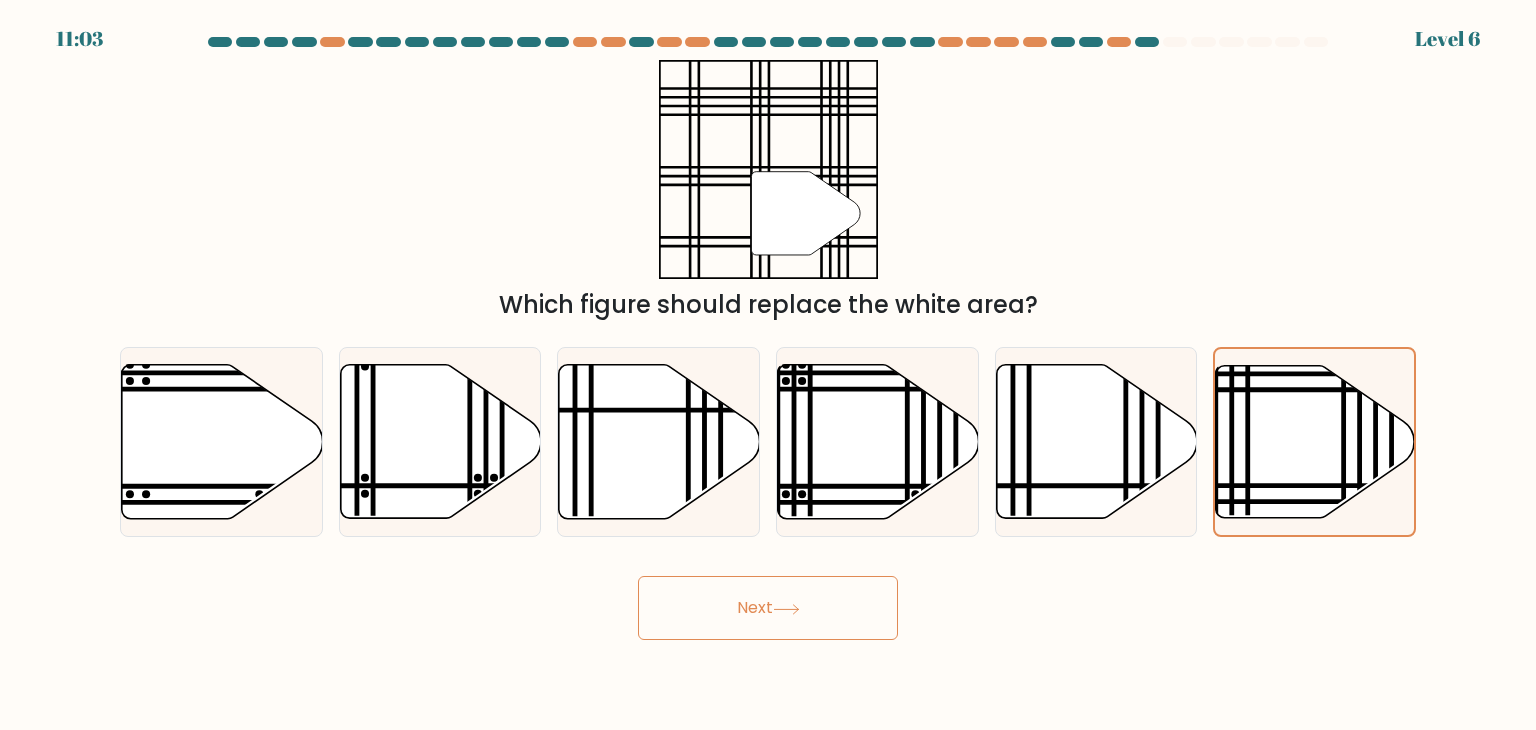 click on "Next" at bounding box center (768, 608) 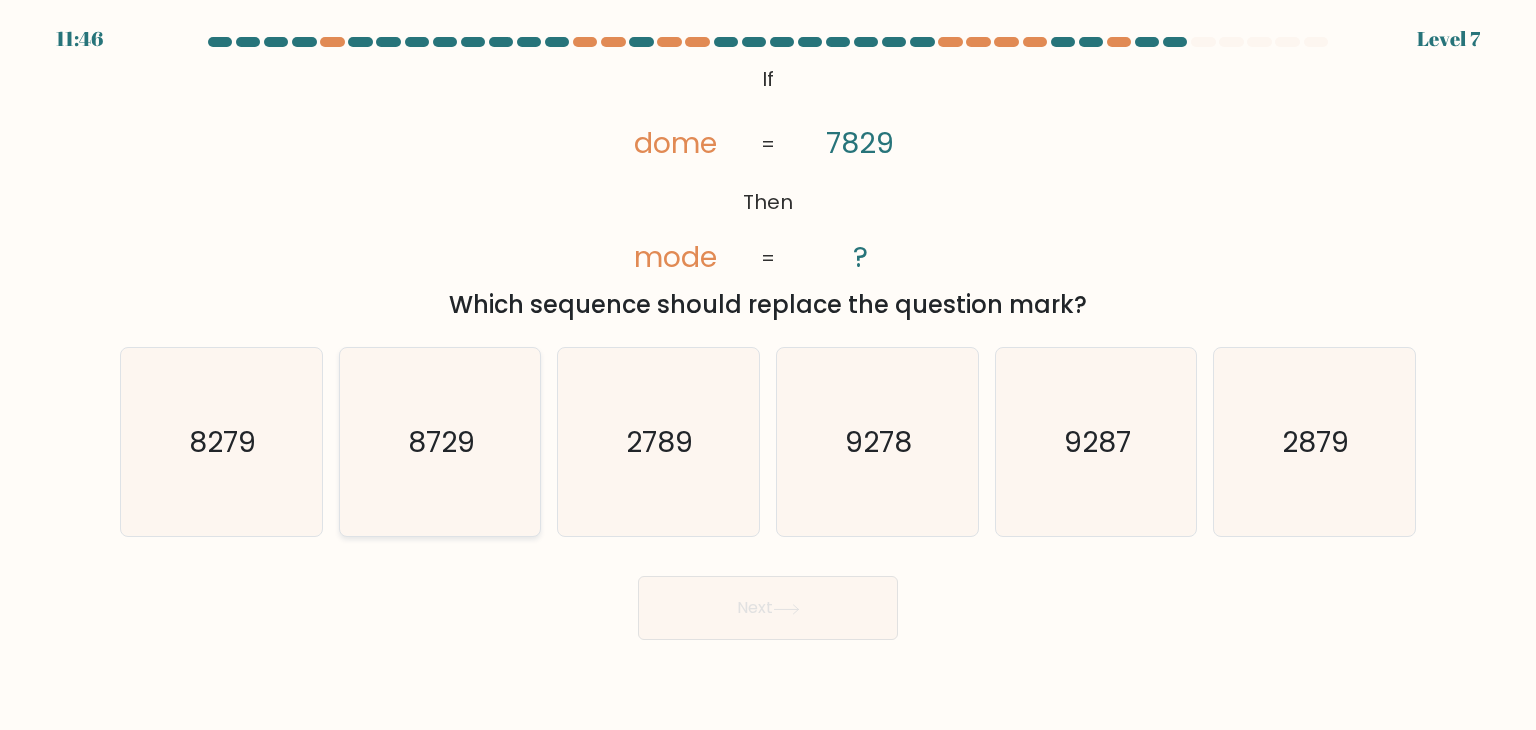click on "8729" 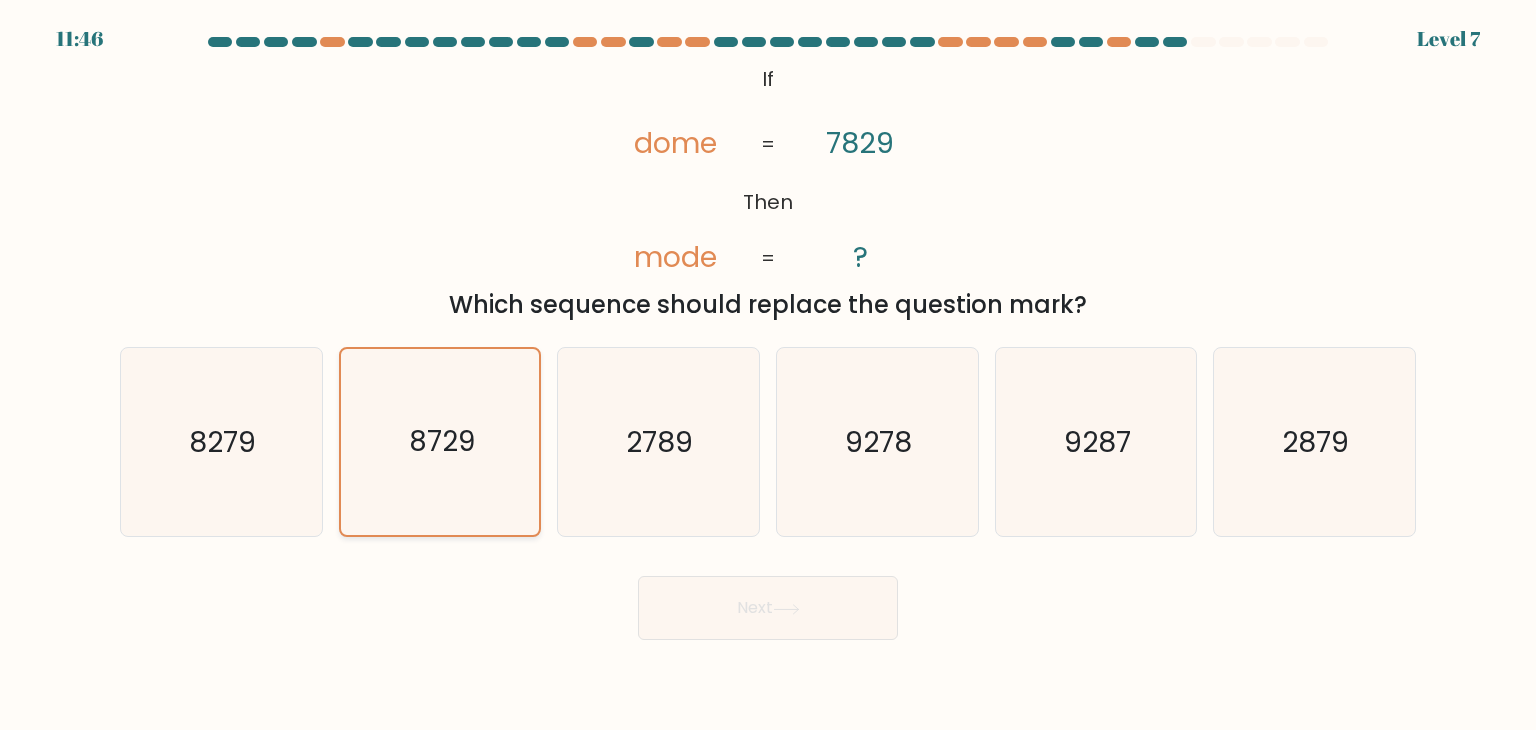 click on "8729" 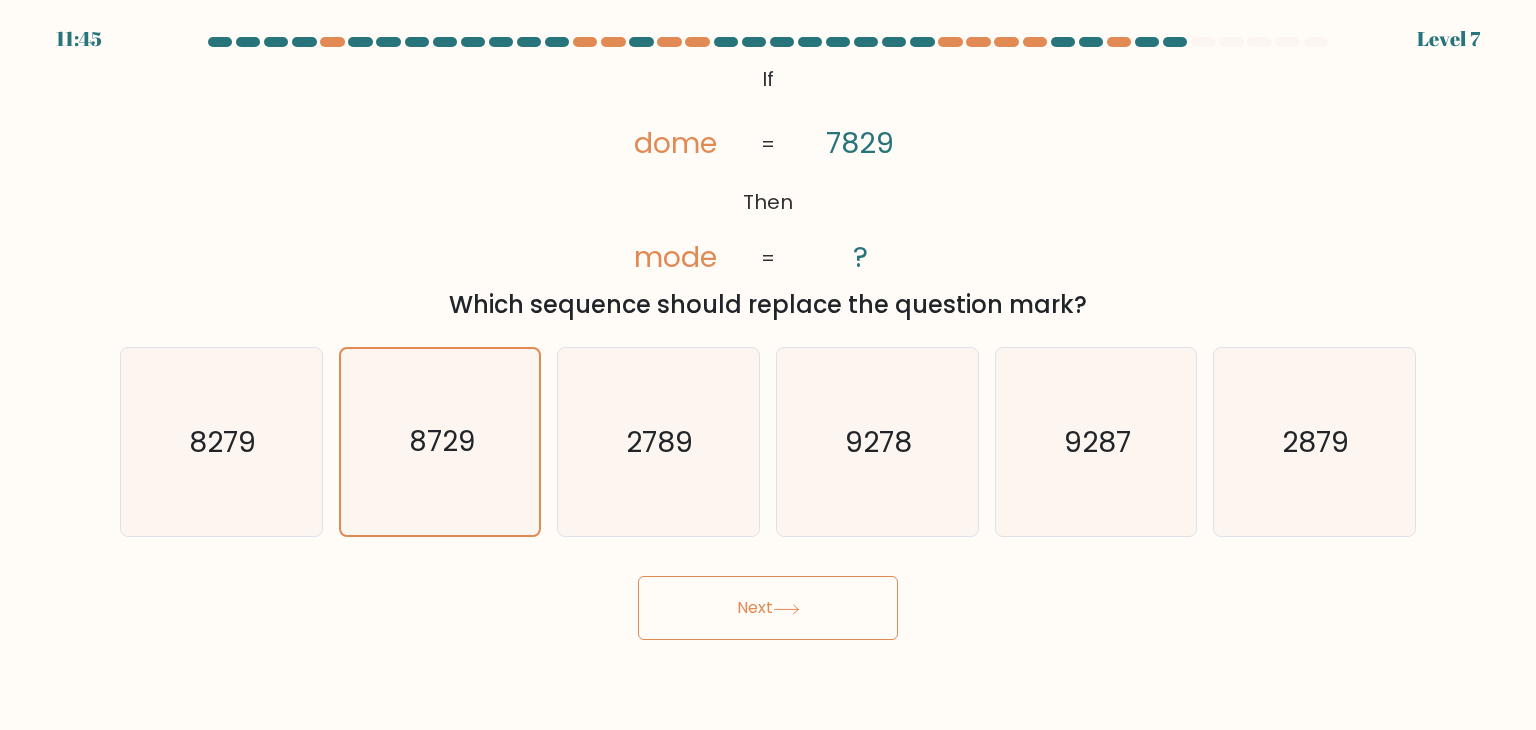 click on "Next" at bounding box center [768, 608] 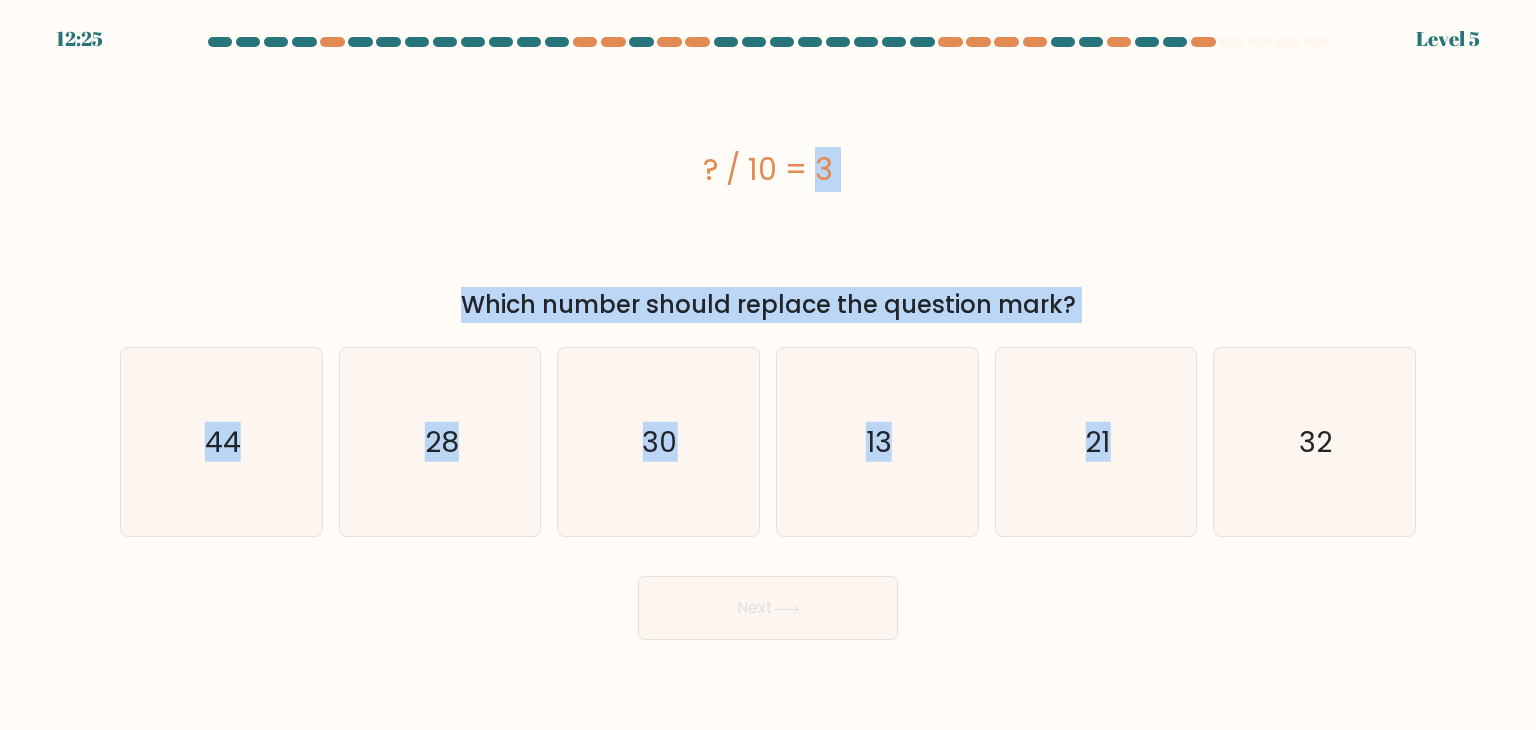 drag, startPoint x: 1456, startPoint y: 437, endPoint x: 612, endPoint y: 174, distance: 884.0277 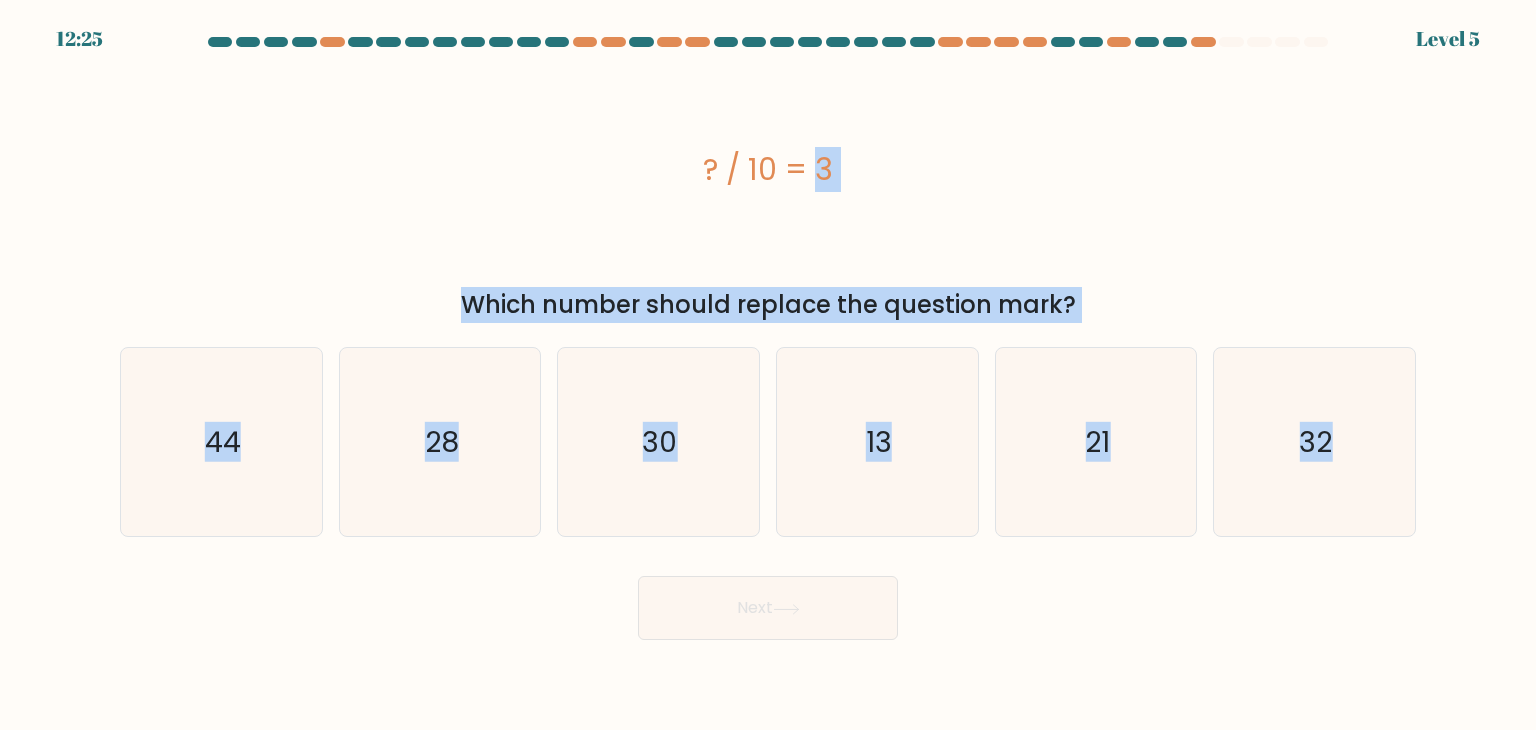 click on "a." at bounding box center [768, 338] 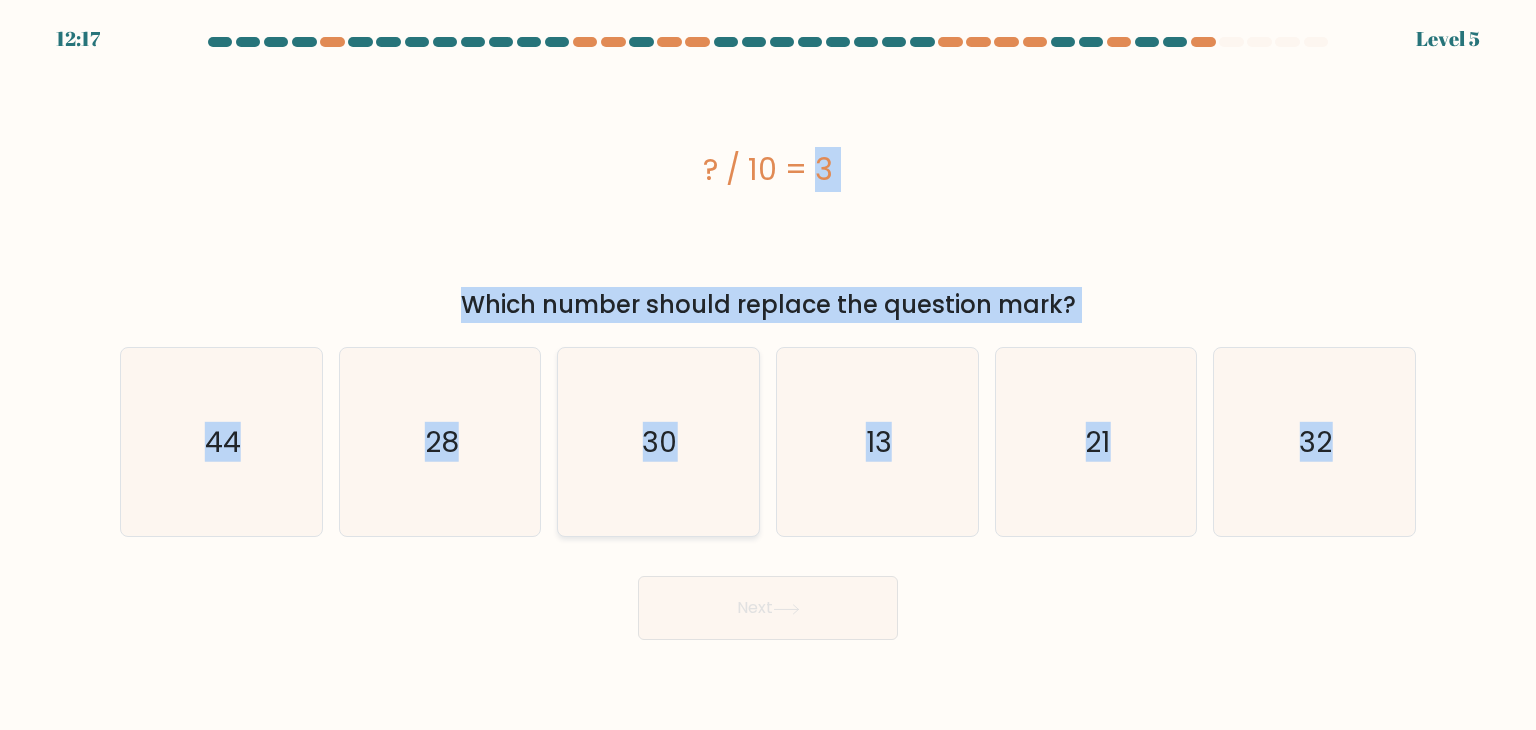 click on "30" 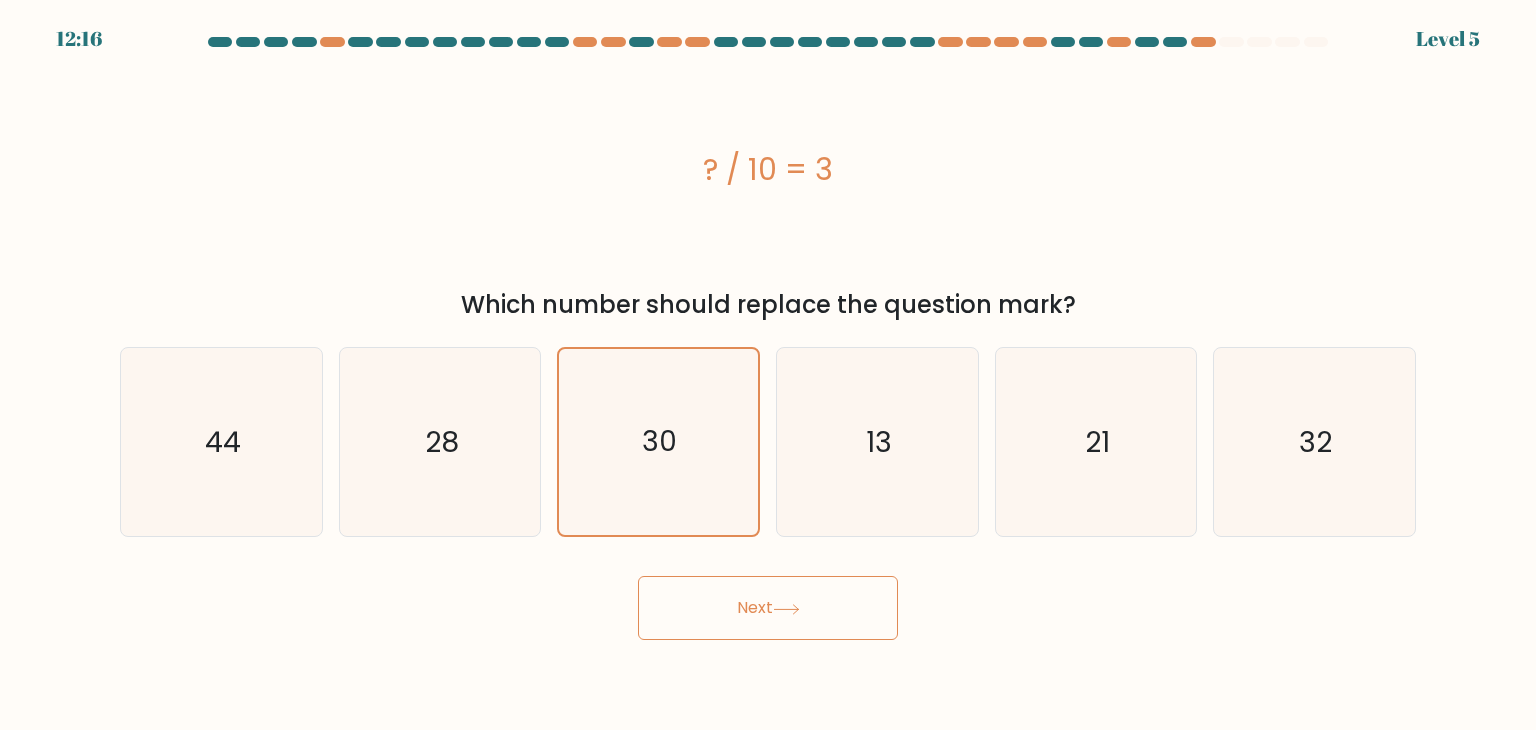 click on "Next" at bounding box center [768, 608] 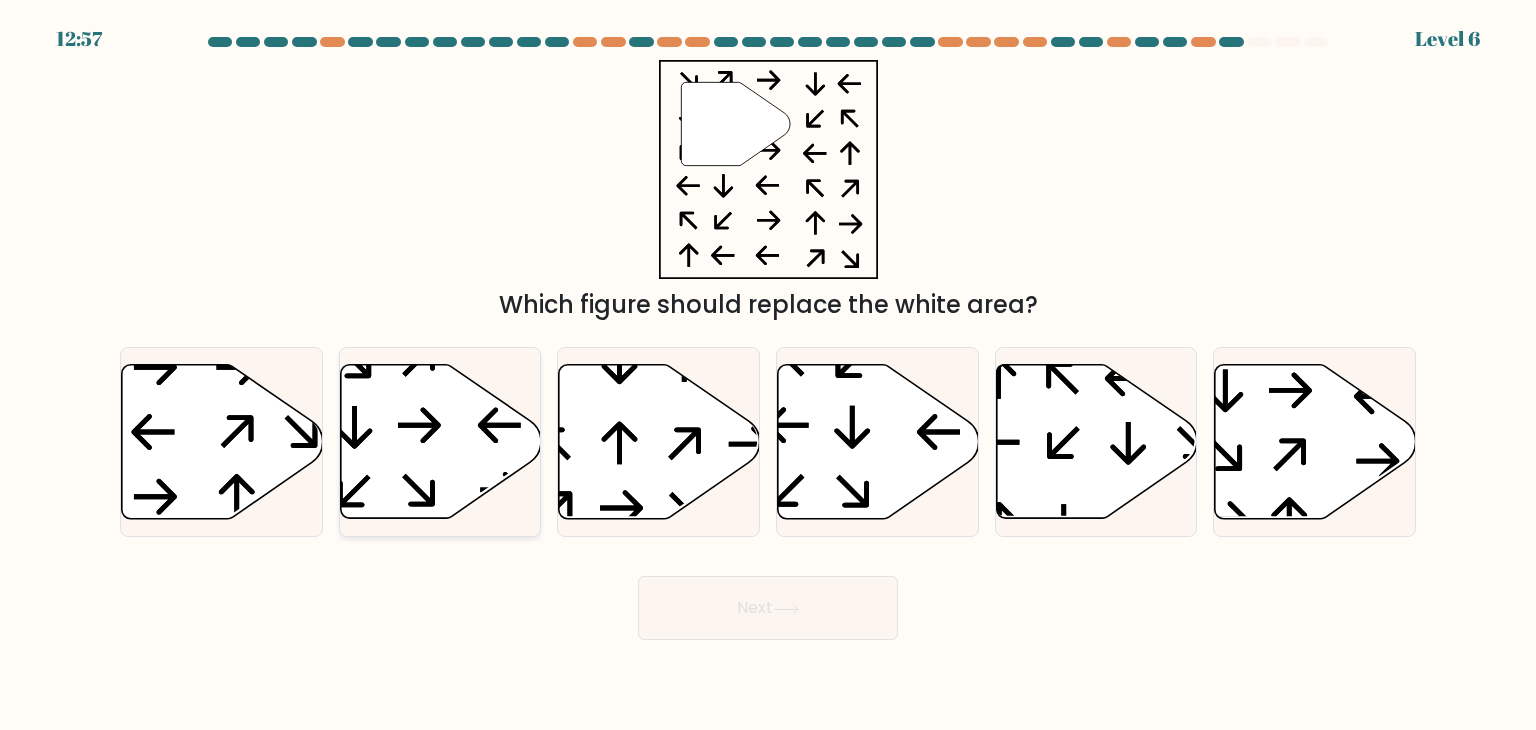 click 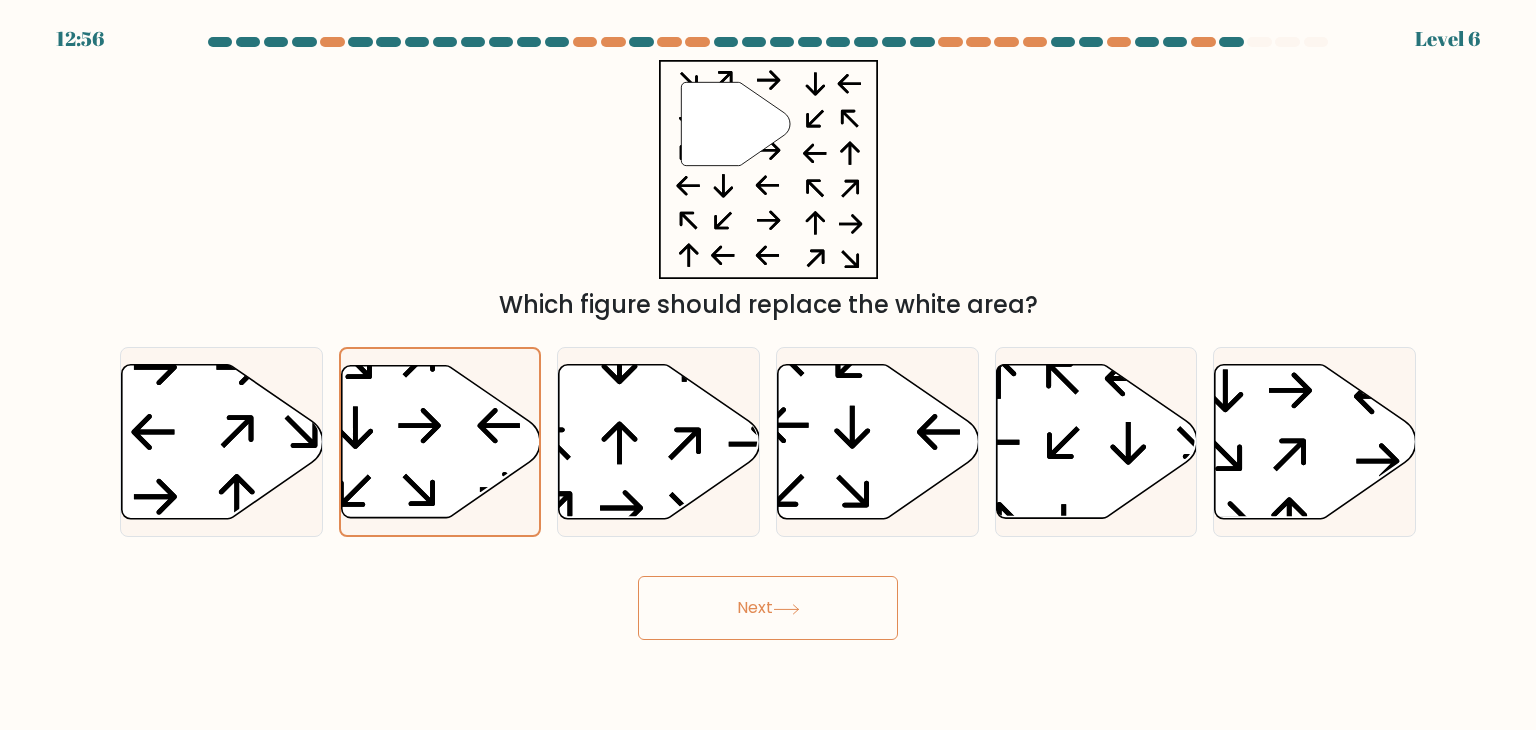 click on "Next" at bounding box center [768, 608] 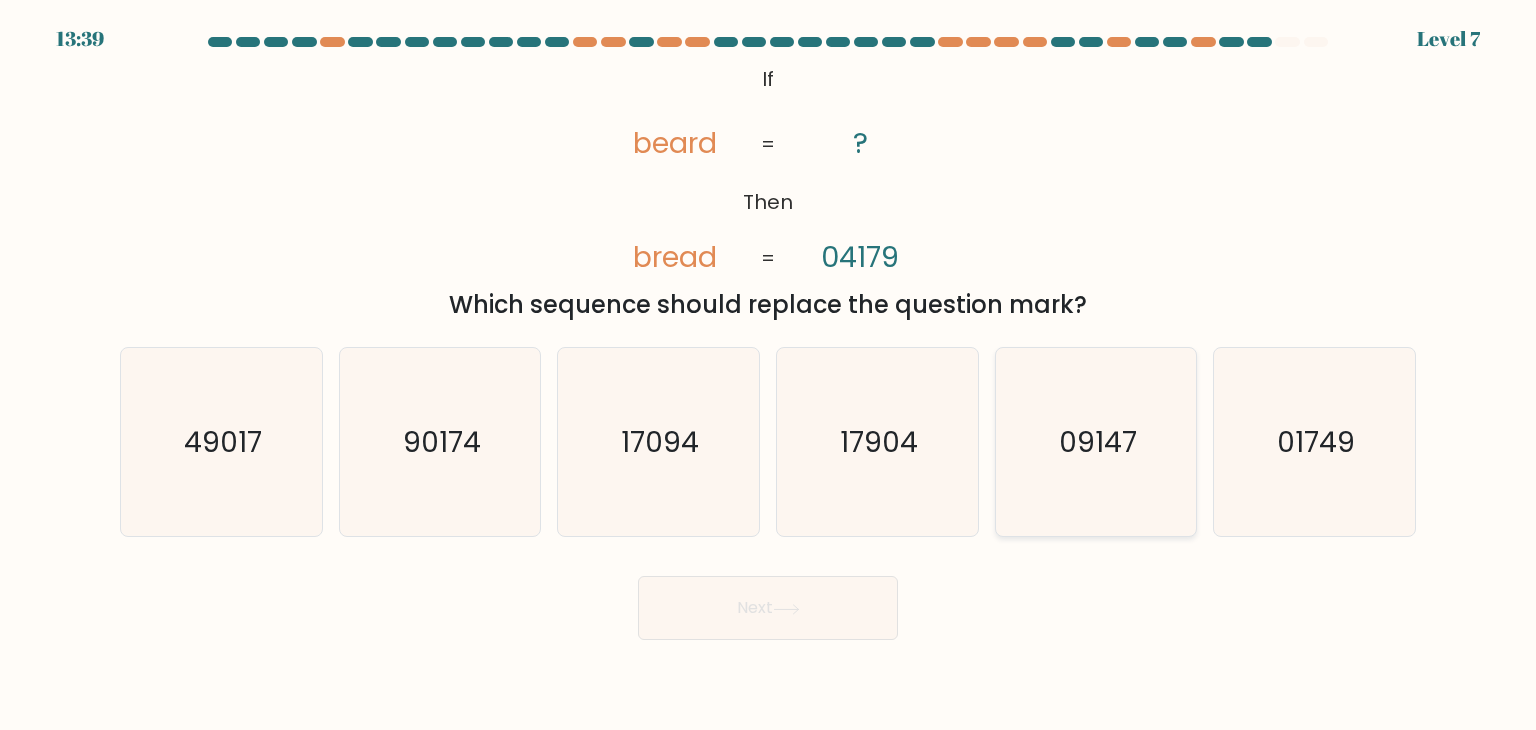 click on "09147" 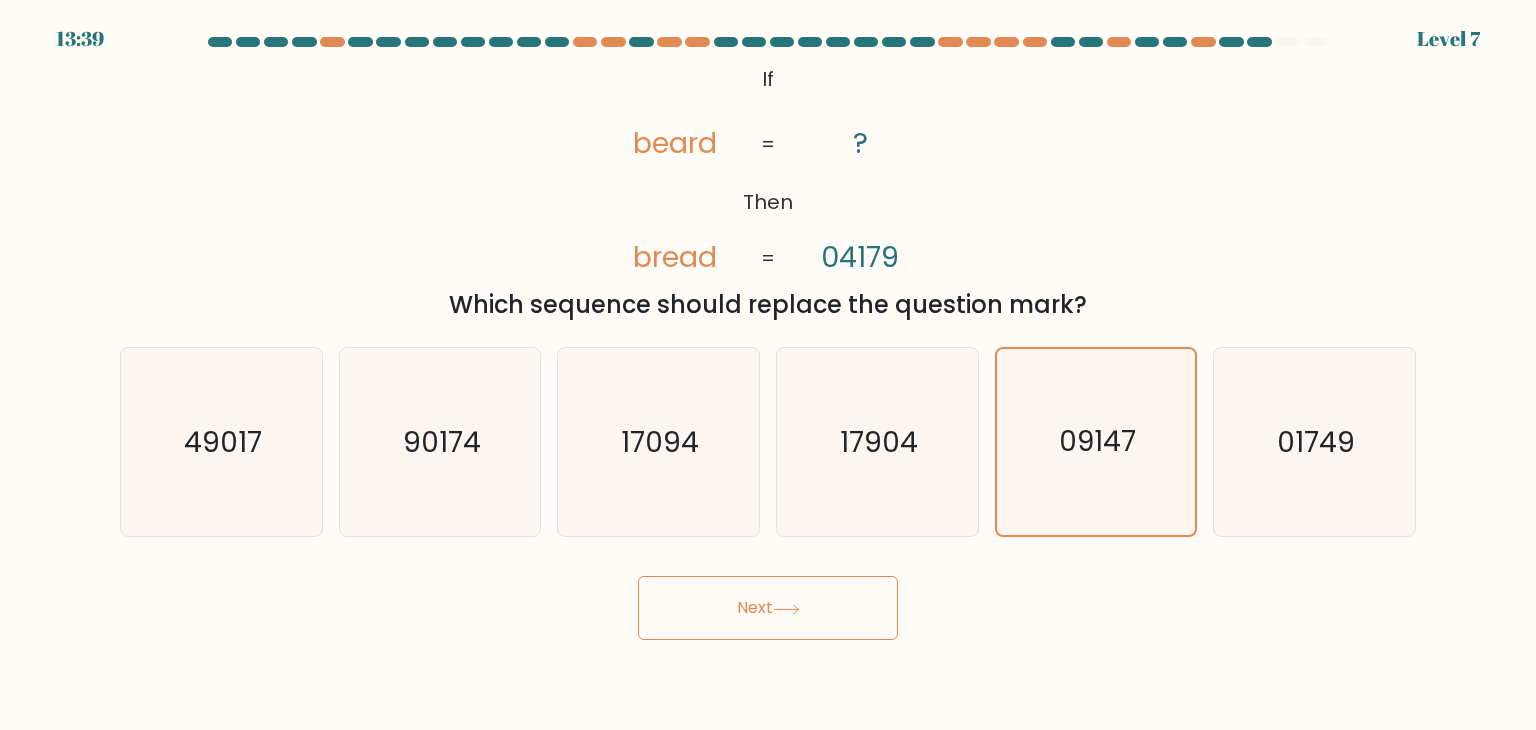 click on "Next" at bounding box center (768, 608) 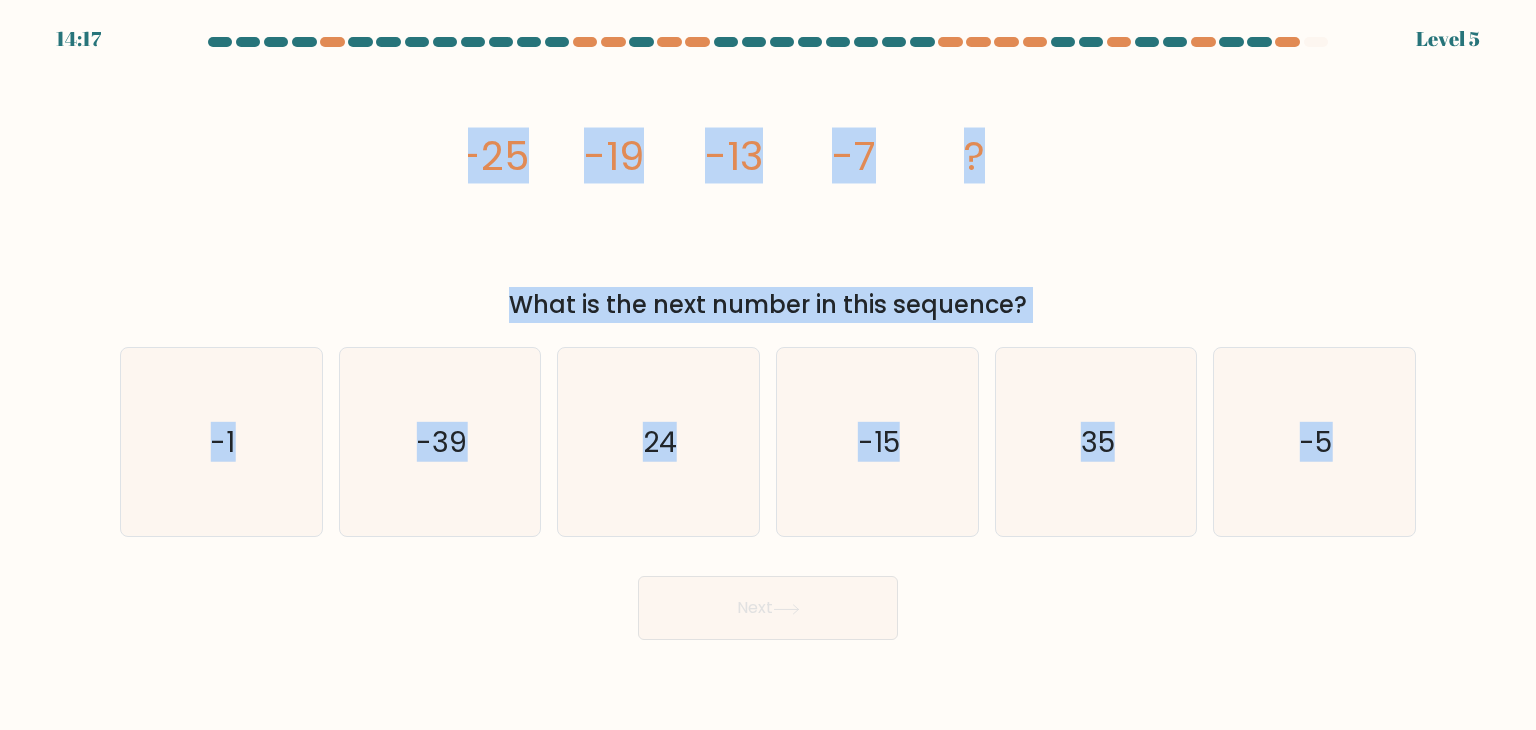 drag, startPoint x: 837, startPoint y: 297, endPoint x: 1636, endPoint y: 538, distance: 834.555 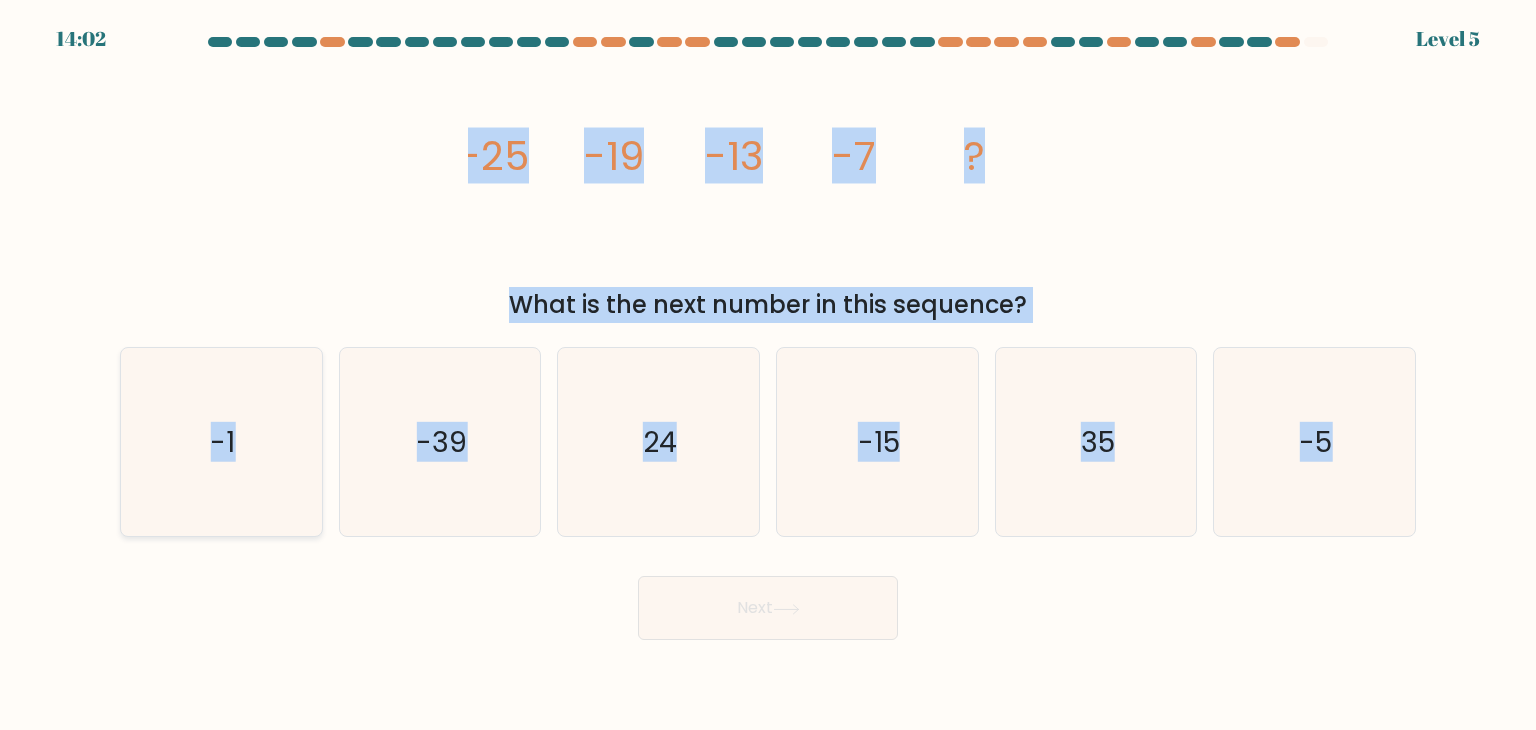 click on "-1" 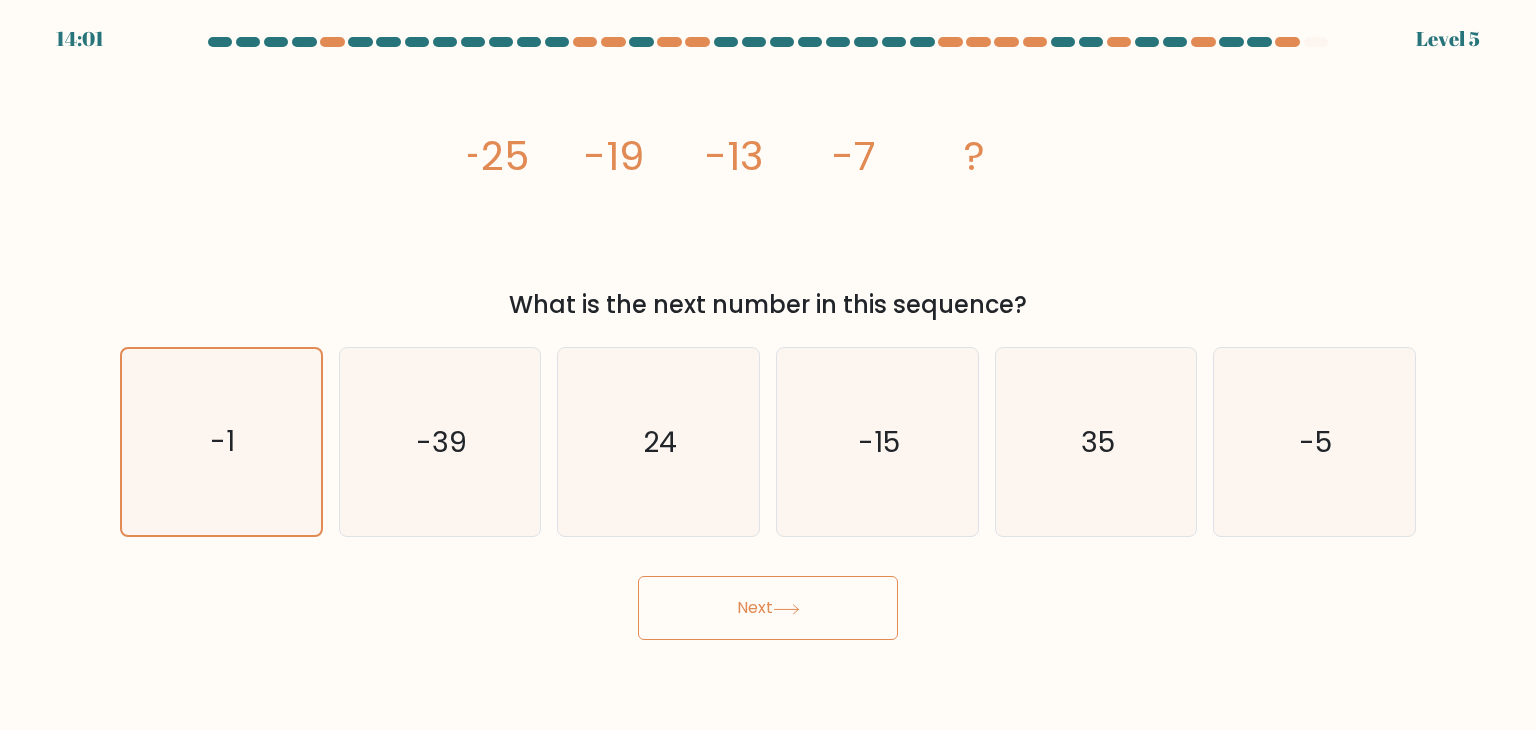 click on "Next" at bounding box center [768, 608] 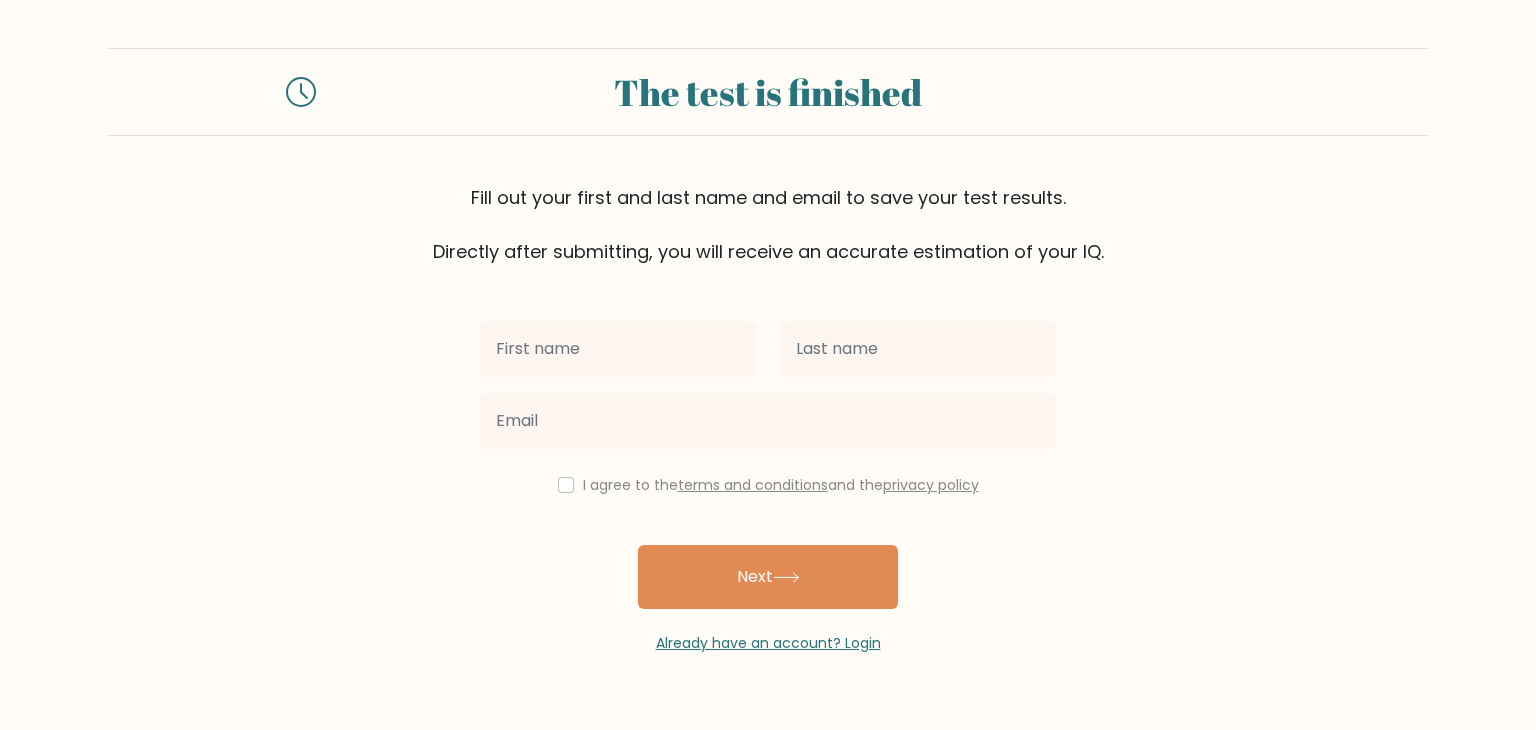 scroll, scrollTop: 0, scrollLeft: 0, axis: both 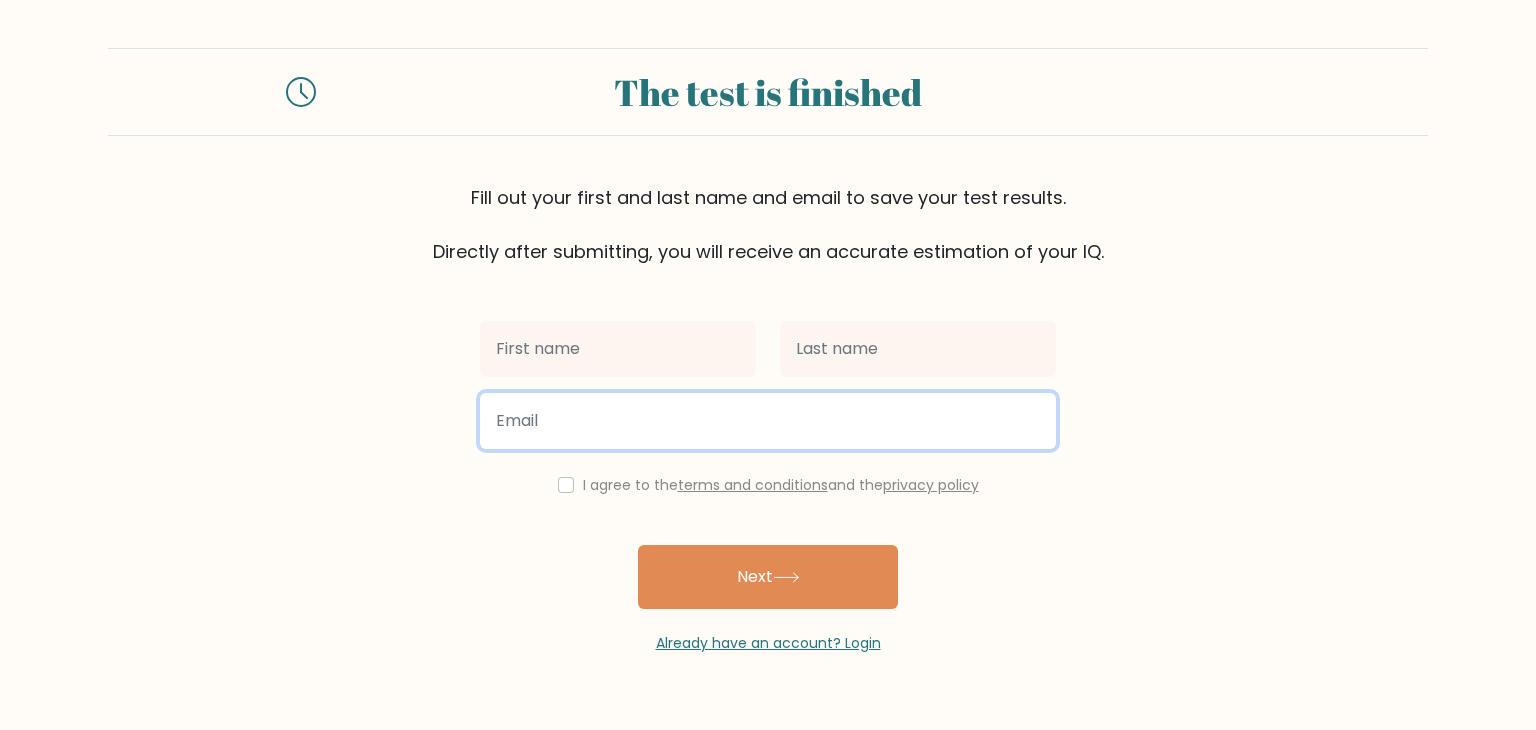 click at bounding box center [768, 421] 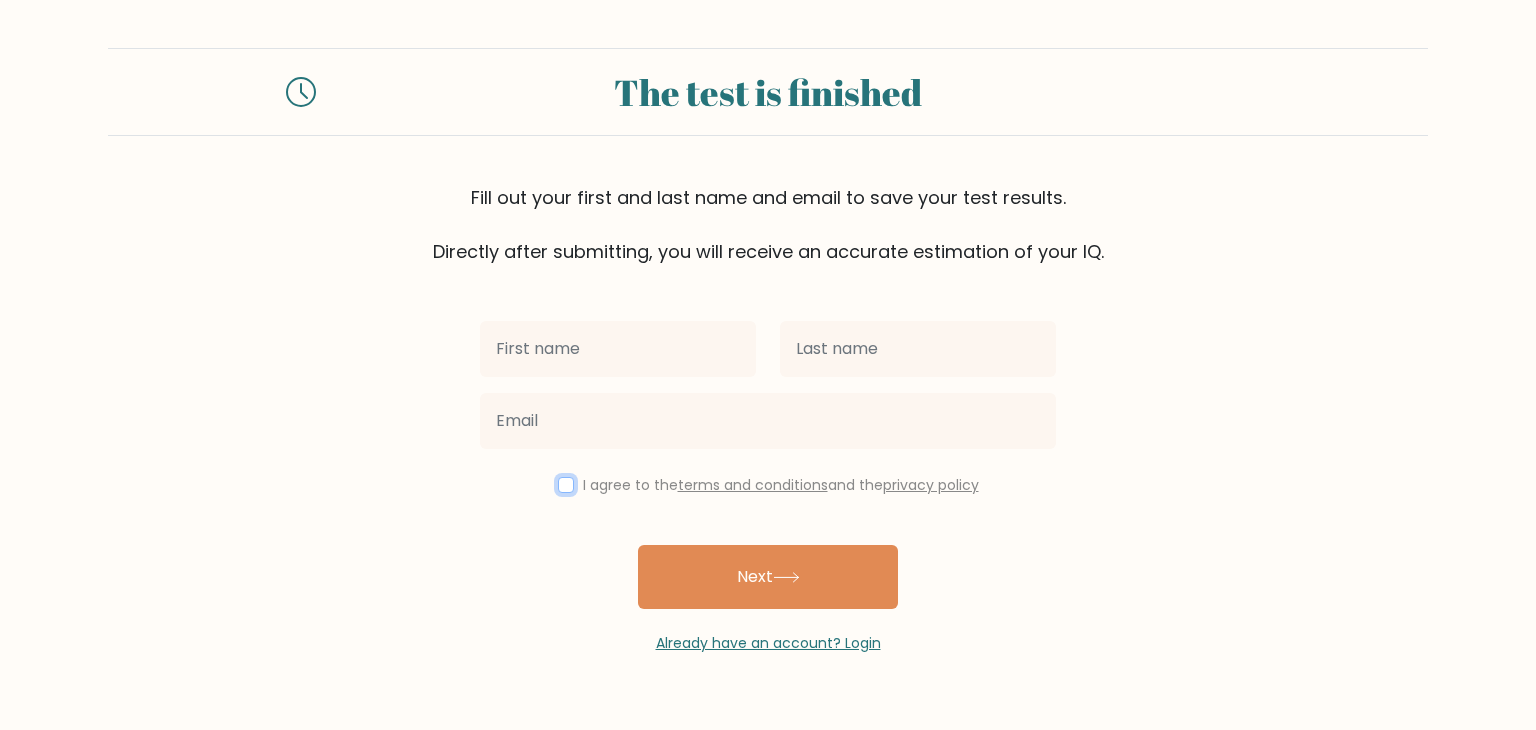 click at bounding box center [566, 485] 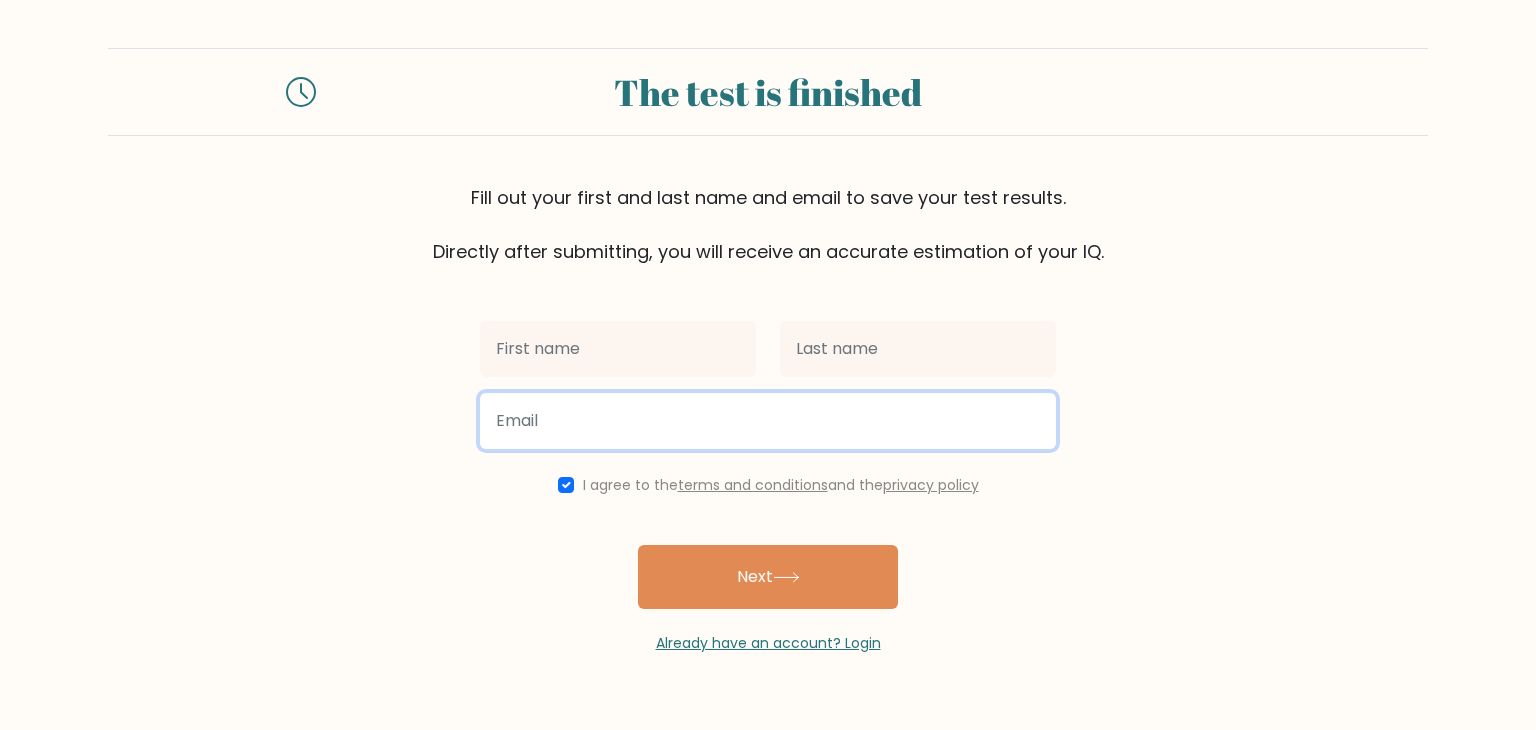 click at bounding box center (768, 421) 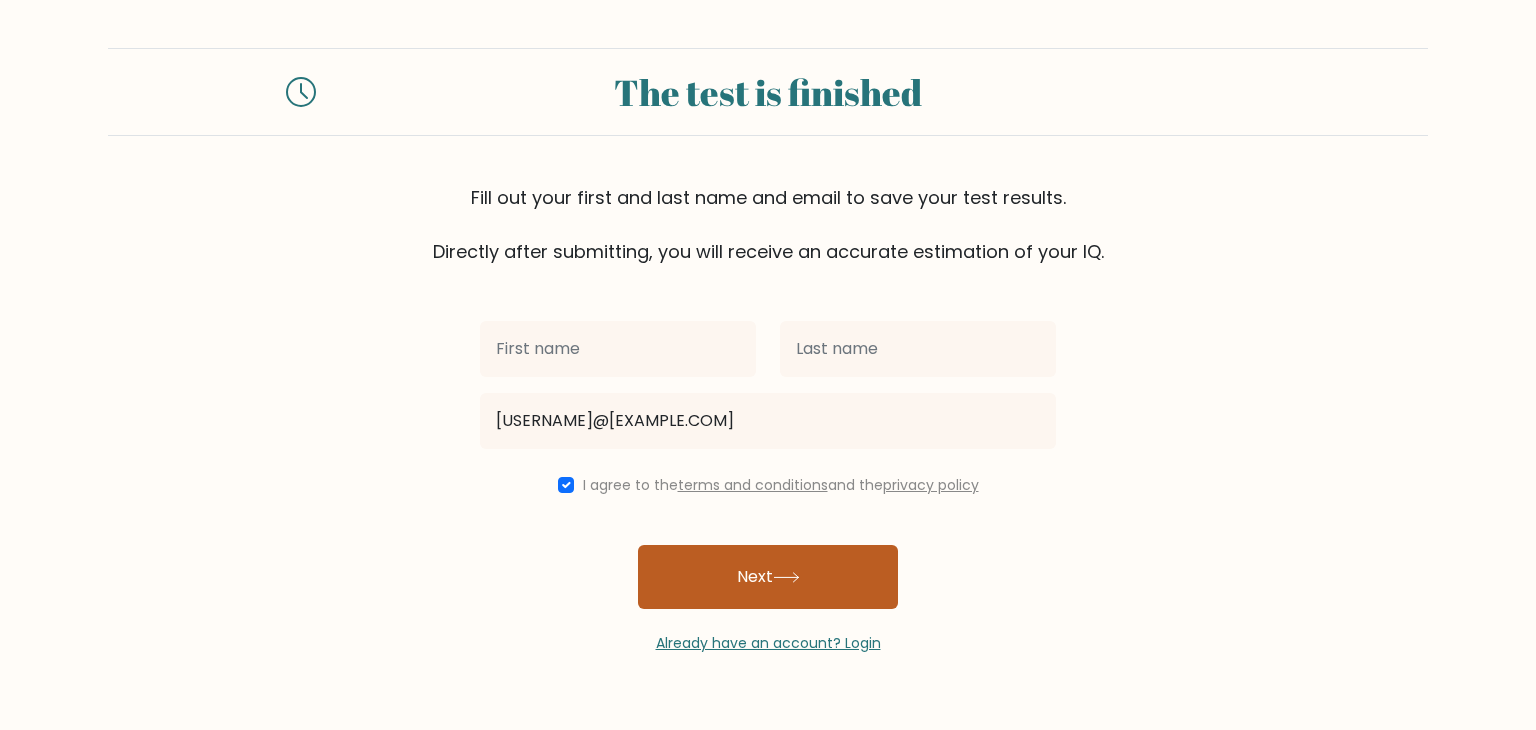 click on "Next" at bounding box center [768, 577] 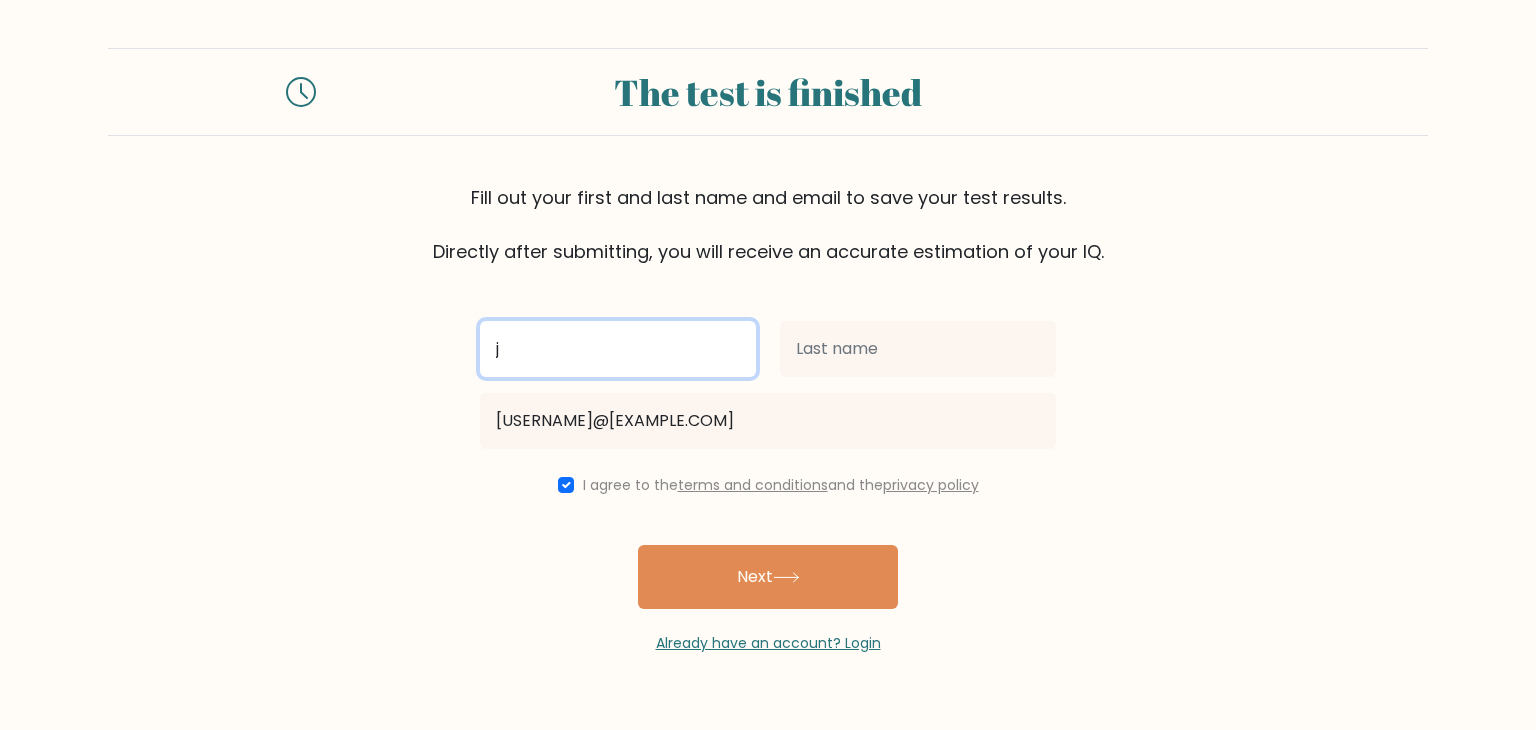 type on "Joshua Patrick" 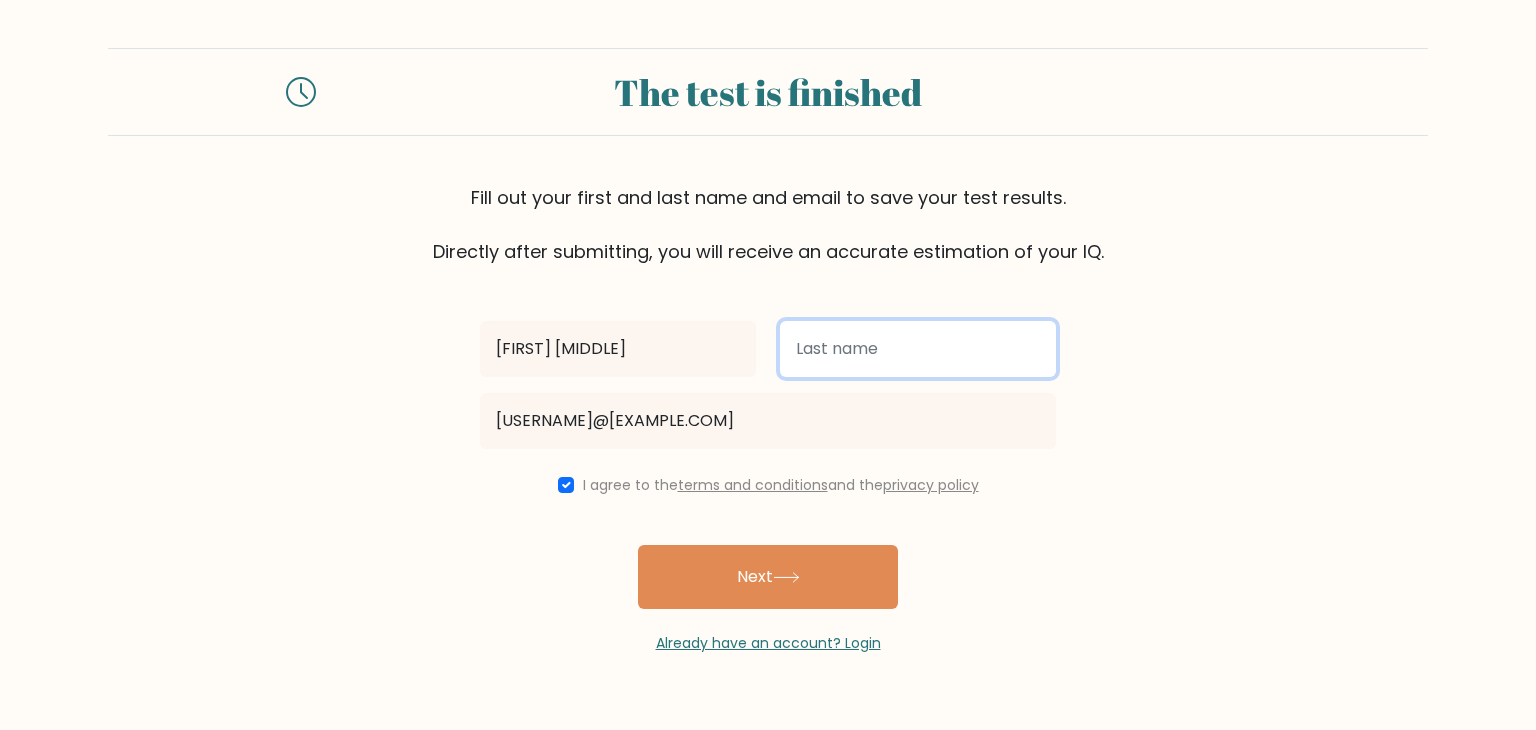 click at bounding box center [918, 349] 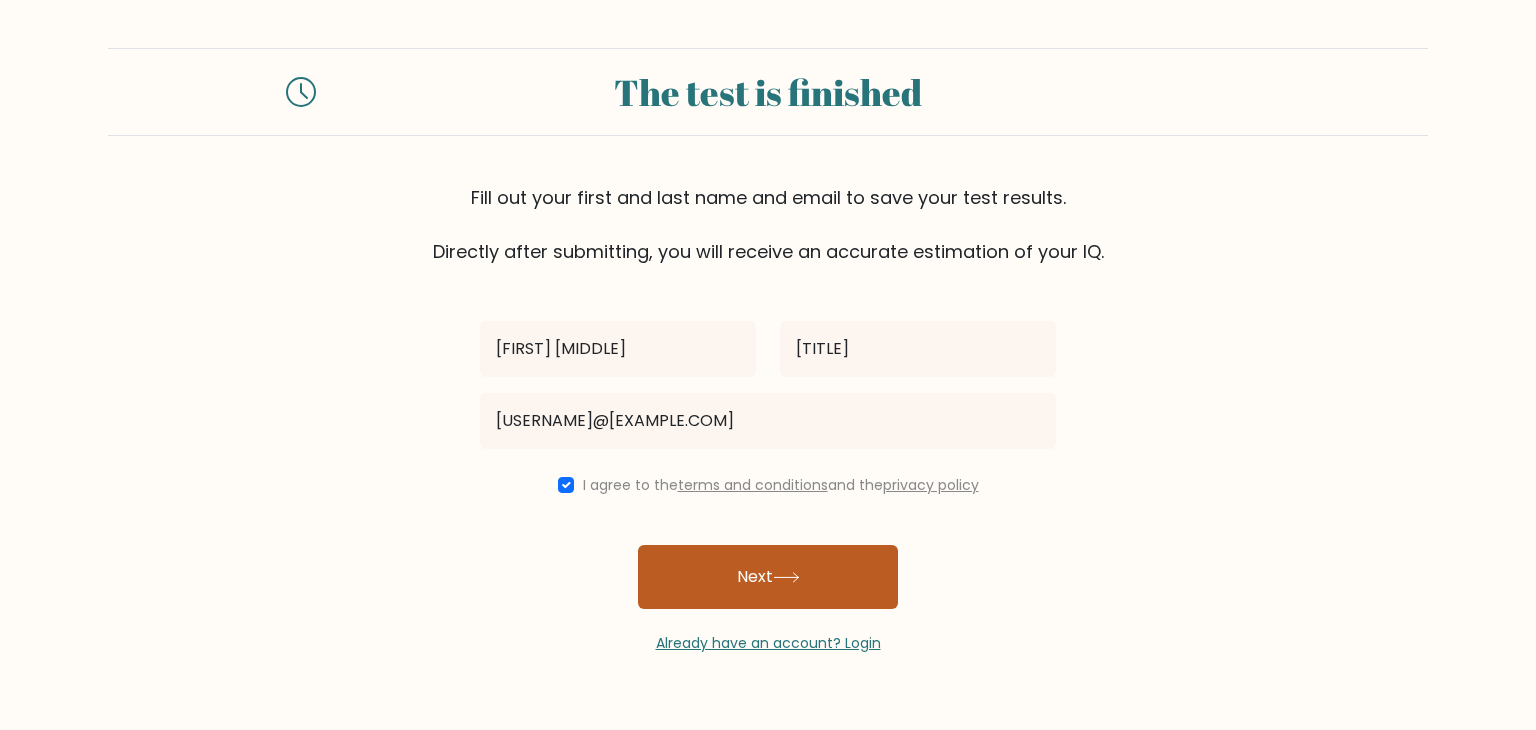 click on "Next" at bounding box center [768, 577] 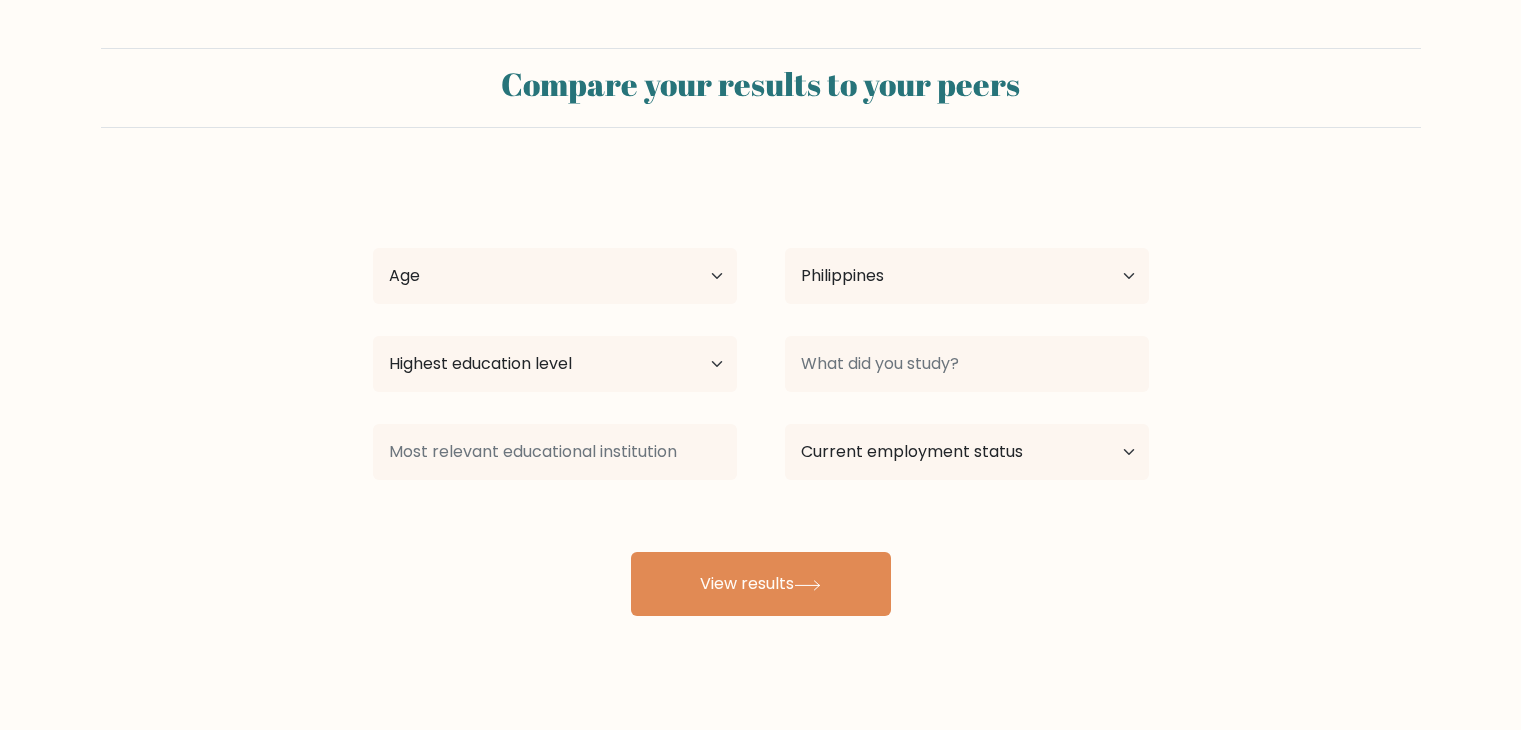 select on "PH" 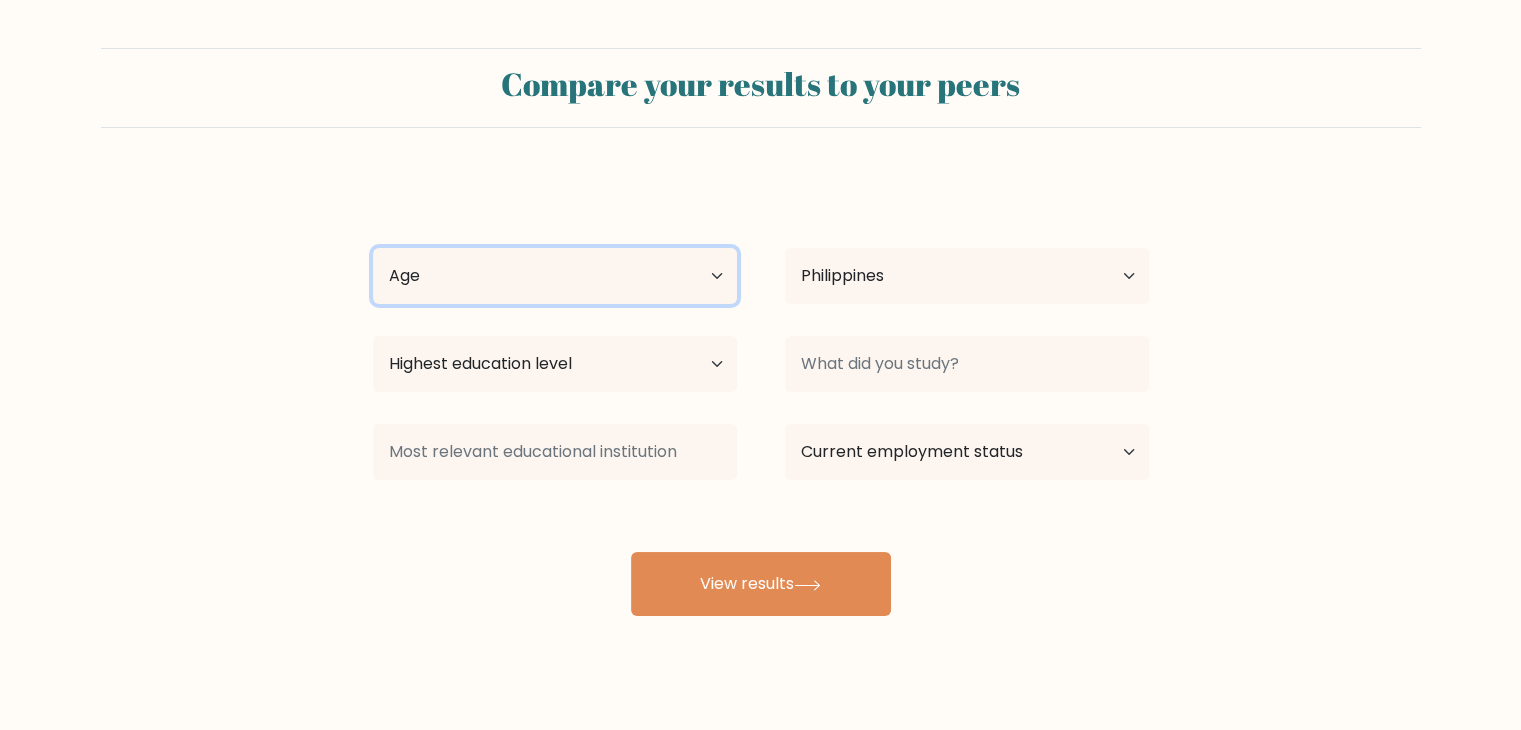 click on "Age
Under 18 years old
18-24 years old
25-34 years old
35-44 years old
45-54 years old
55-64 years old
65 years old and above" at bounding box center (555, 276) 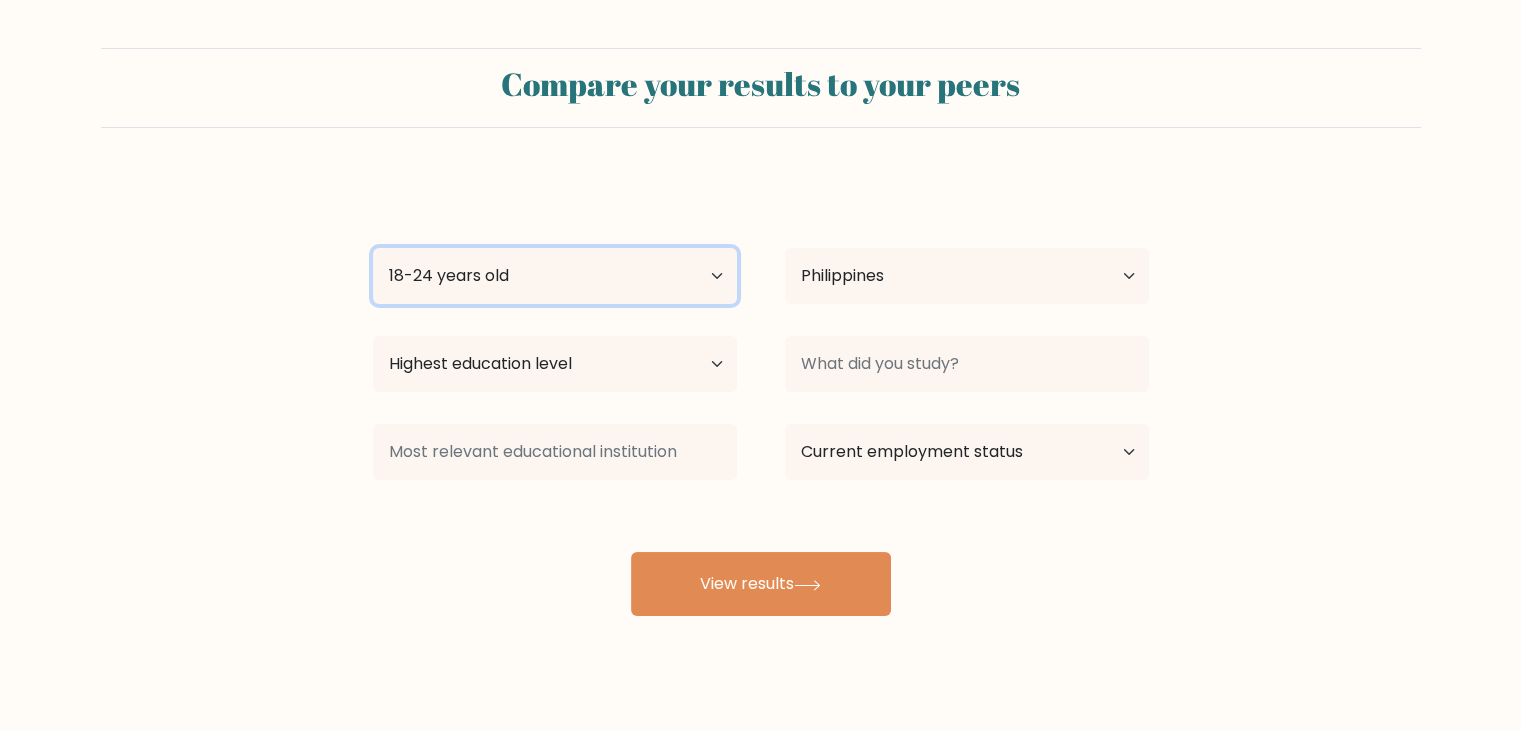 click on "Age
Under 18 years old
18-24 years old
25-34 years old
35-44 years old
45-54 years old
55-64 years old
65 years old and above" at bounding box center [555, 276] 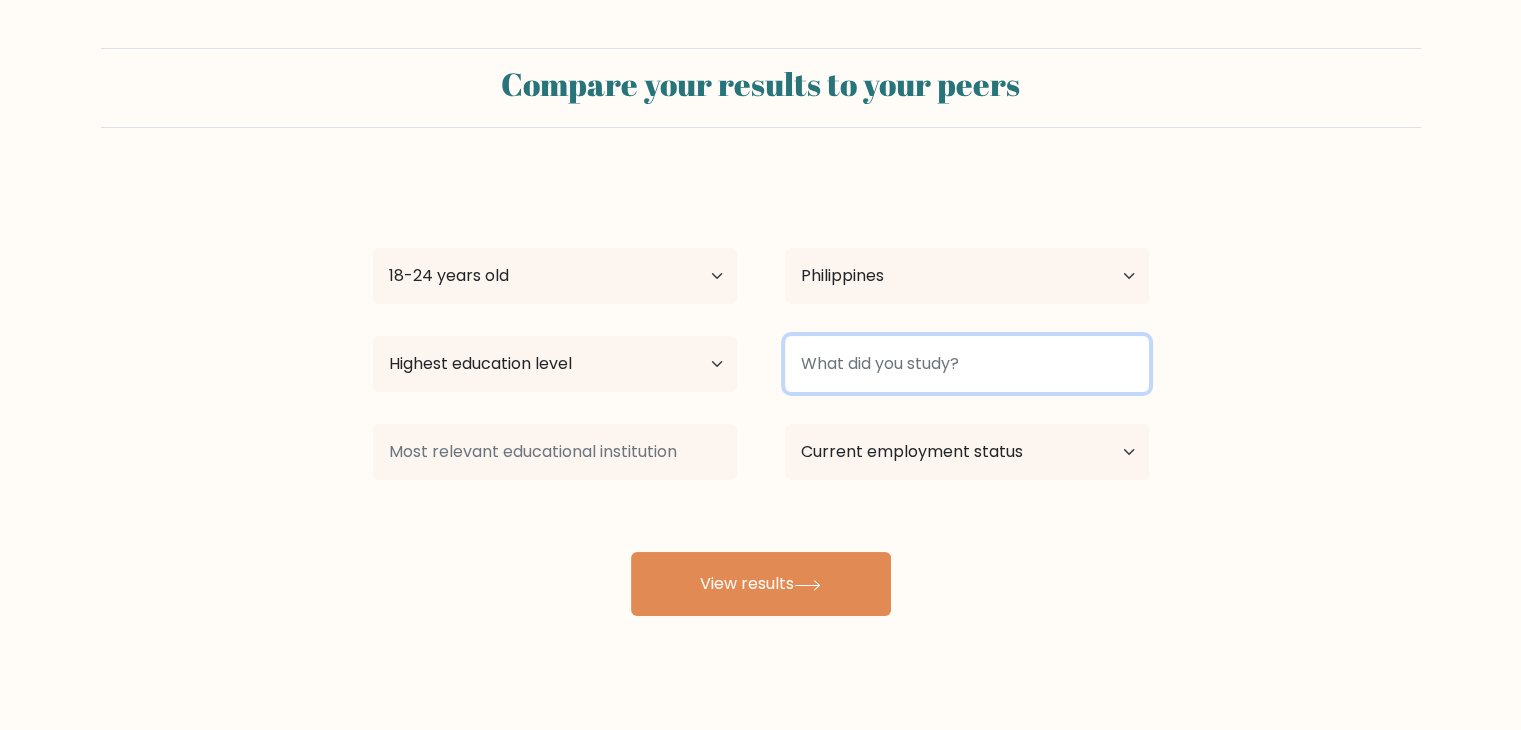 click at bounding box center (967, 364) 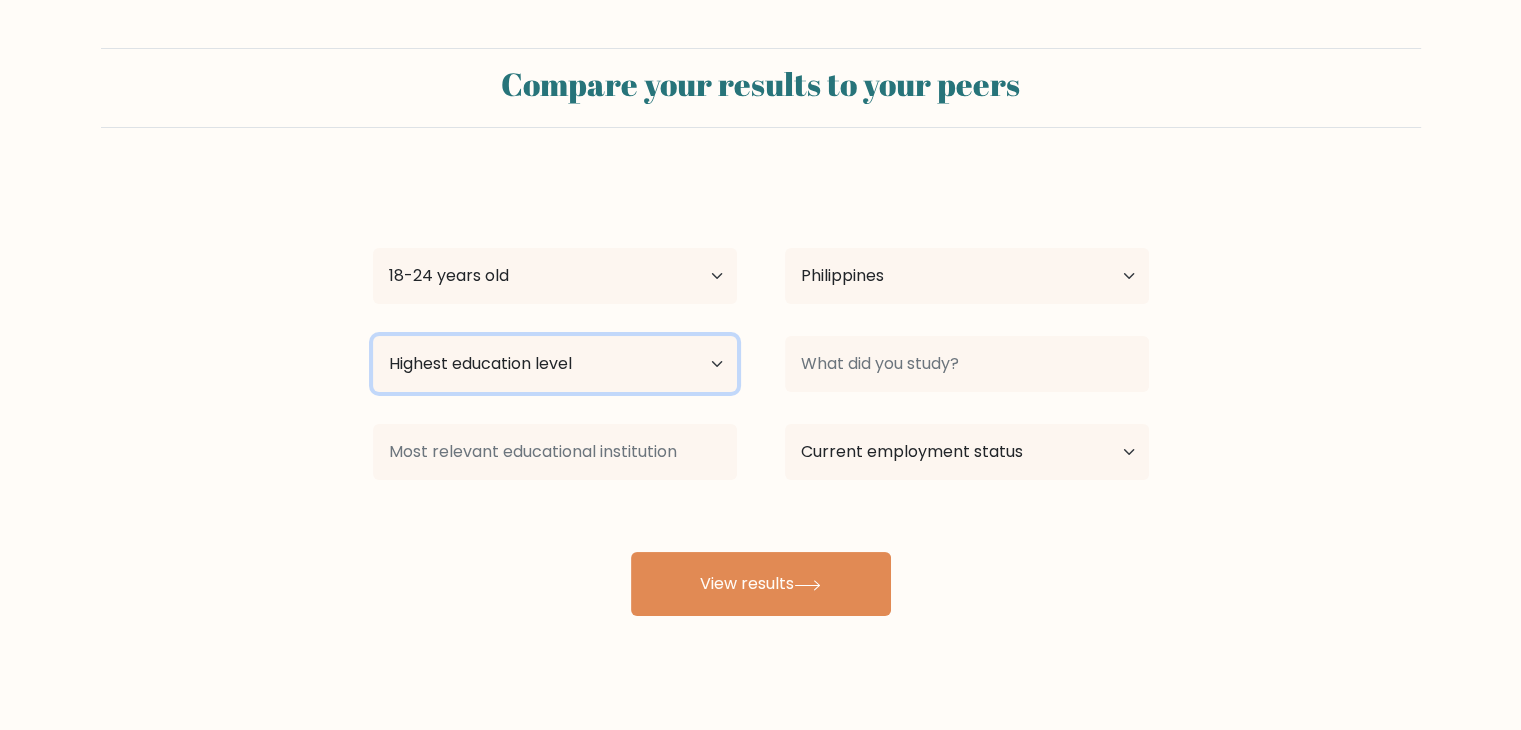 click on "Highest education level
No schooling
Primary
Lower Secondary
Upper Secondary
Occupation Specific
Bachelor's degree
Master's degree
Doctoral degree" at bounding box center [555, 364] 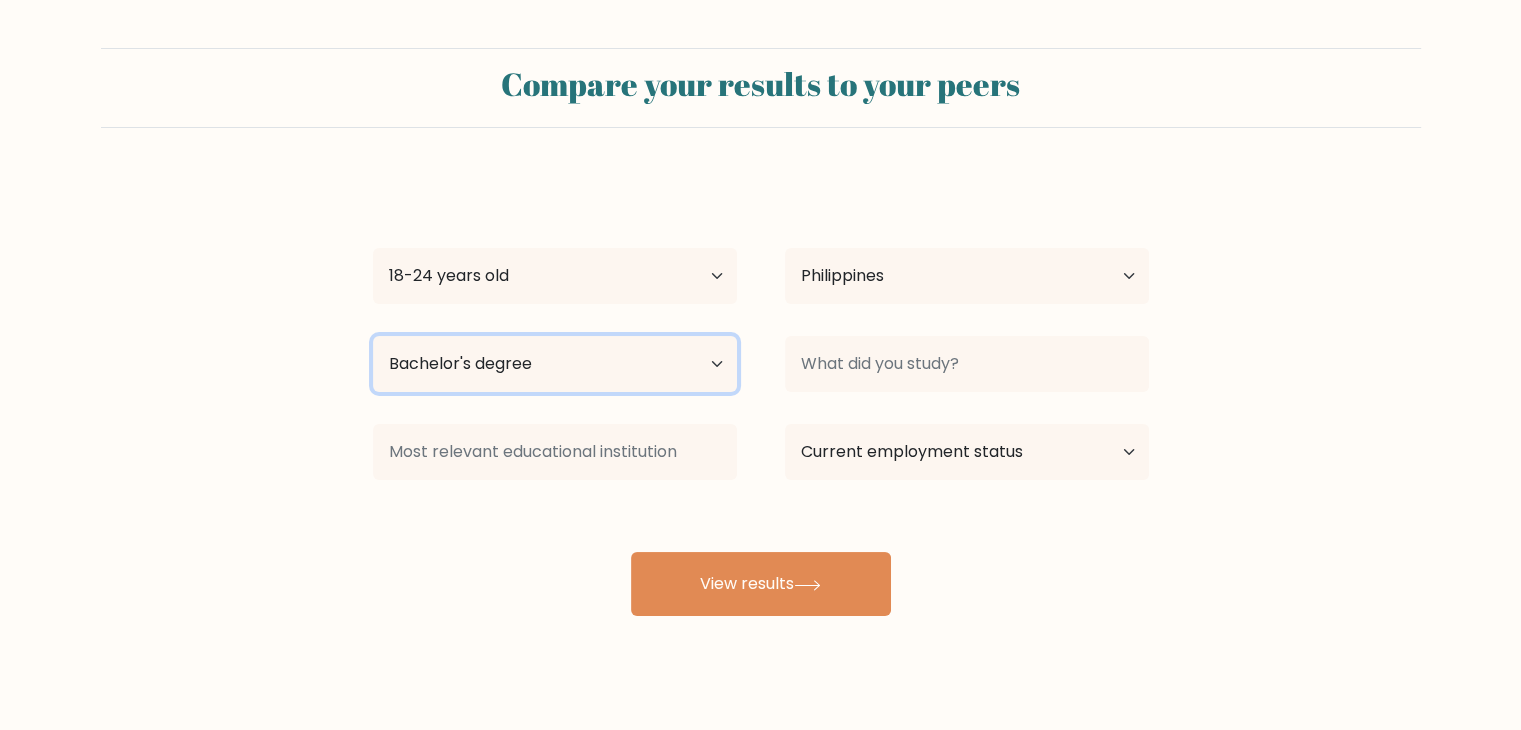 click on "Highest education level
No schooling
Primary
Lower Secondary
Upper Secondary
Occupation Specific
Bachelor's degree
Master's degree
Doctoral degree" at bounding box center (555, 364) 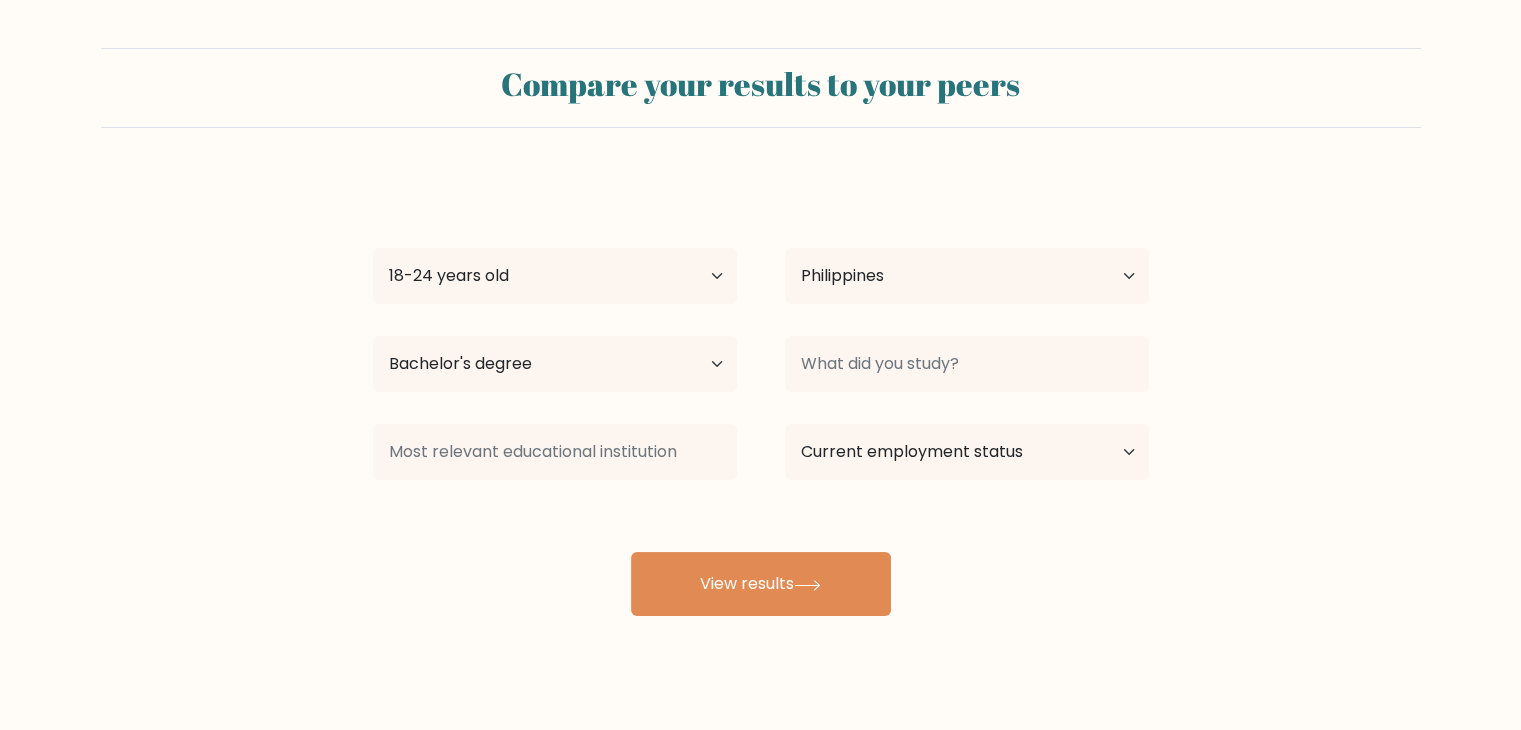 click on "[FIRST] [LAST]
Age
Under 18 years old
18-24 years old
25-34 years old
35-44 years old
45-54 years old
55-64 years old
65 years old and above
Country
Afghanistan
Albania
Algeria
American Samoa
Andorra
Angola
Anguilla
Antarctica
Antigua and Barbuda
Argentina
Armenia
Aruba
Australia
Austria
Azerbaijan
Bahamas
Bahrain
Bangladesh
Barbados
Belarus
Belgium
Belize
Benin
Bermuda
Bhutan
Bolivia
Bonaire, Sint Eustatius and Saba
Bosnia and Herzegovina
Botswana
Bouvet Island
Brazil" at bounding box center [761, 396] 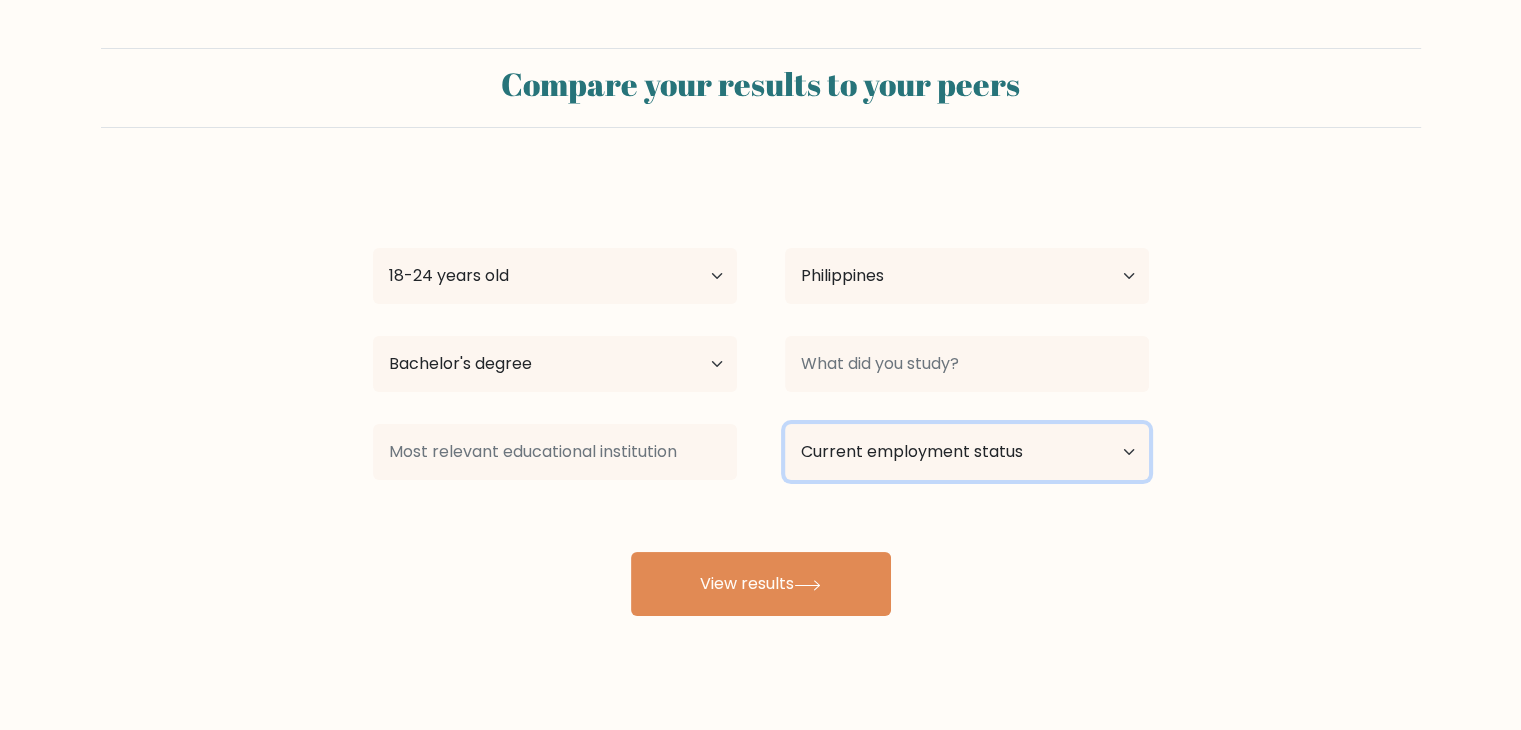 click on "Current employment status
Employed
Student
Retired
Other / prefer not to answer" at bounding box center [967, 452] 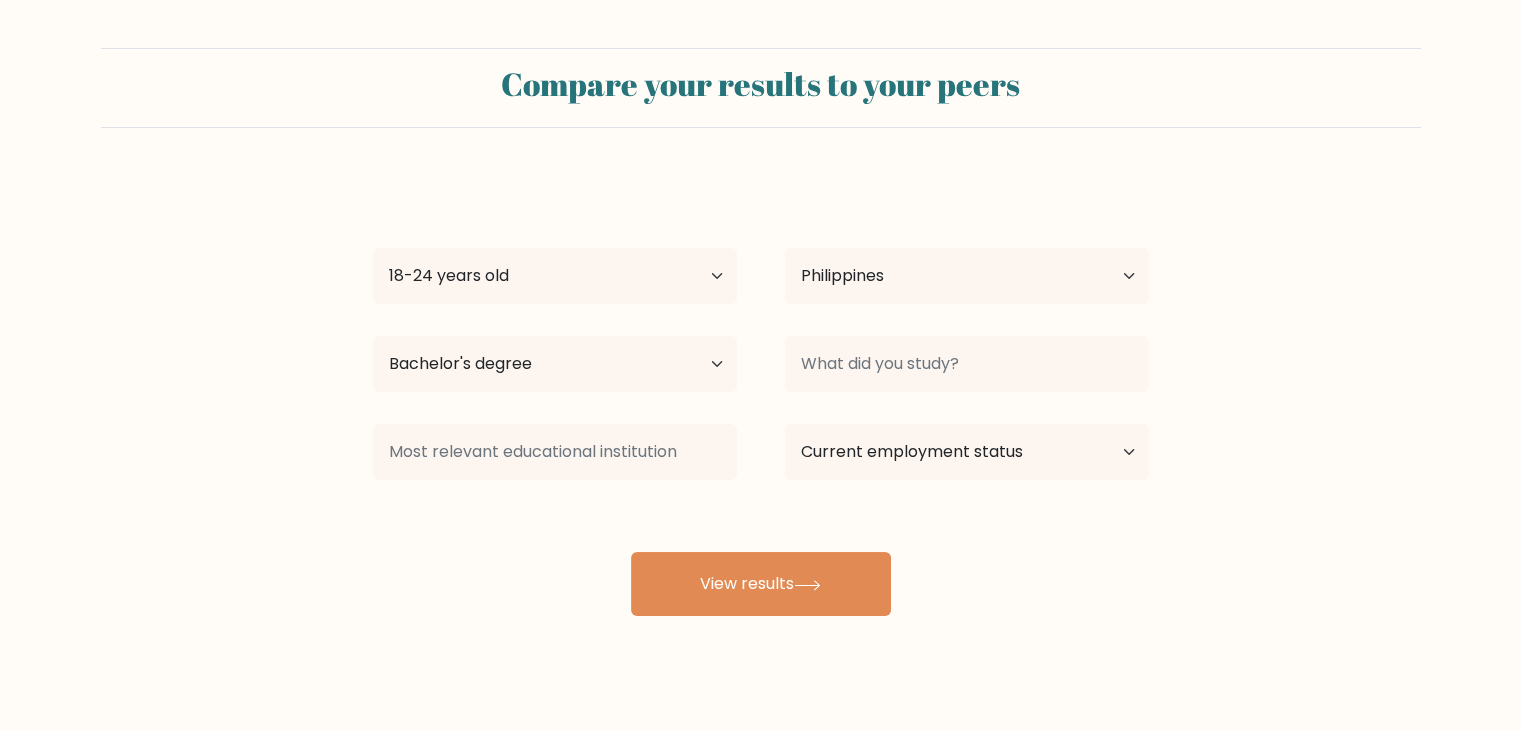 click on "[FIRST] [LAST]
Age
Under 18 years old
18-24 years old
25-34 years old
35-44 years old
45-54 years old
55-64 years old
65 years old and above
Country
Afghanistan
Albania
Algeria
American Samoa
Andorra
Angola
Anguilla
Antarctica
Antigua and Barbuda
Argentina
Armenia
Aruba
Australia
Austria
Azerbaijan
Bahamas
Bahrain
Bangladesh
Barbados
Belarus
Belgium
Belize
Benin
Bermuda
Bhutan
Bolivia
Bonaire, Sint Eustatius and Saba
Bosnia and Herzegovina
Botswana
Bouvet Island
Brazil" at bounding box center (761, 396) 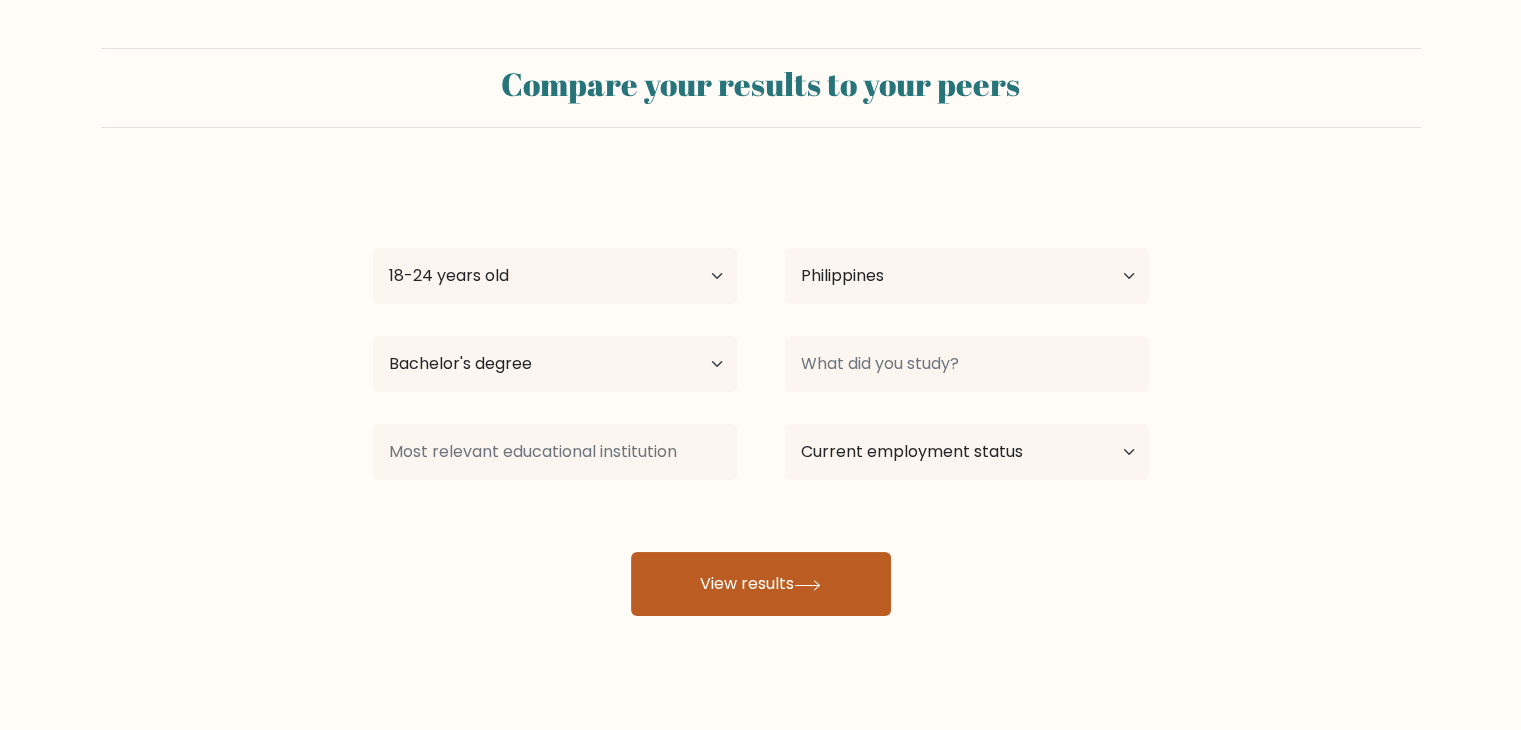 click on "View results" at bounding box center [761, 584] 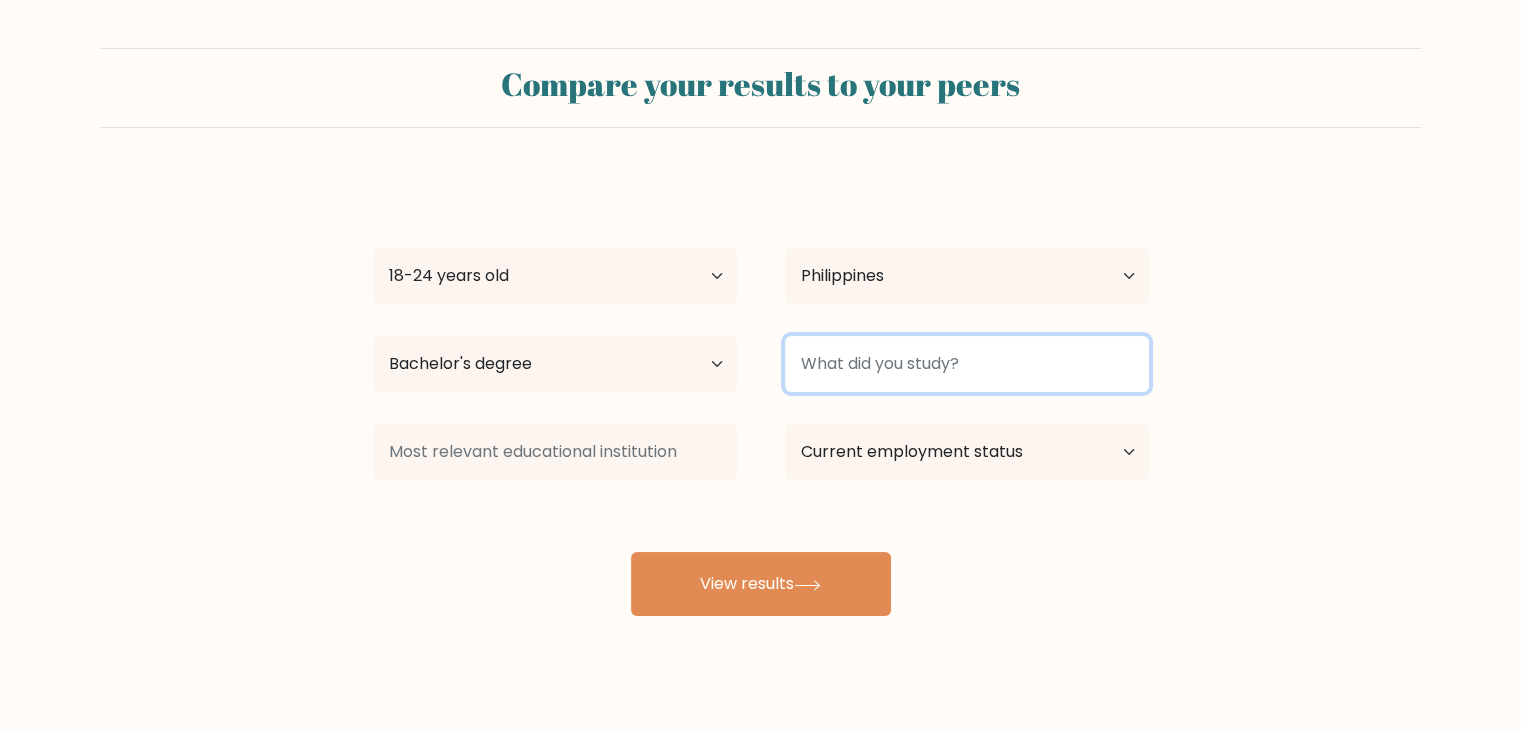 click at bounding box center [967, 364] 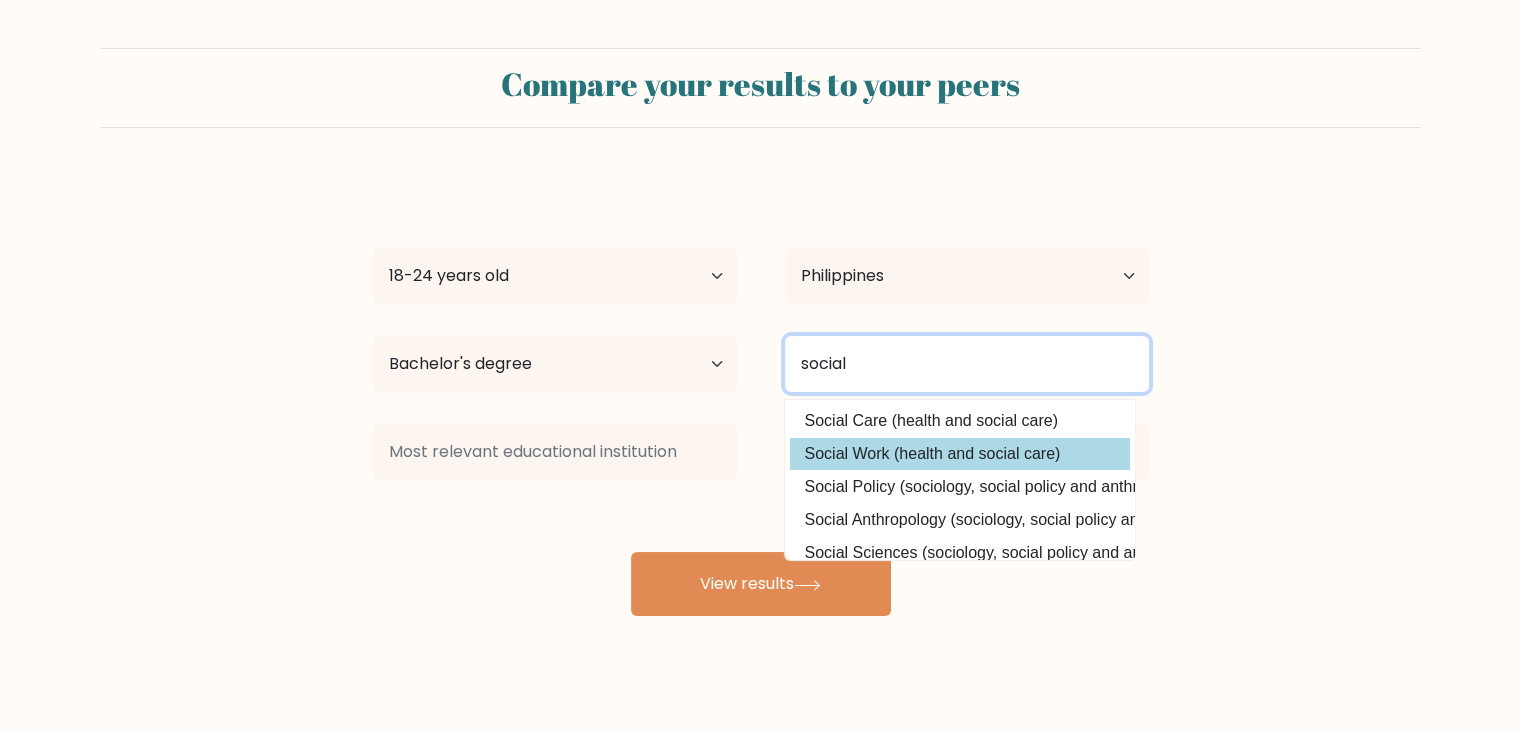 type on "social" 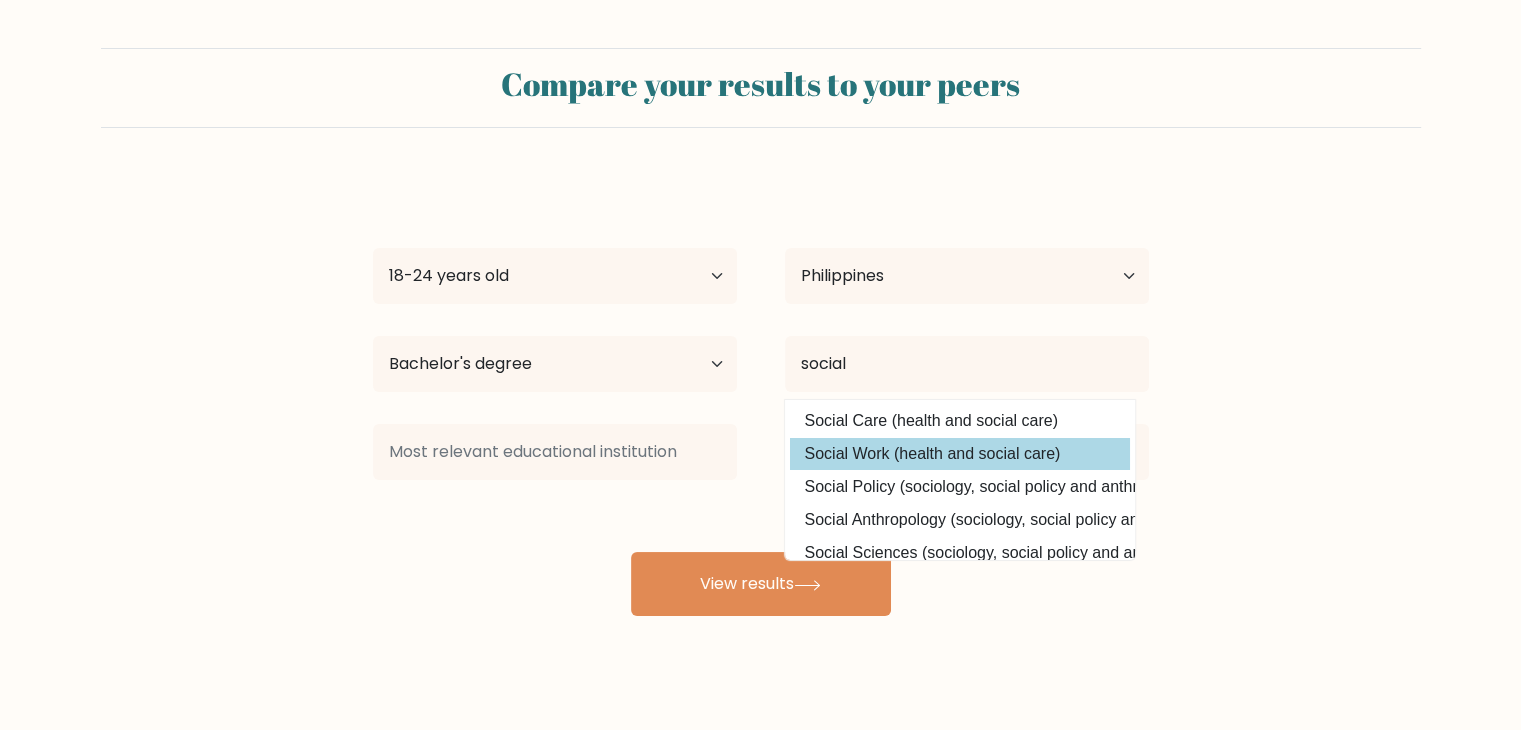 click on "[FIRST] [LAST]
Age
Under 18 years old
18-24 years old
25-34 years old
35-44 years old
45-54 years old
55-64 years old
65 years old and above
Country
Afghanistan
Albania
Algeria
American Samoa
Andorra
Angola
Anguilla
Antarctica
Antigua and Barbuda
Argentina
Armenia
Aruba
Australia
Austria
Azerbaijan
Bahamas
Bahrain
Bangladesh
Barbados
Belarus
Belgium
Belize
Benin
Bermuda
Bhutan
Bolivia
Bonaire, Sint Eustatius and Saba
Bosnia and Herzegovina
Botswana
Bouvet Island
Brazil" at bounding box center (761, 396) 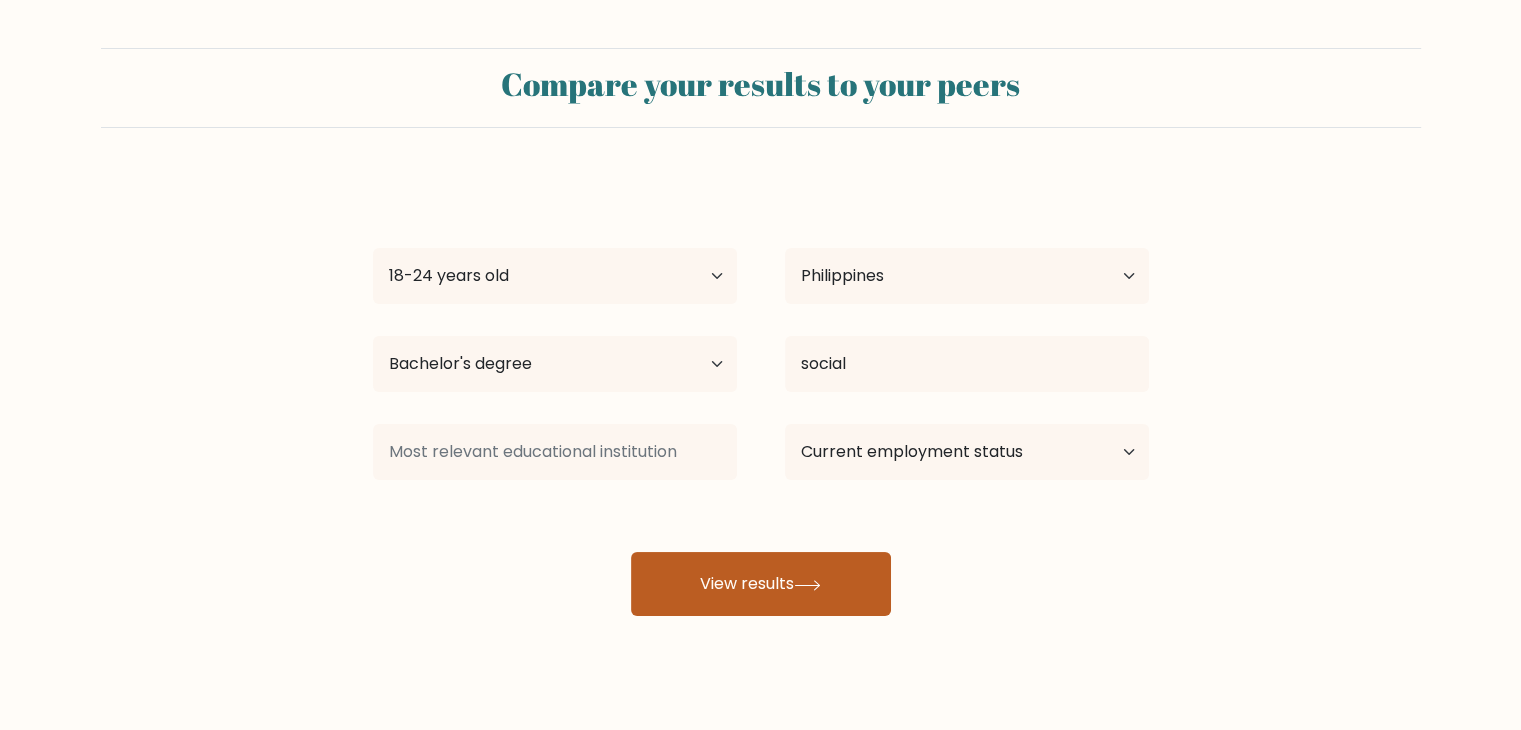 click 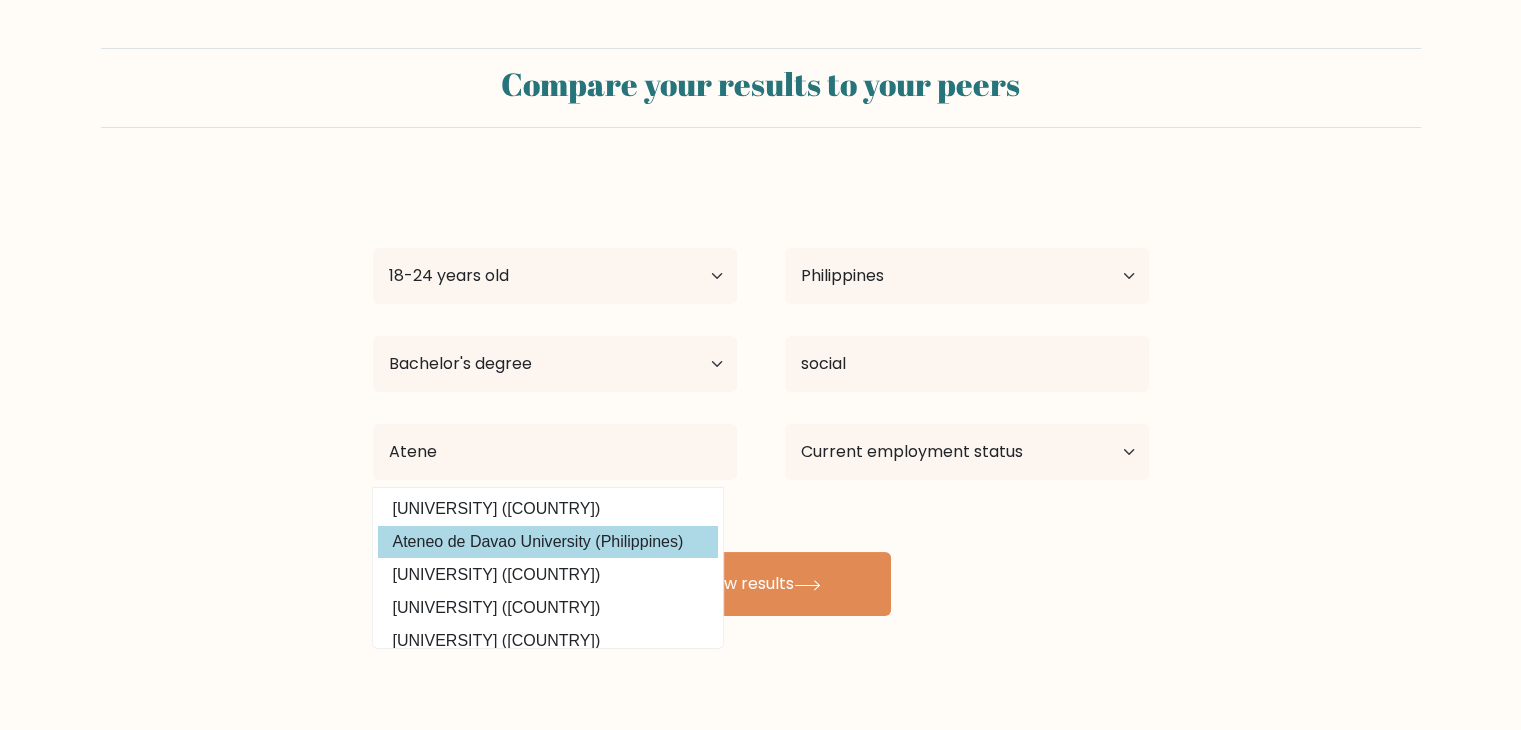 click on "Ateneo de Davao University (Philippines)" at bounding box center [548, 542] 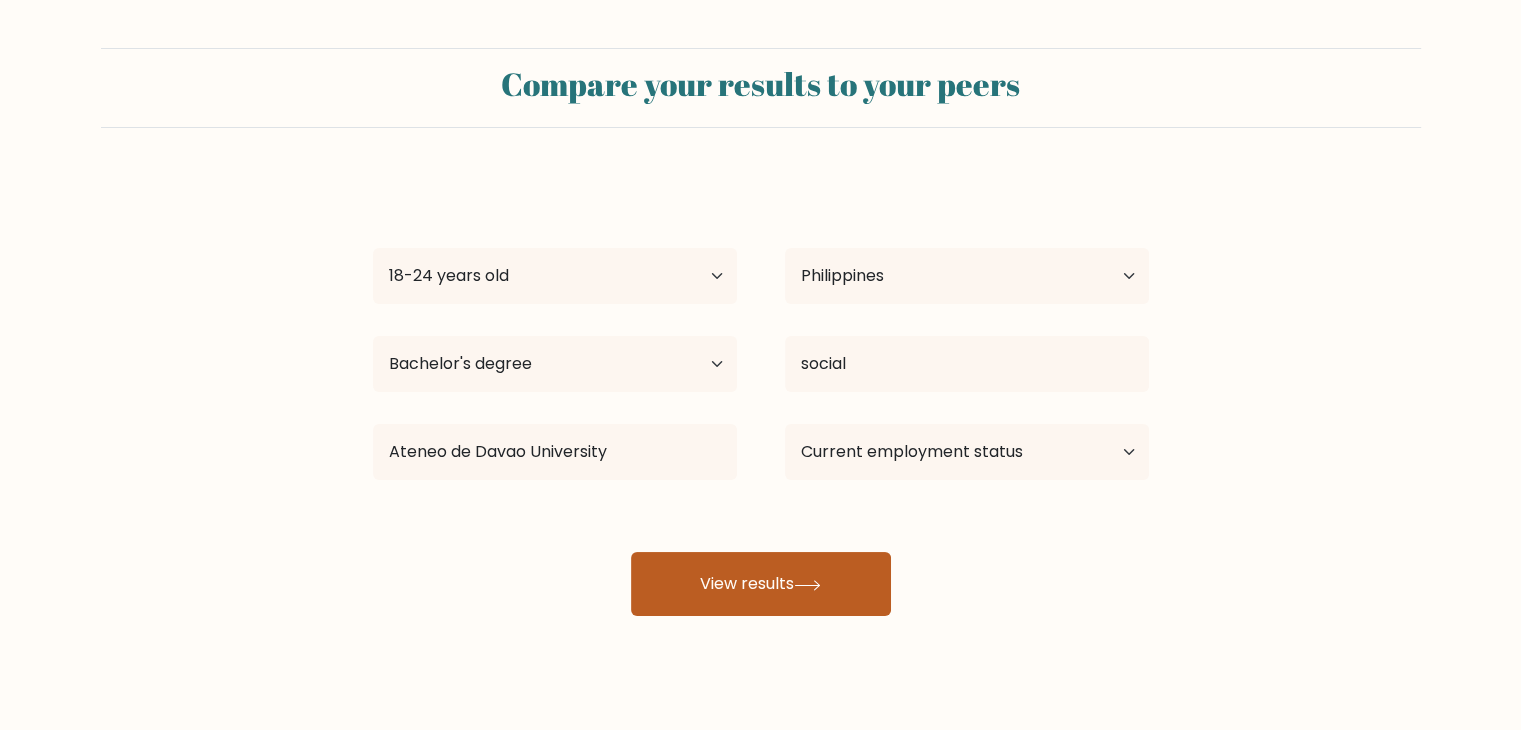 click on "View results" at bounding box center [761, 584] 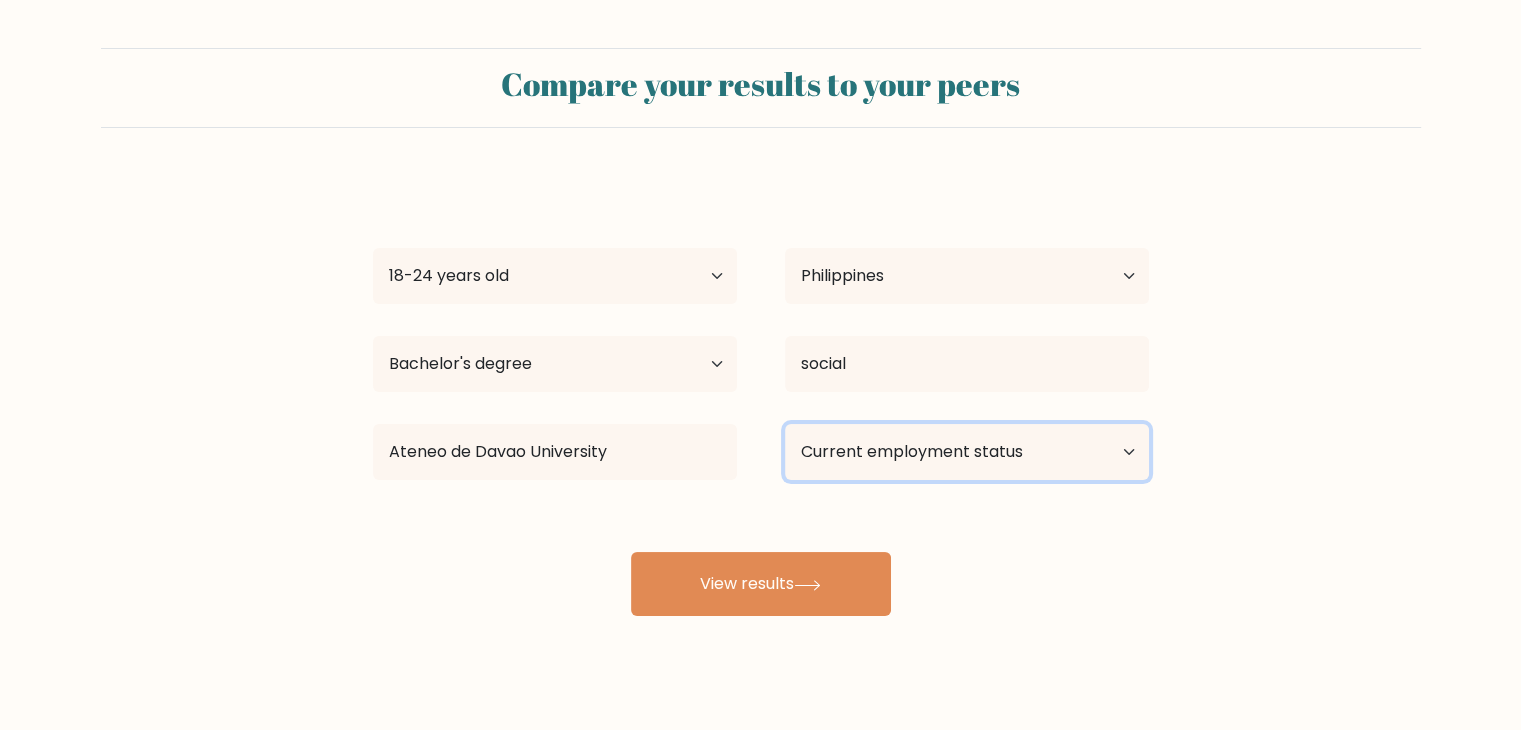 click on "Current employment status
Employed
Student
Retired
Other / prefer not to answer" at bounding box center [967, 452] 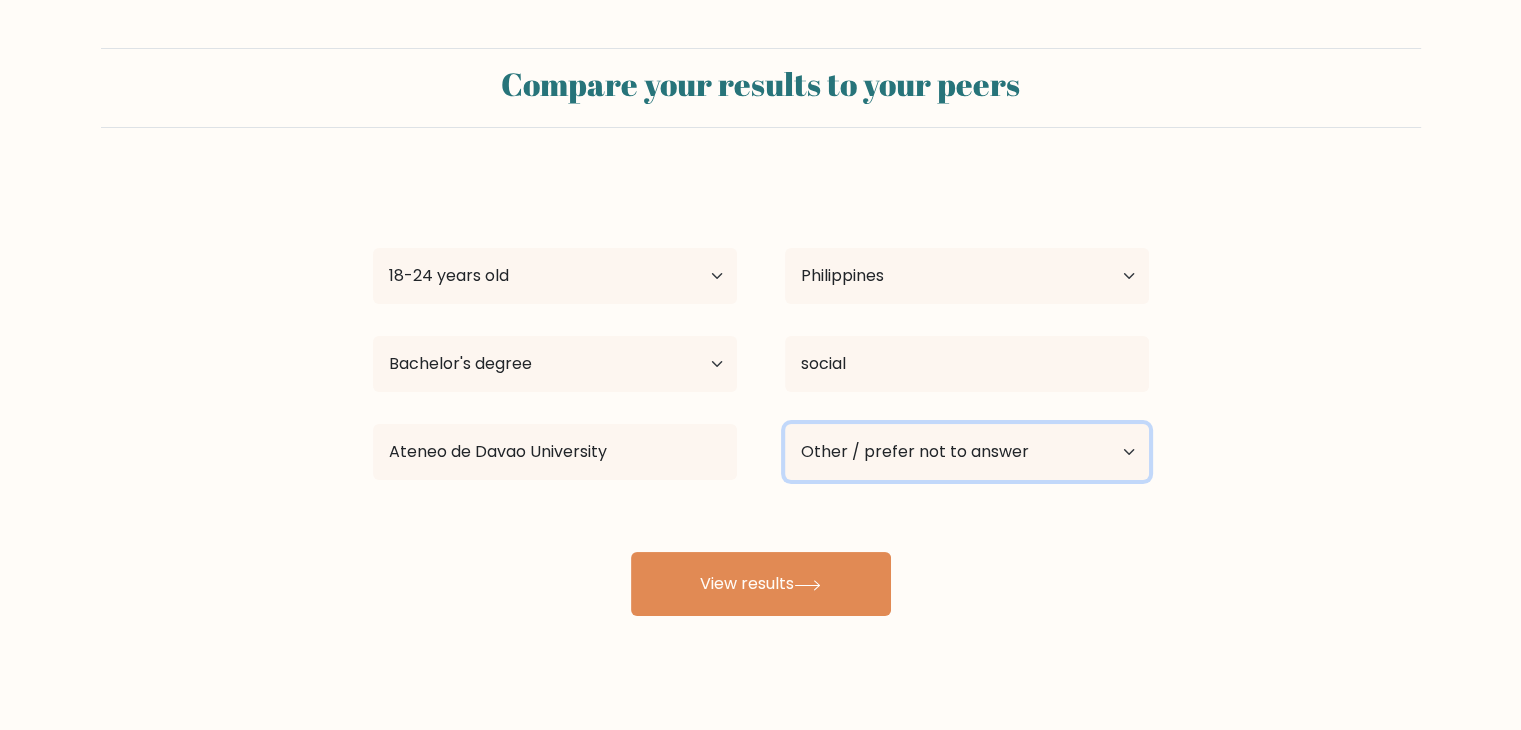 click on "Current employment status
Employed
Student
Retired
Other / prefer not to answer" at bounding box center [967, 452] 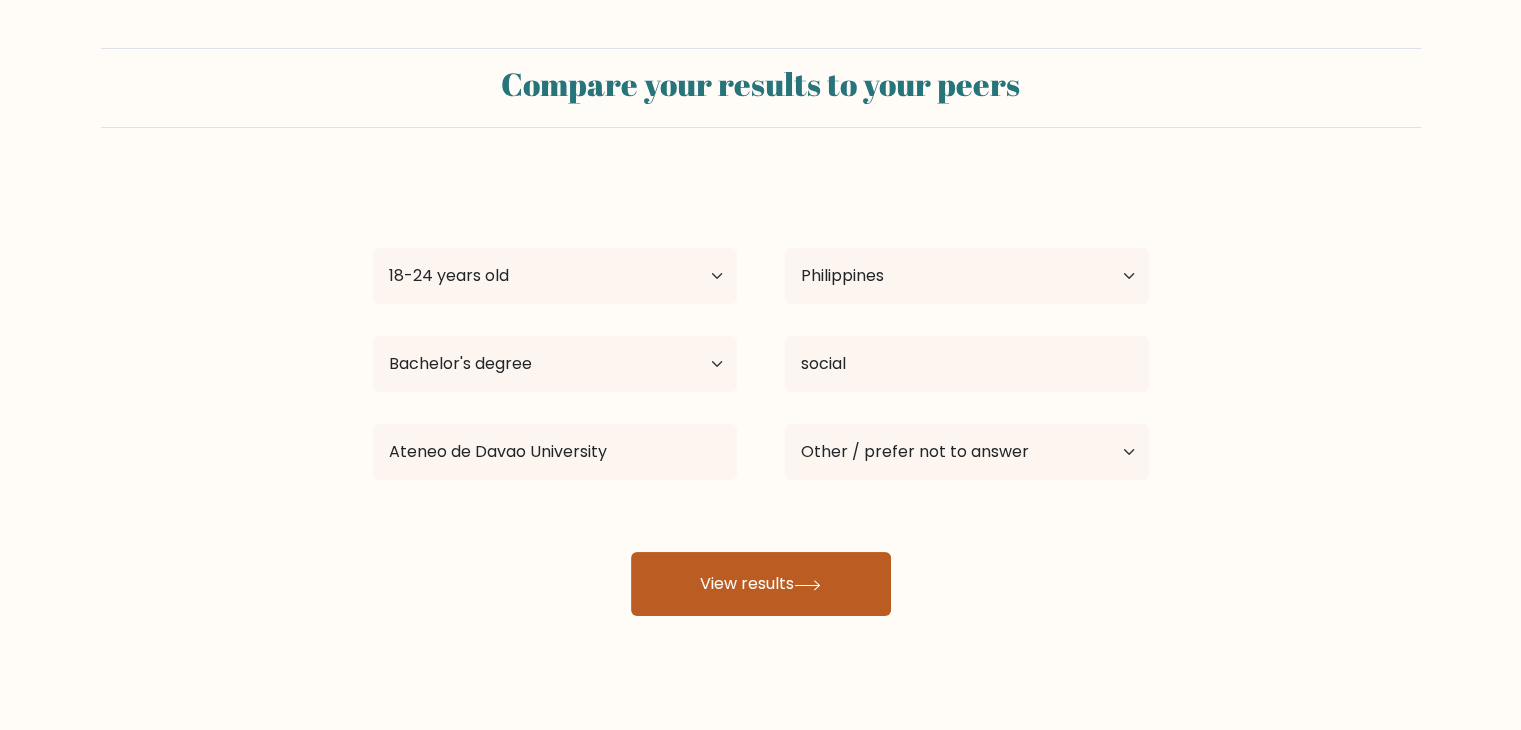 click on "View results" at bounding box center (761, 584) 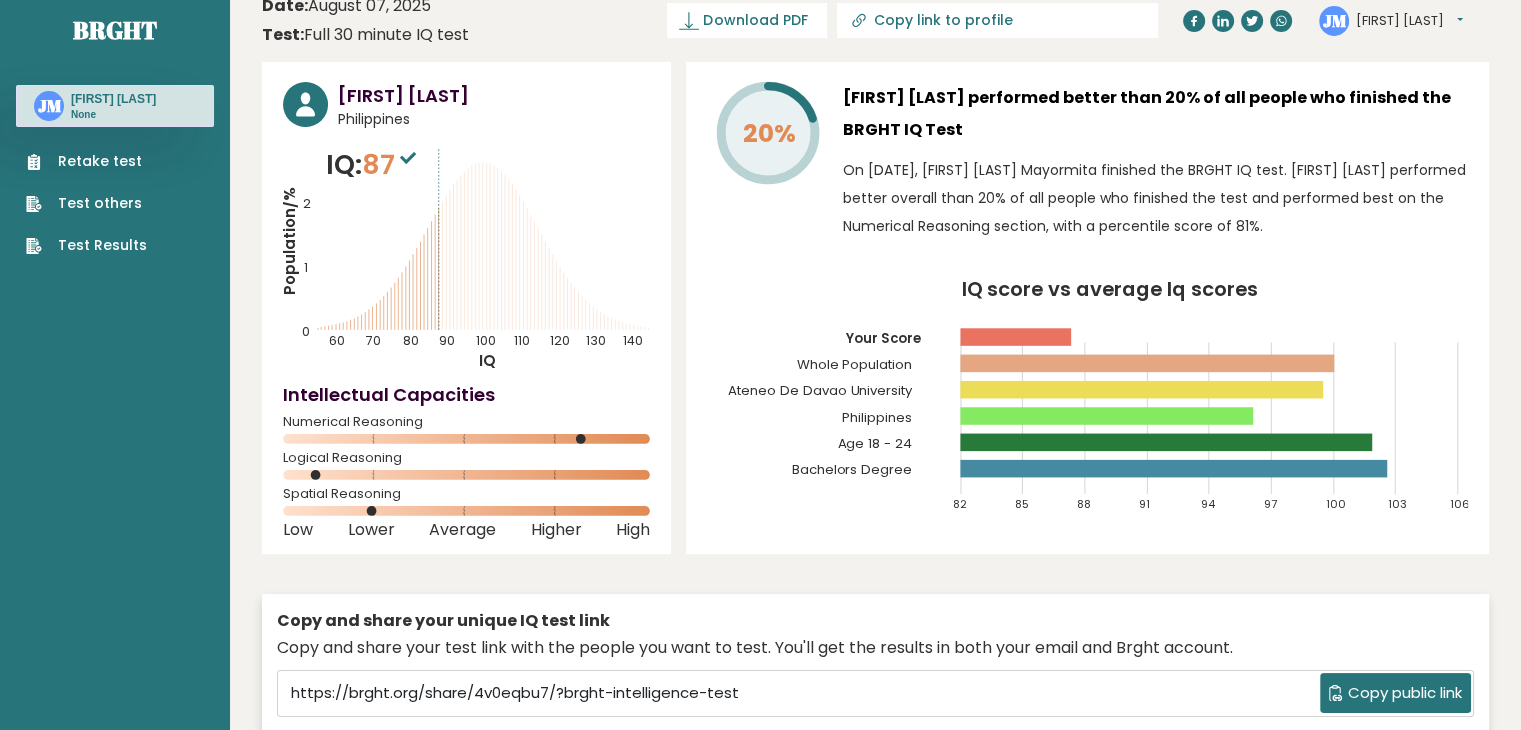 scroll, scrollTop: 0, scrollLeft: 0, axis: both 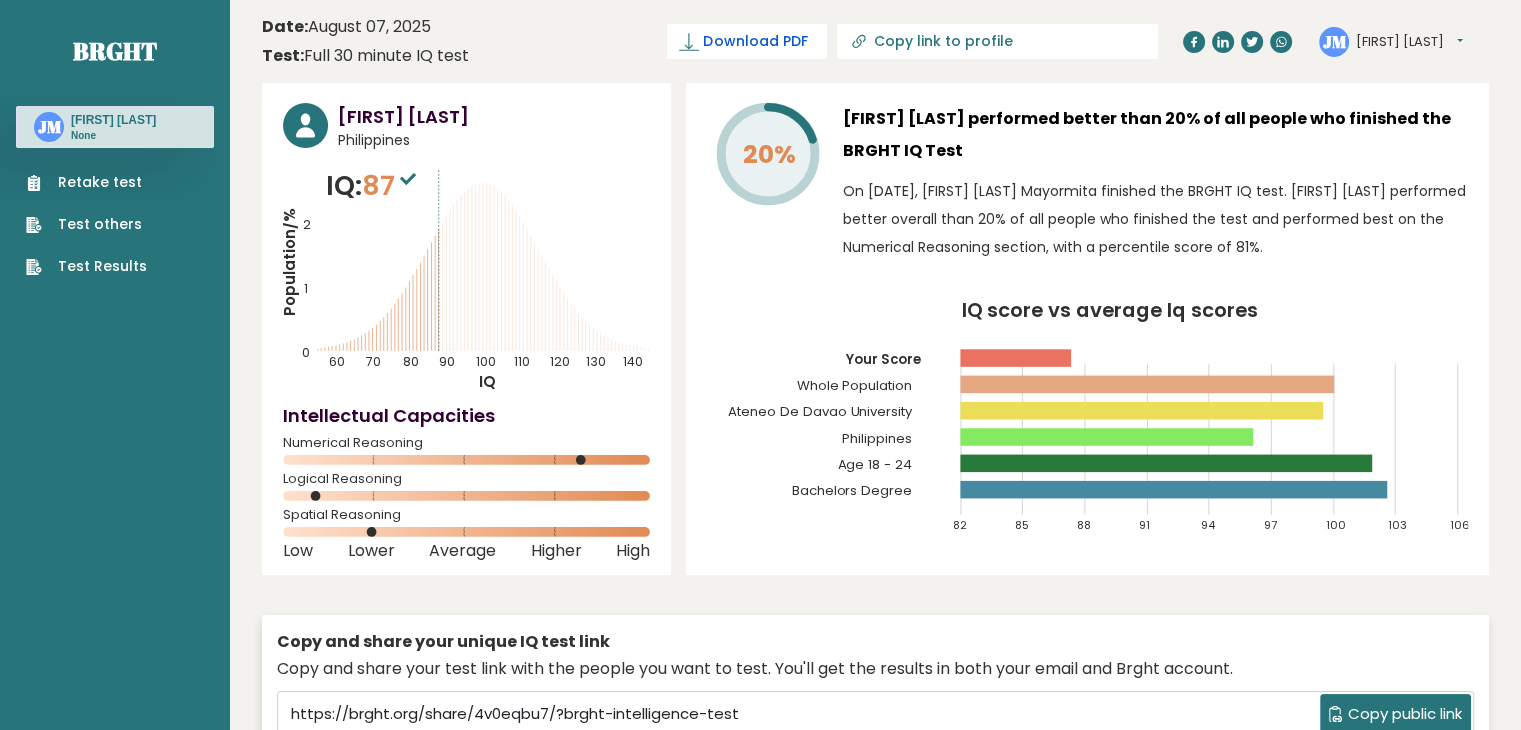click 